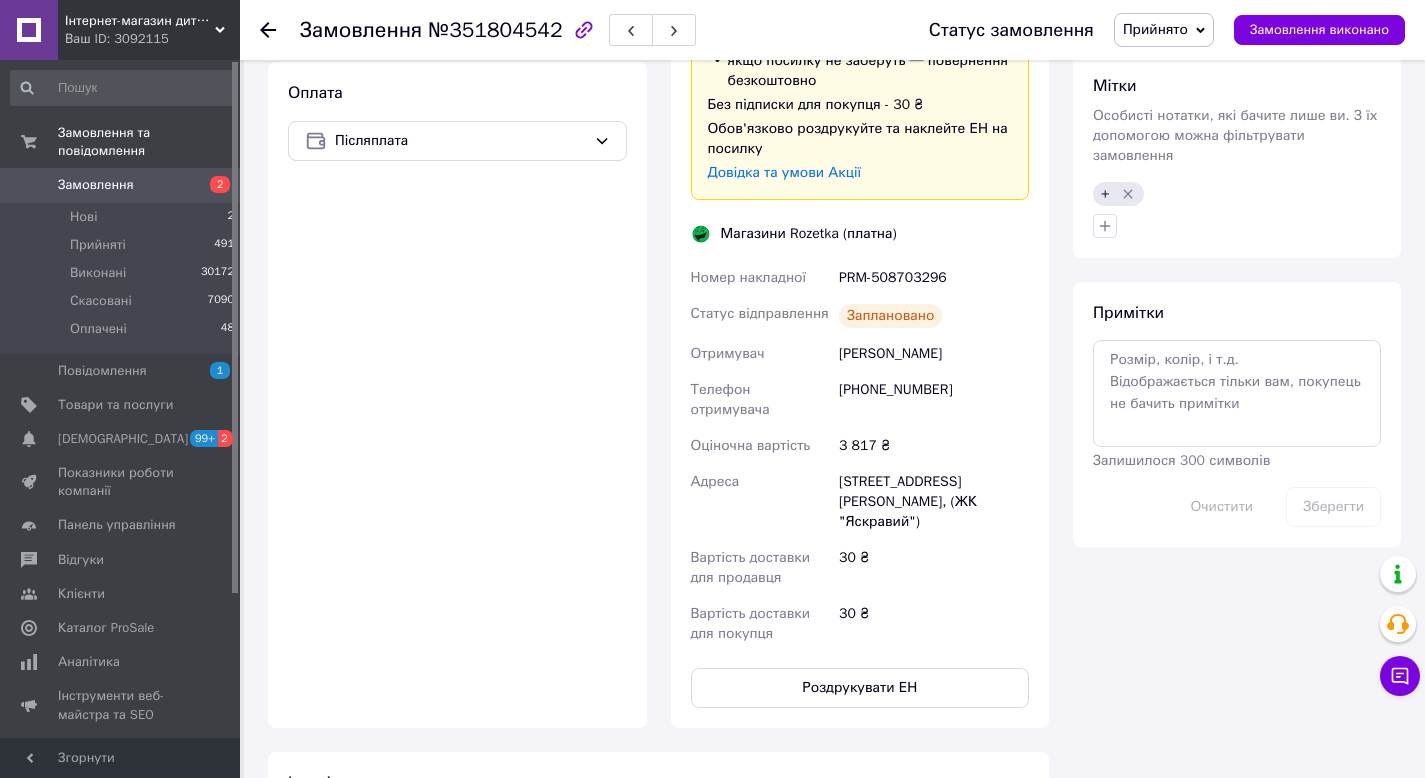 scroll, scrollTop: 873, scrollLeft: 0, axis: vertical 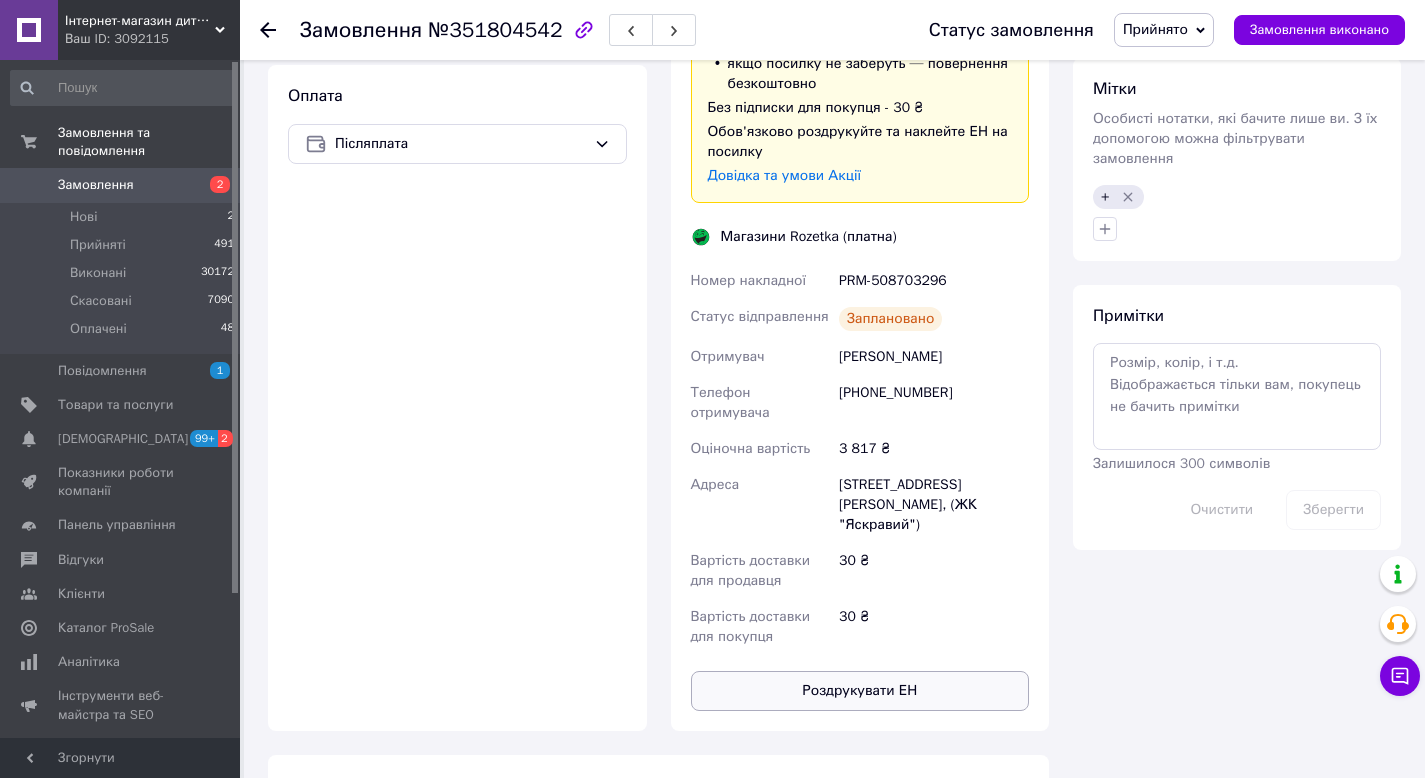 click on "Роздрукувати ЕН" at bounding box center (860, 691) 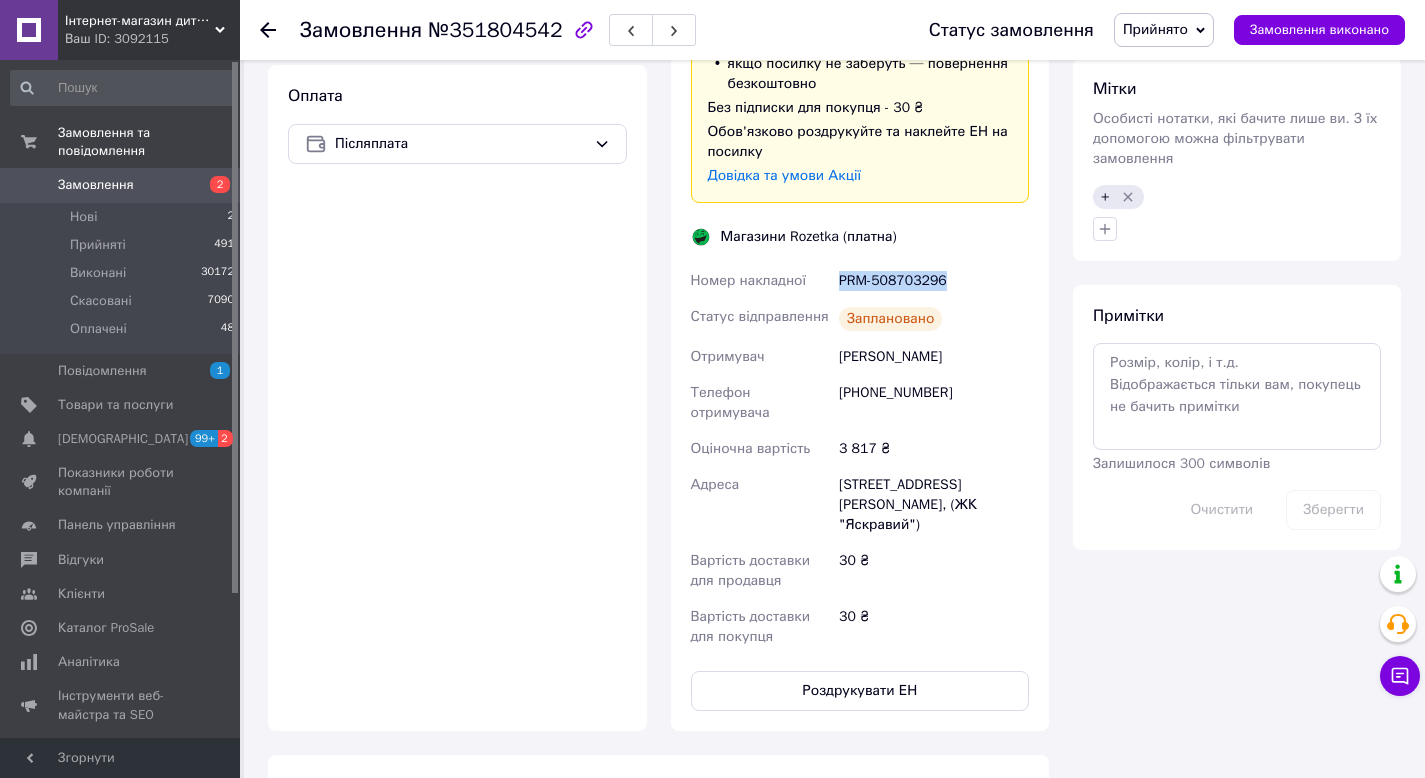 drag, startPoint x: 949, startPoint y: 284, endPoint x: 841, endPoint y: 270, distance: 108.903625 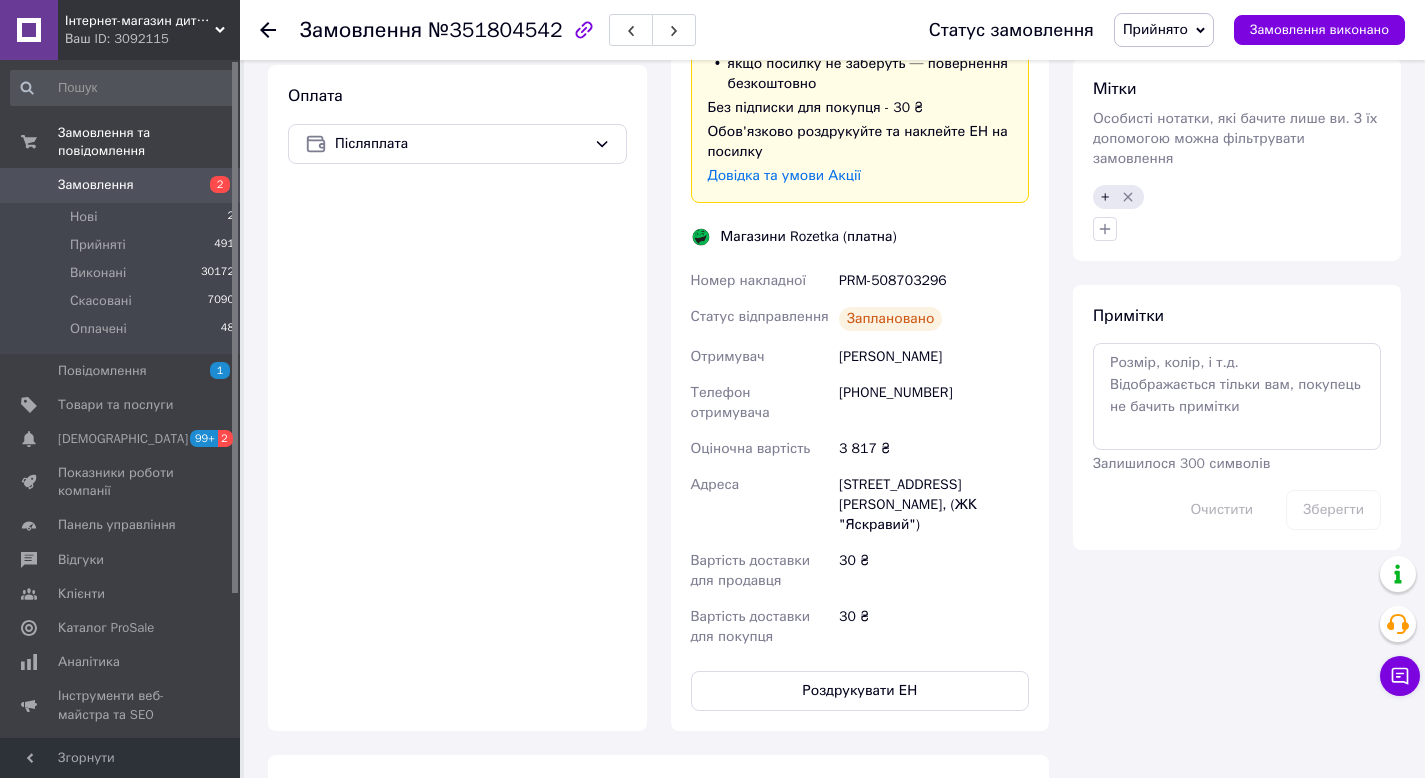 click on "Зесенко Роман" at bounding box center (934, 357) 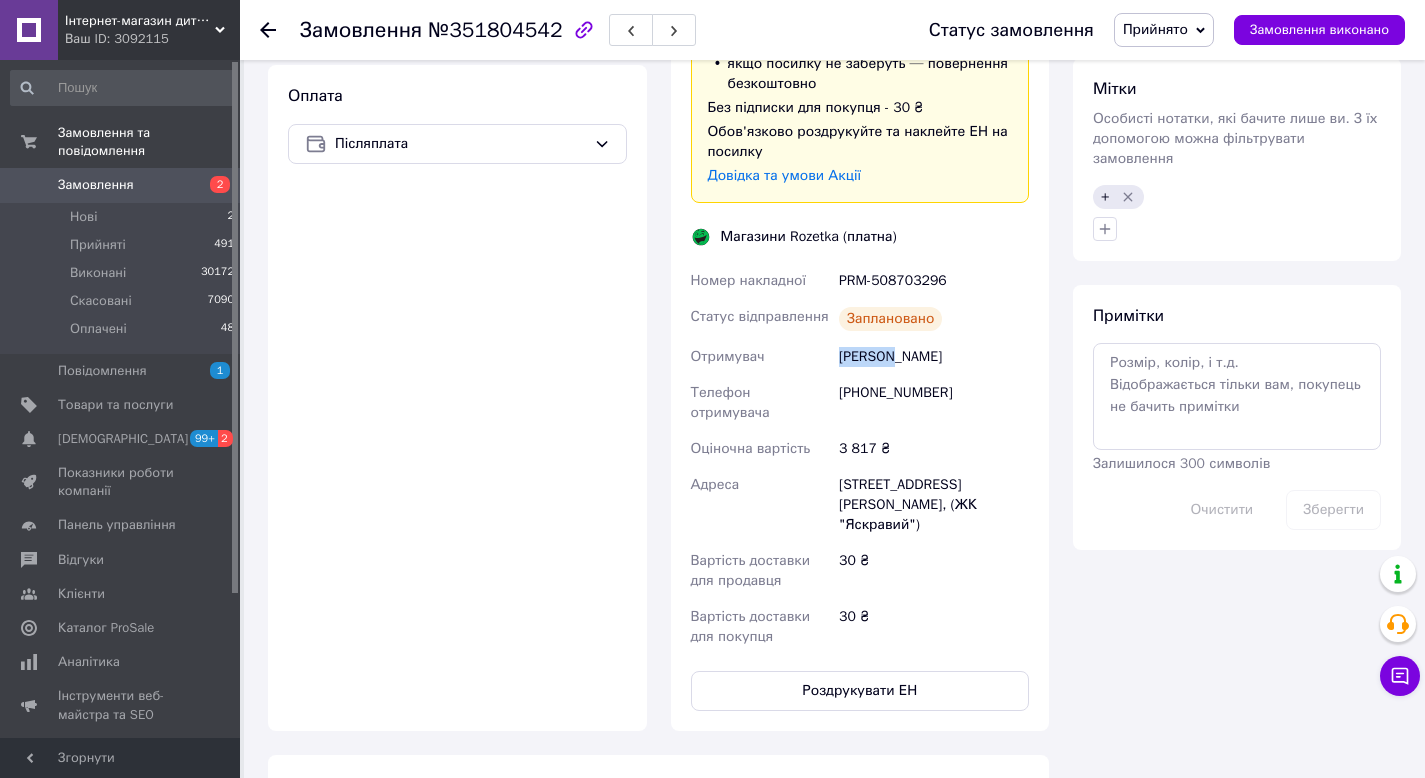 click on "Зесенко Роман" at bounding box center [934, 357] 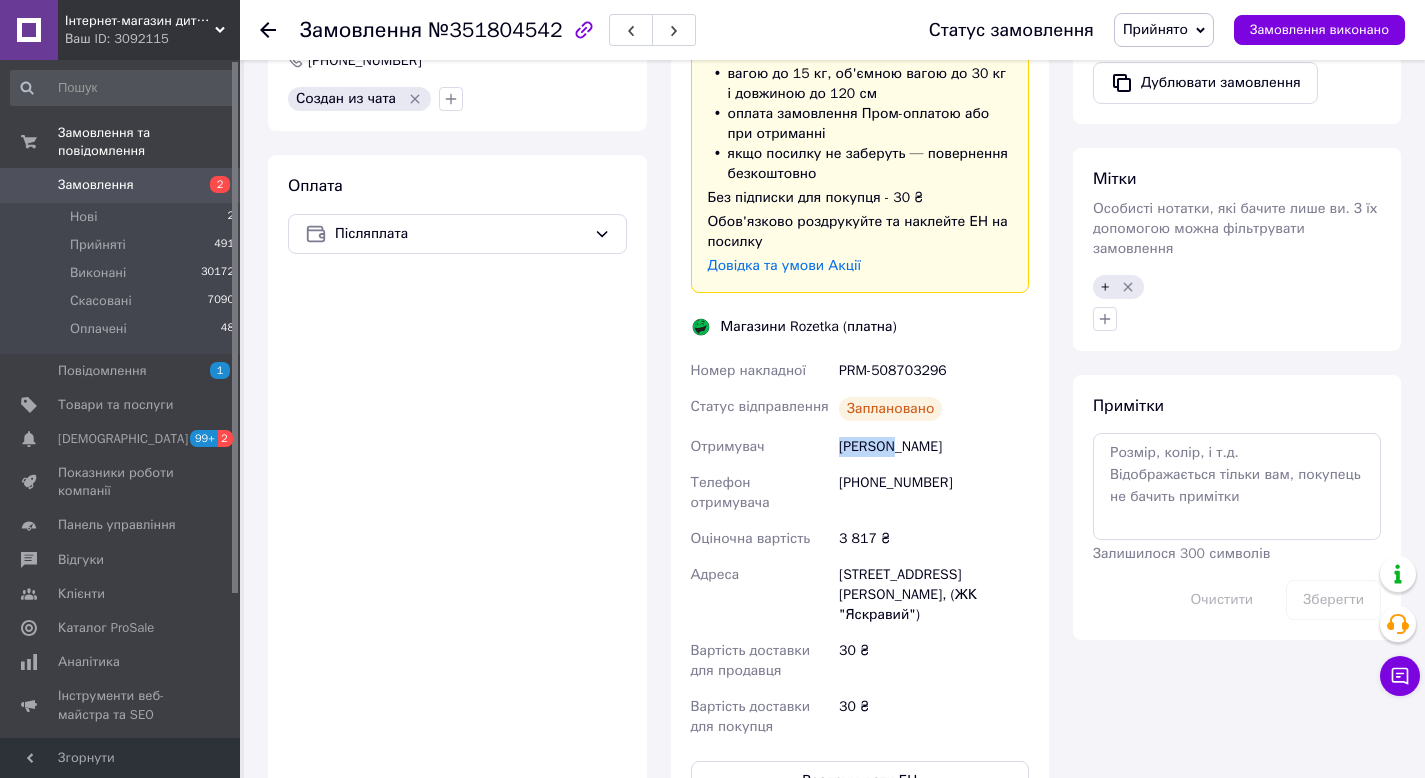 scroll, scrollTop: 790, scrollLeft: 0, axis: vertical 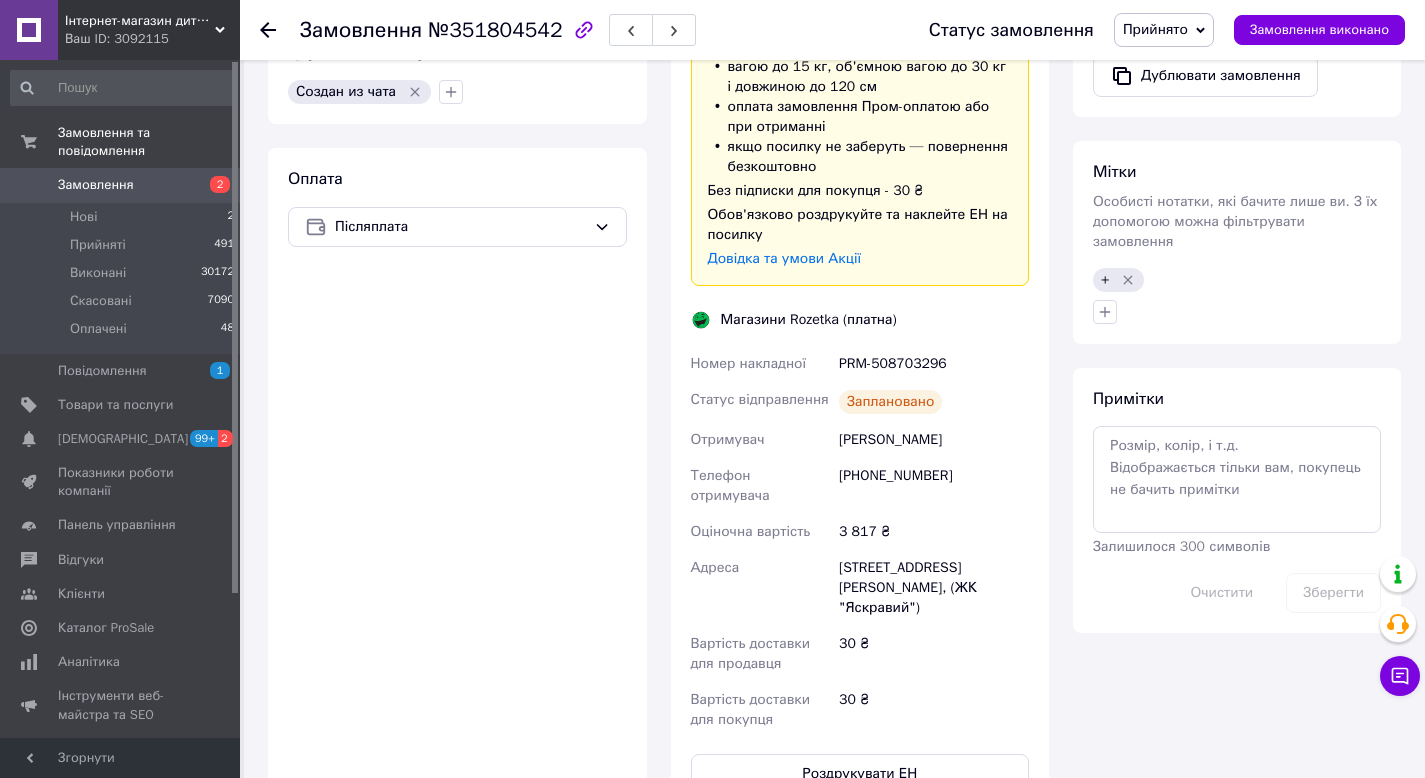 click on "[PHONE_NUMBER]" at bounding box center (934, 486) 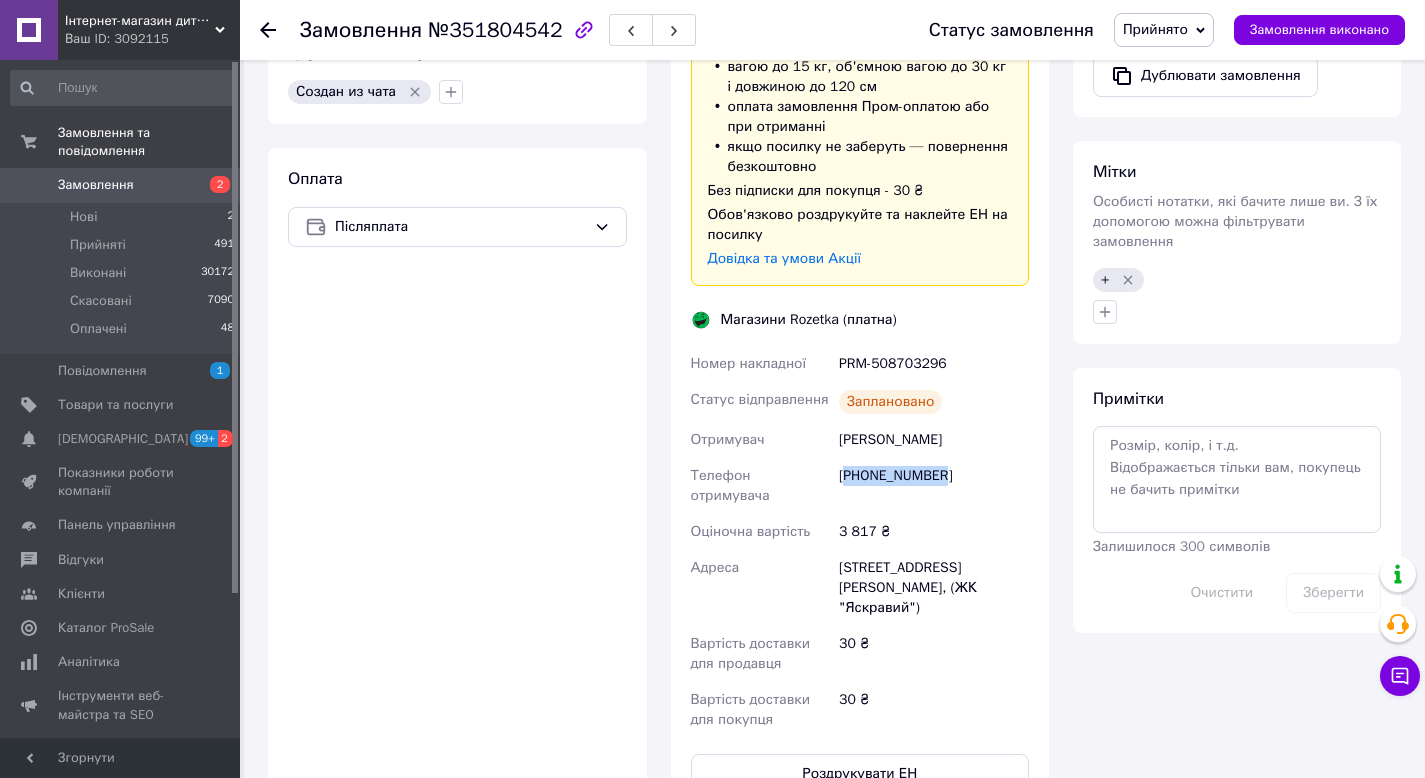 click on "[PHONE_NUMBER]" at bounding box center (934, 486) 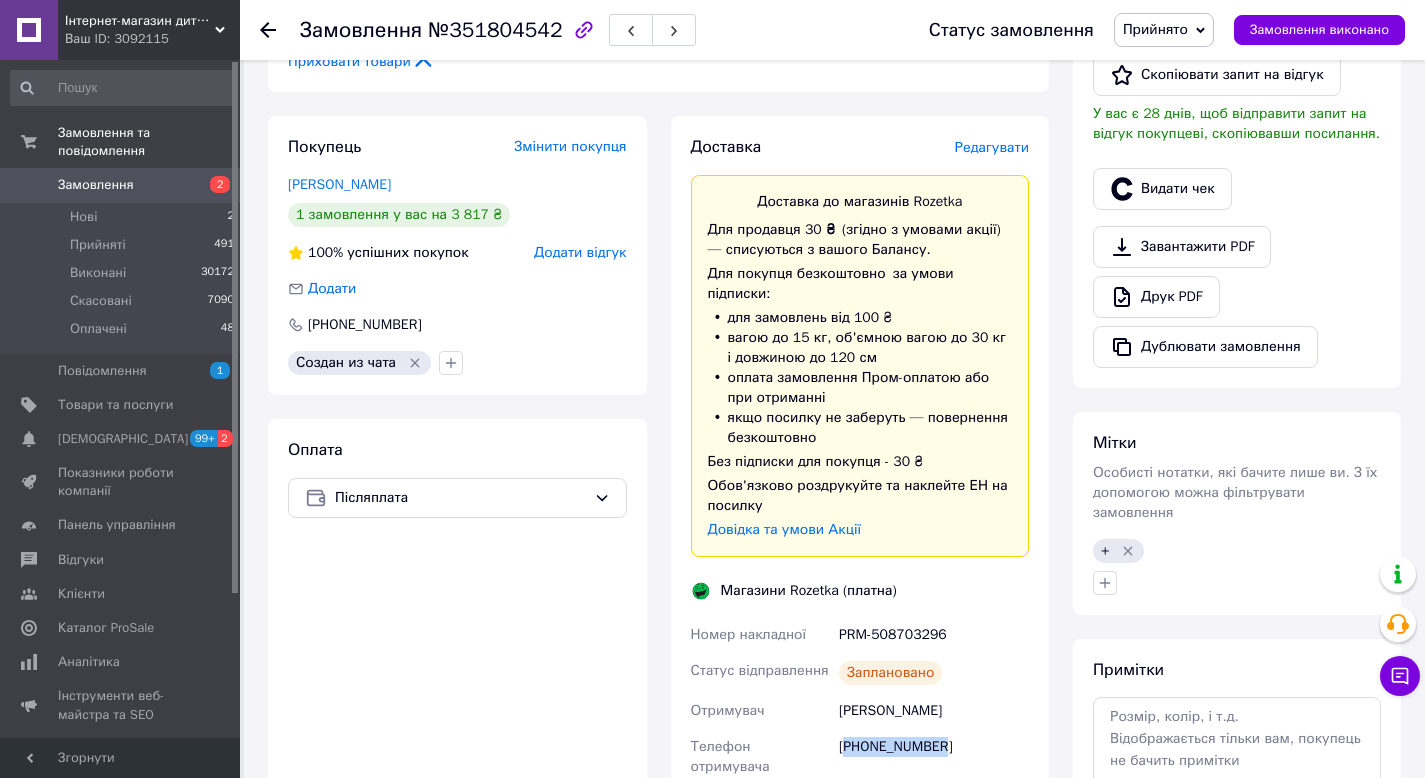scroll, scrollTop: 140, scrollLeft: 0, axis: vertical 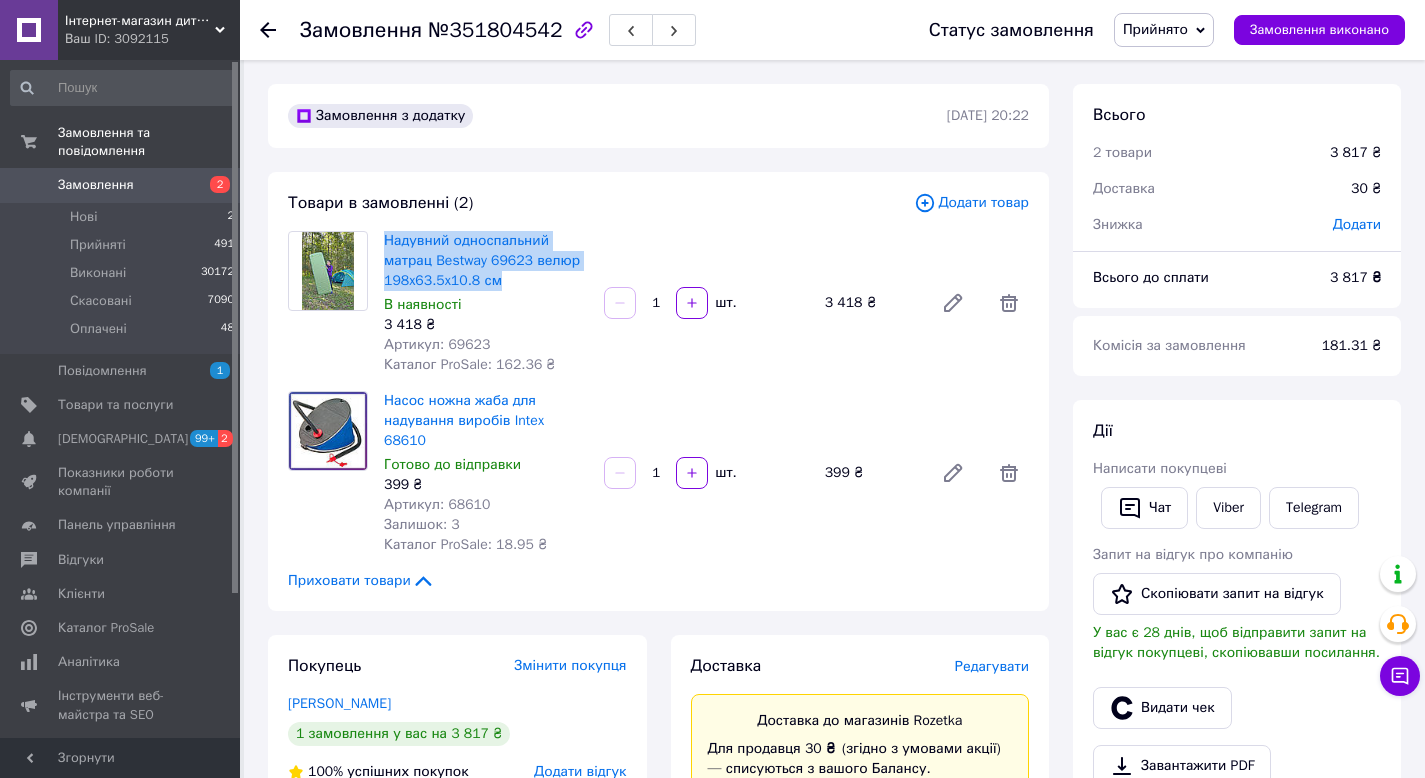 drag, startPoint x: 523, startPoint y: 282, endPoint x: 388, endPoint y: 221, distance: 148.14183 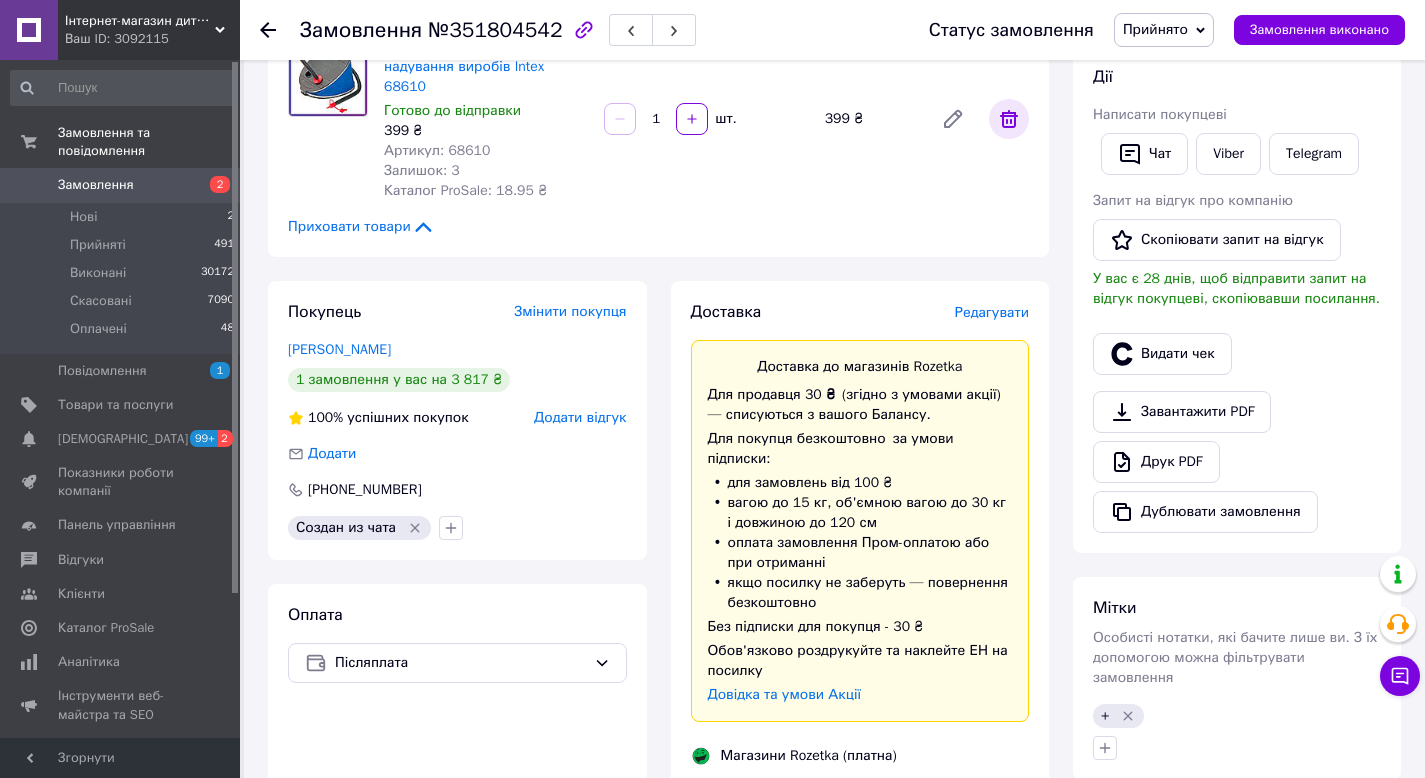 scroll, scrollTop: 762, scrollLeft: 0, axis: vertical 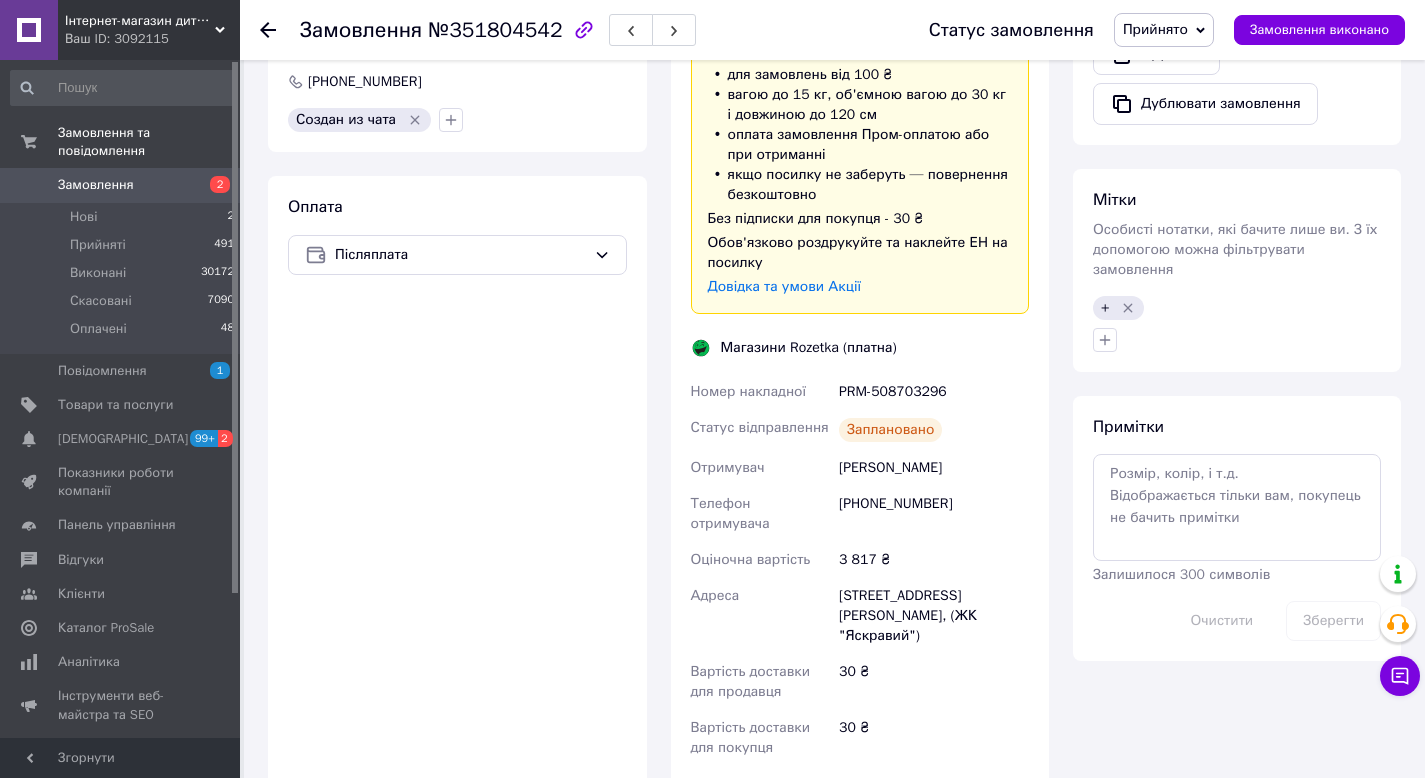 click 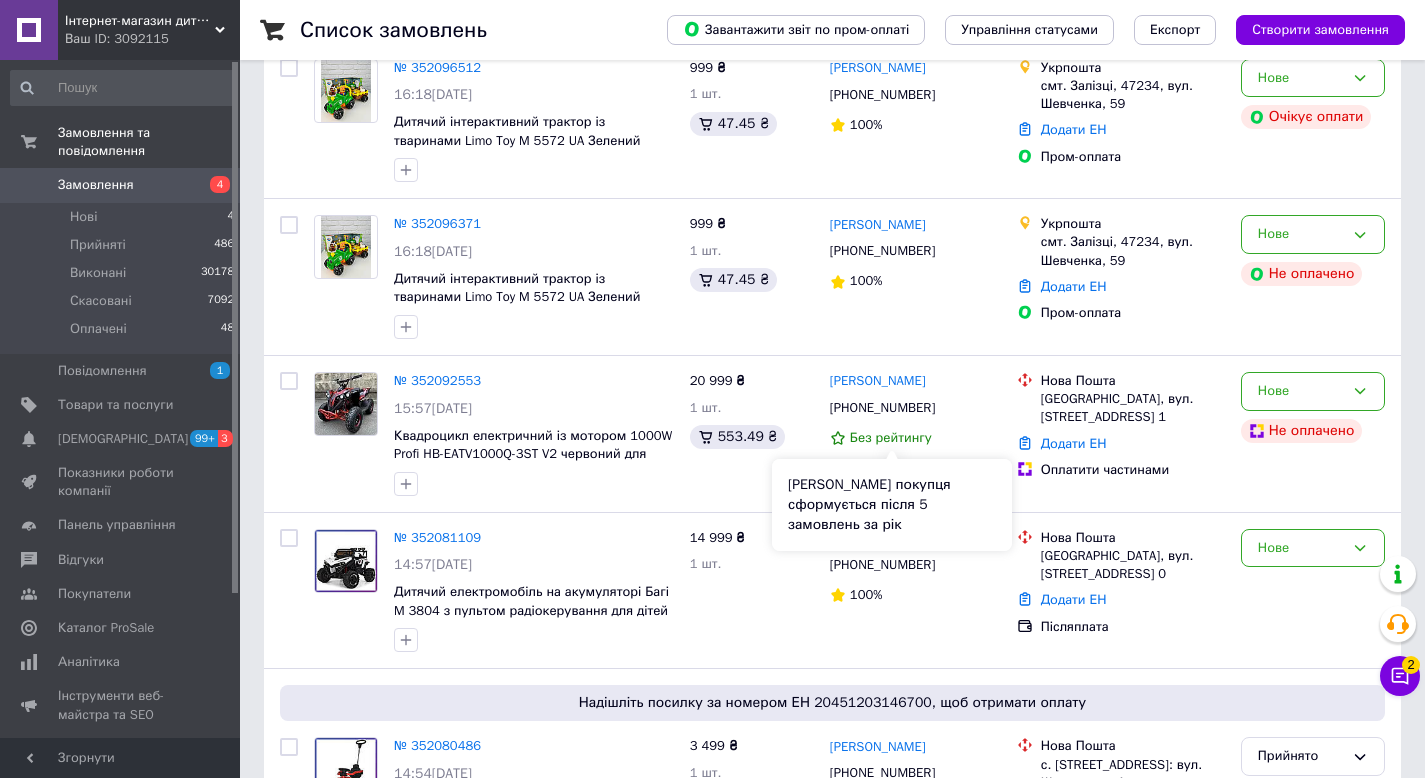 scroll, scrollTop: 183, scrollLeft: 0, axis: vertical 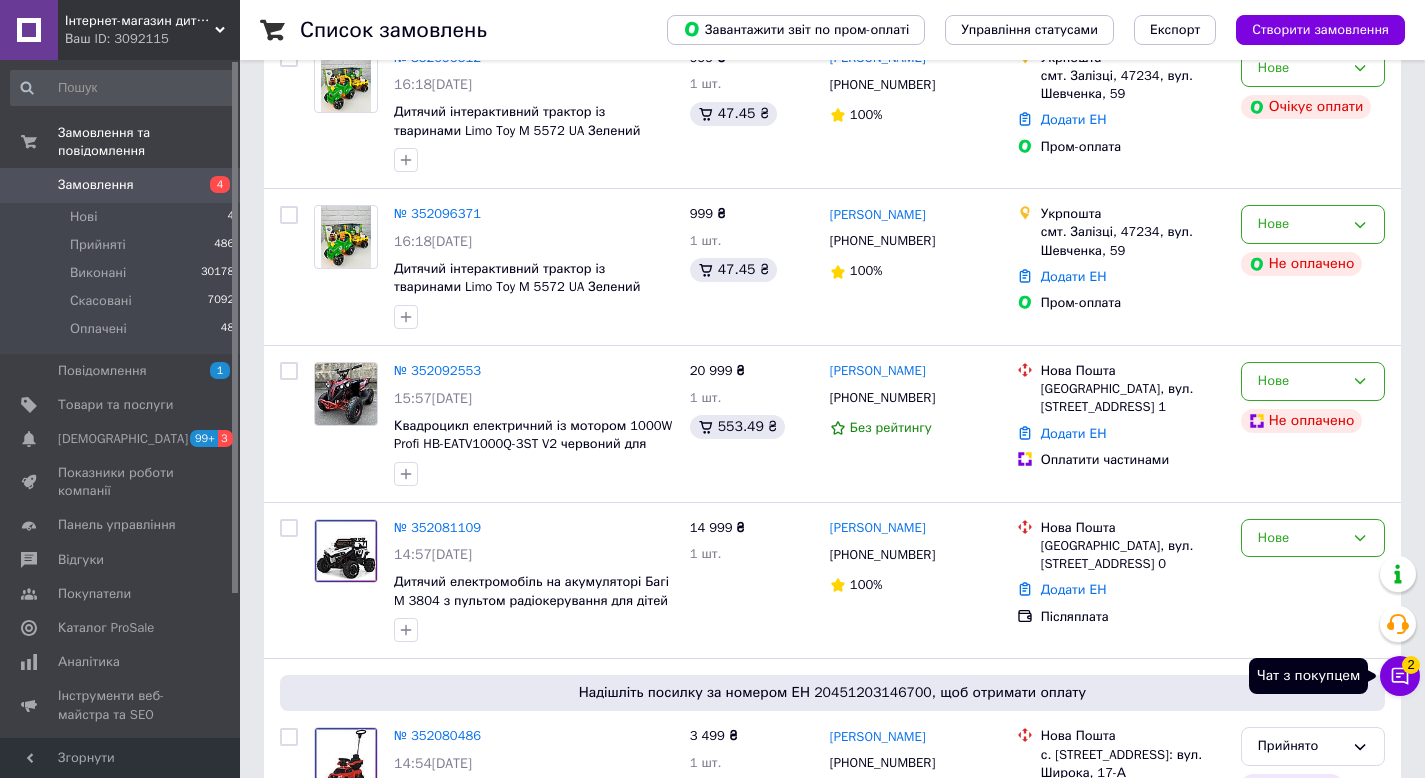 click 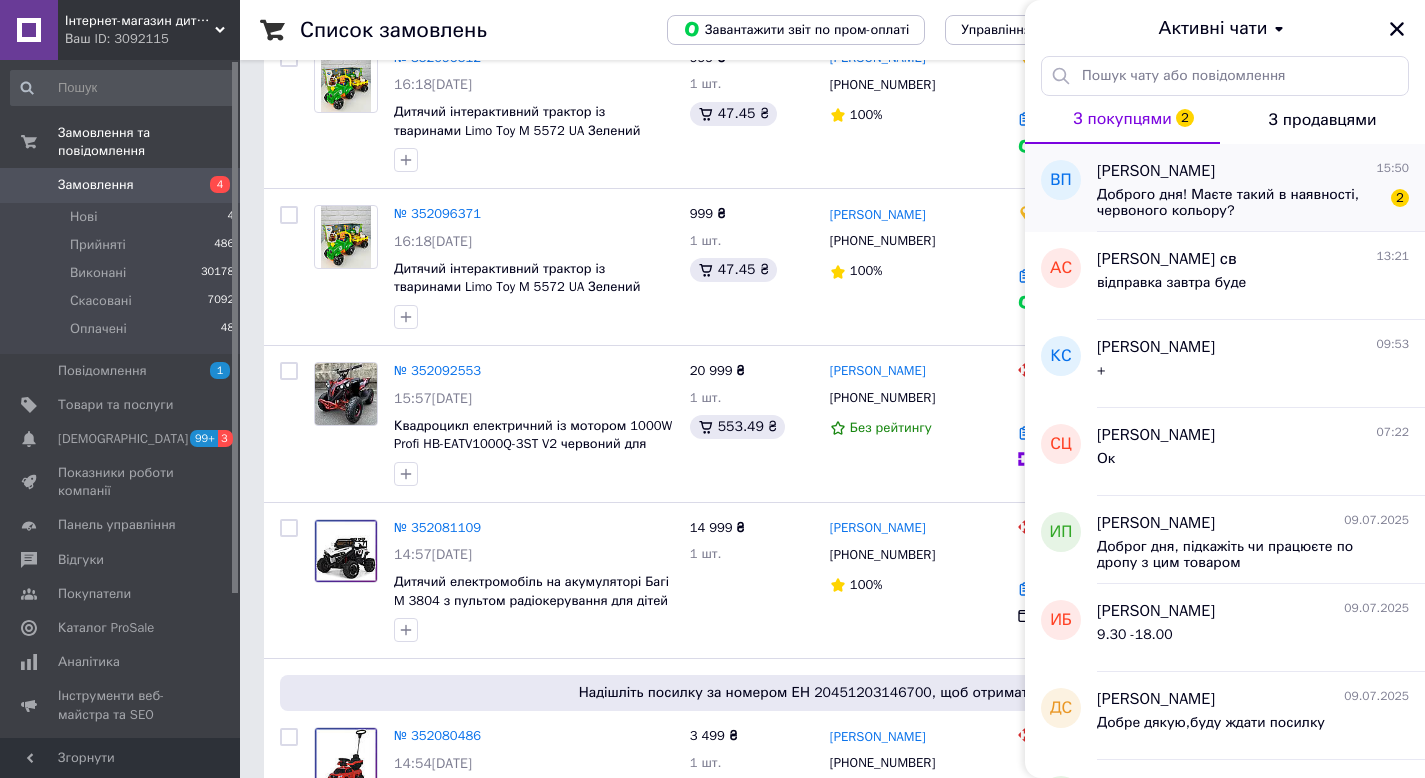 click on "Доброго дня! Маєте такий в наявності, червоного кольору?" at bounding box center [1239, 203] 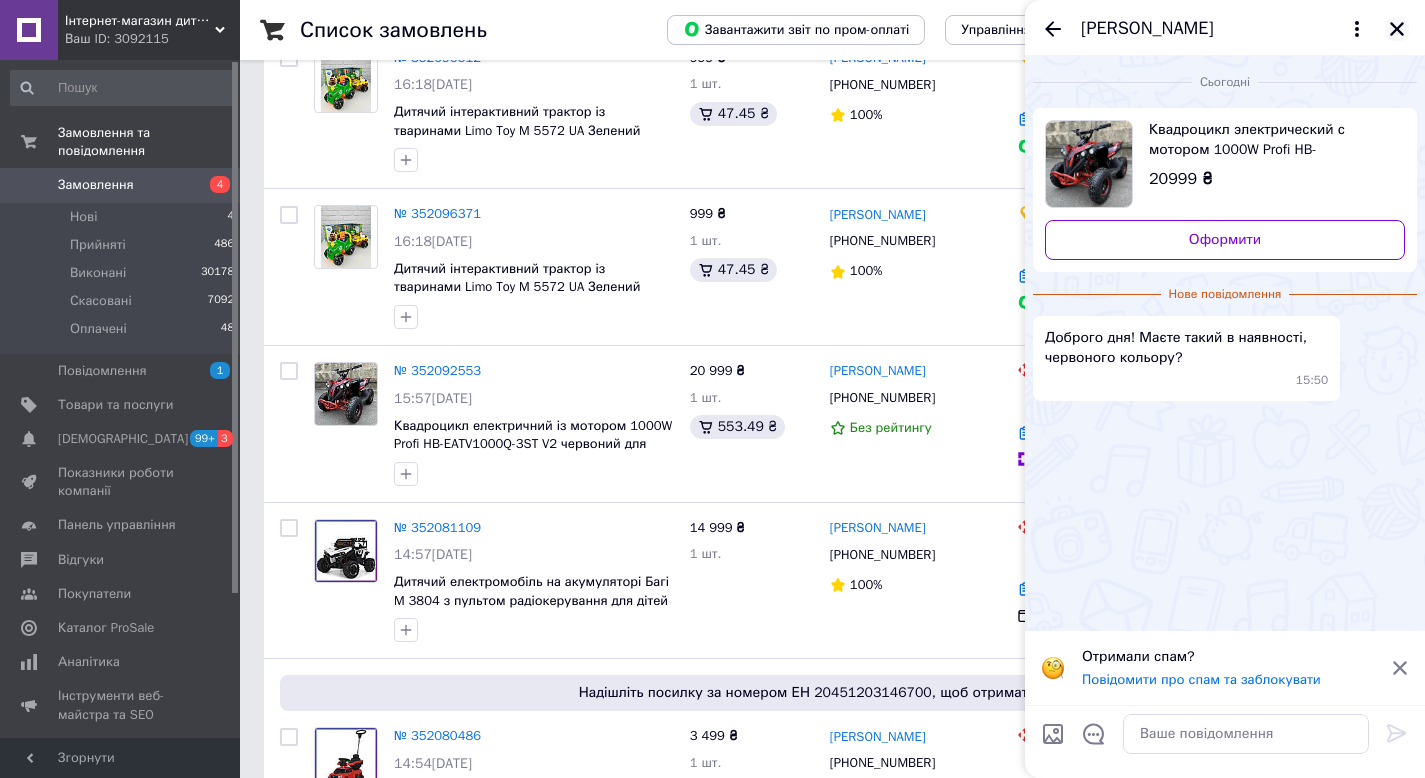 click 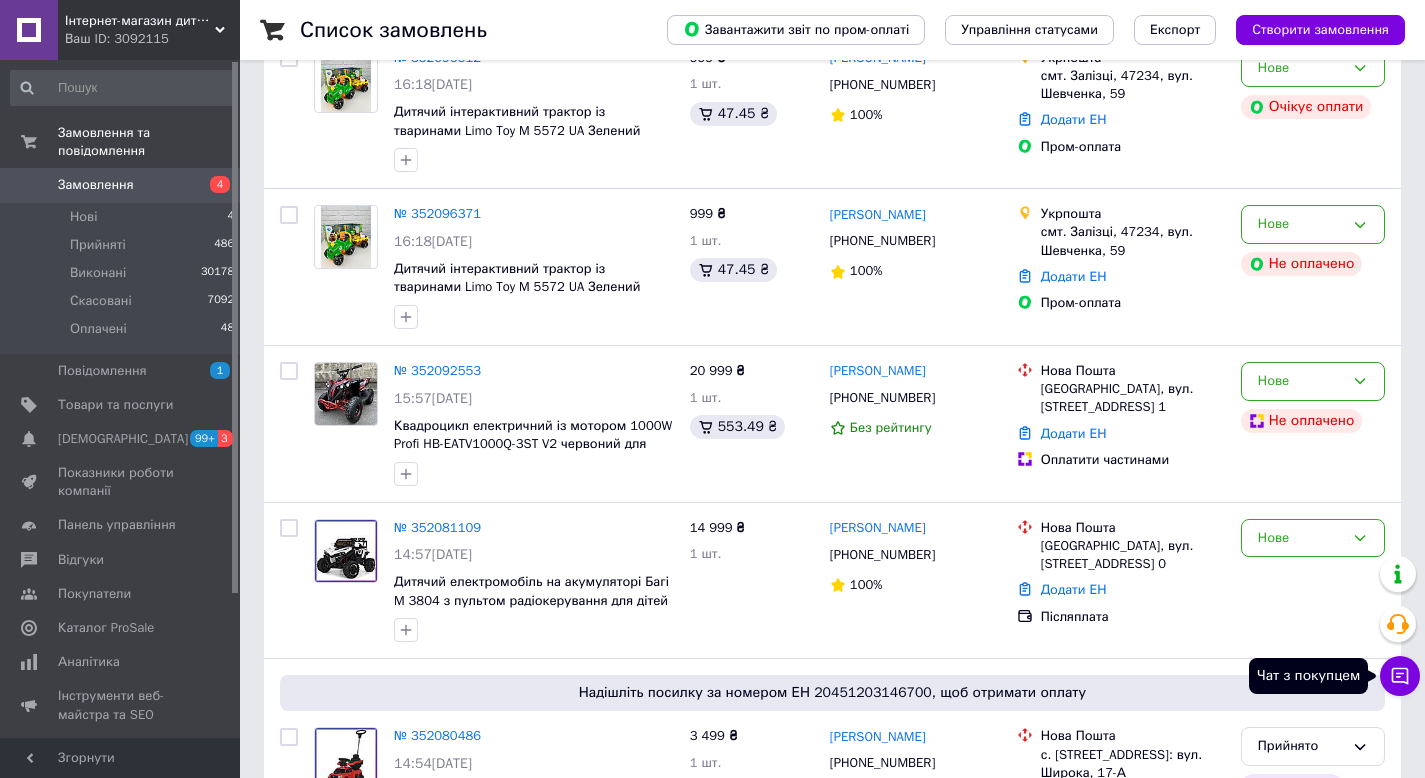 drag, startPoint x: 1408, startPoint y: 678, endPoint x: 1419, endPoint y: 653, distance: 27.313 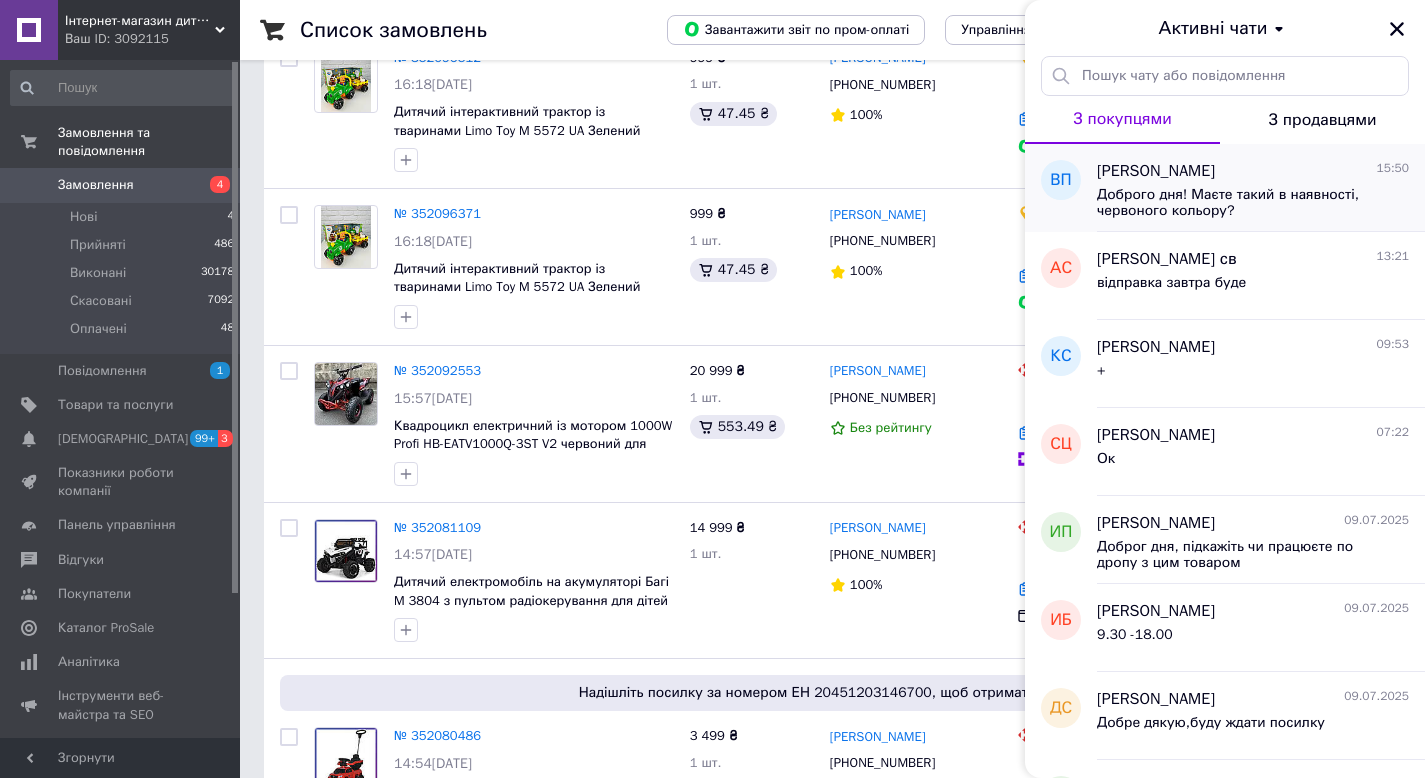 click on "Доброго дня! Маєте такий в наявності, червоного кольору?" at bounding box center (1239, 203) 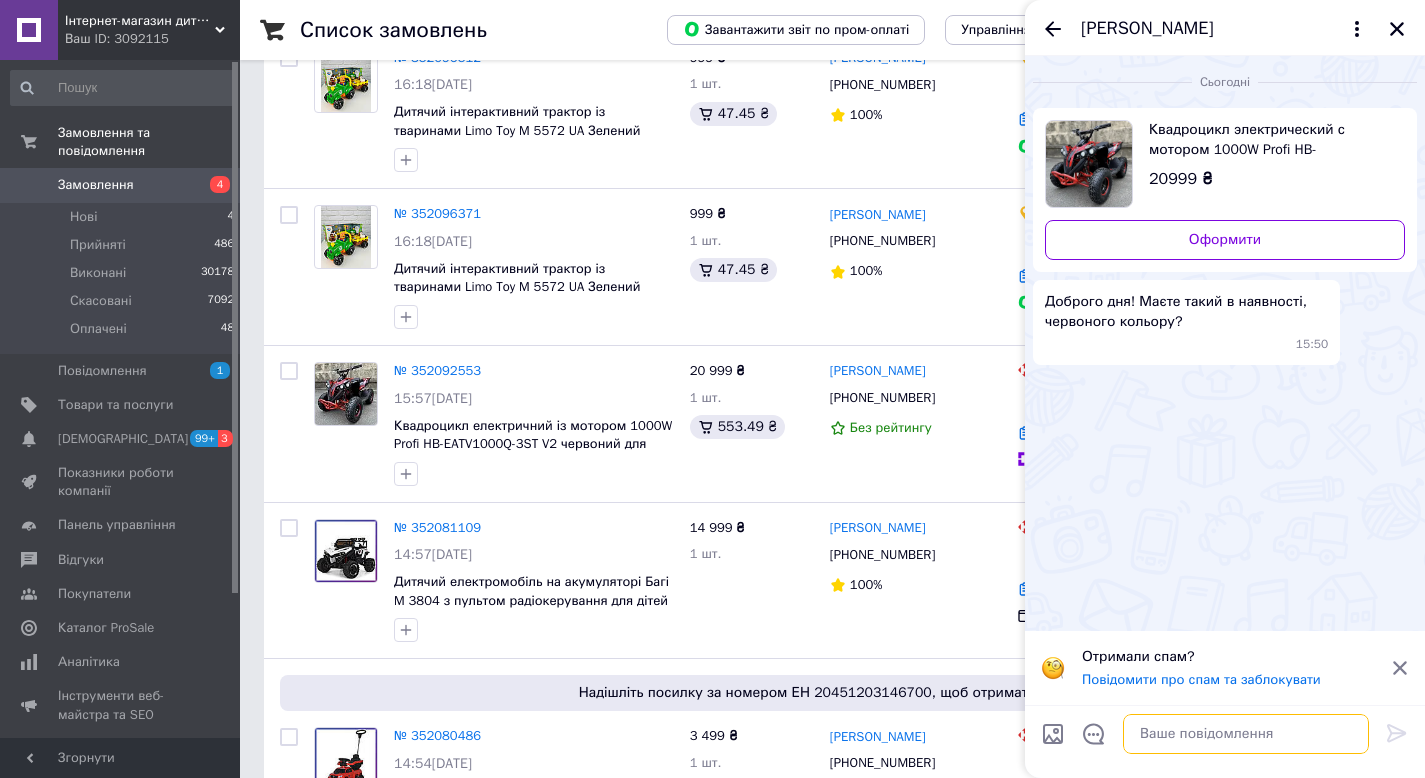 click at bounding box center (1246, 734) 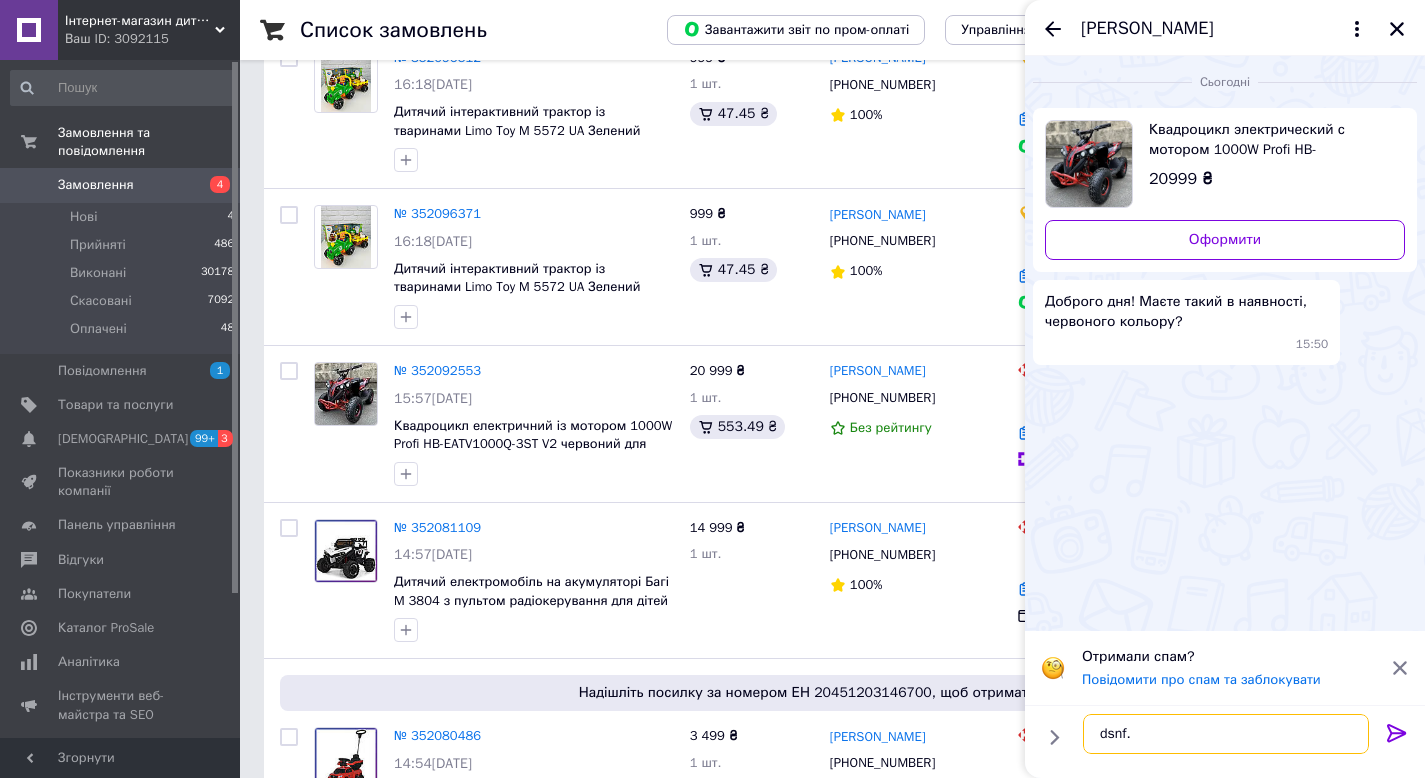 type on "dsnf.!" 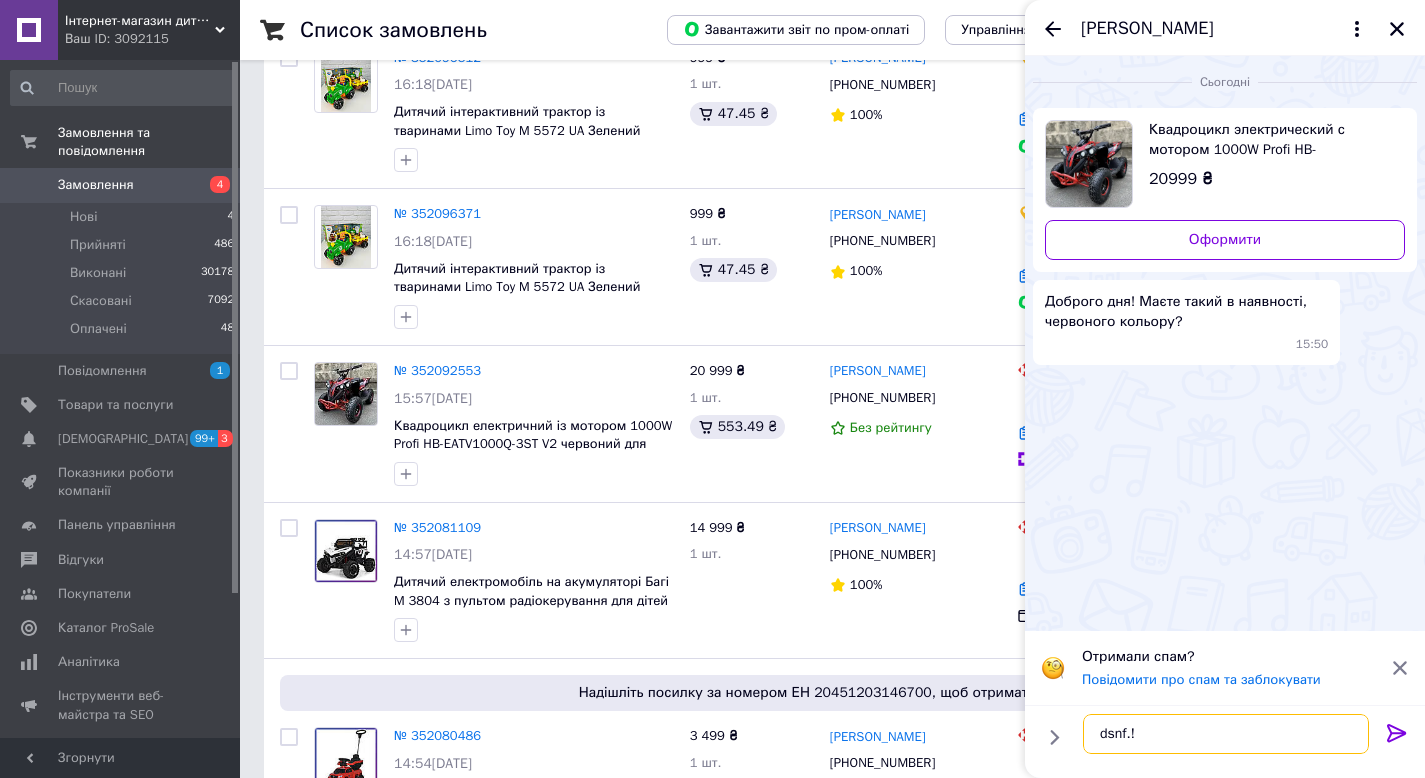 type 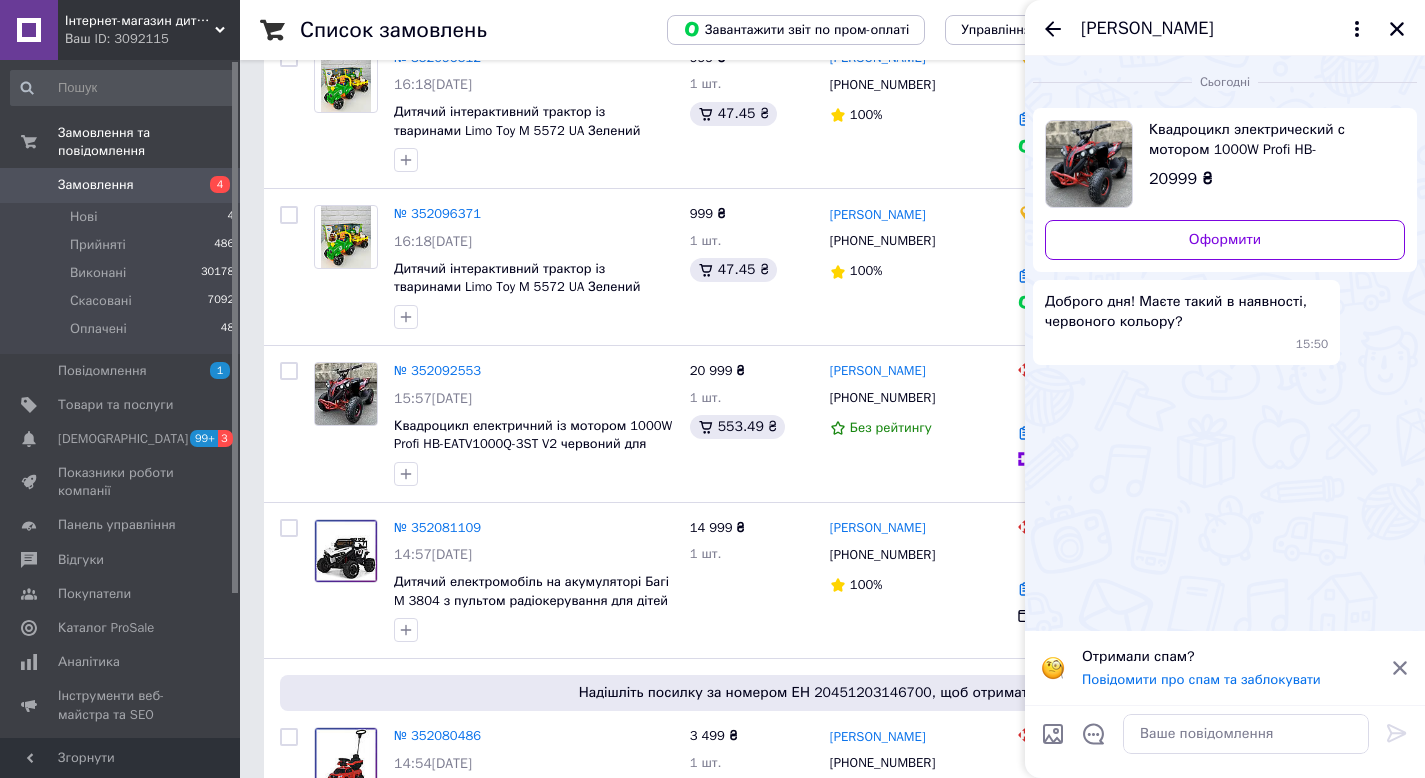 click at bounding box center [1053, 738] 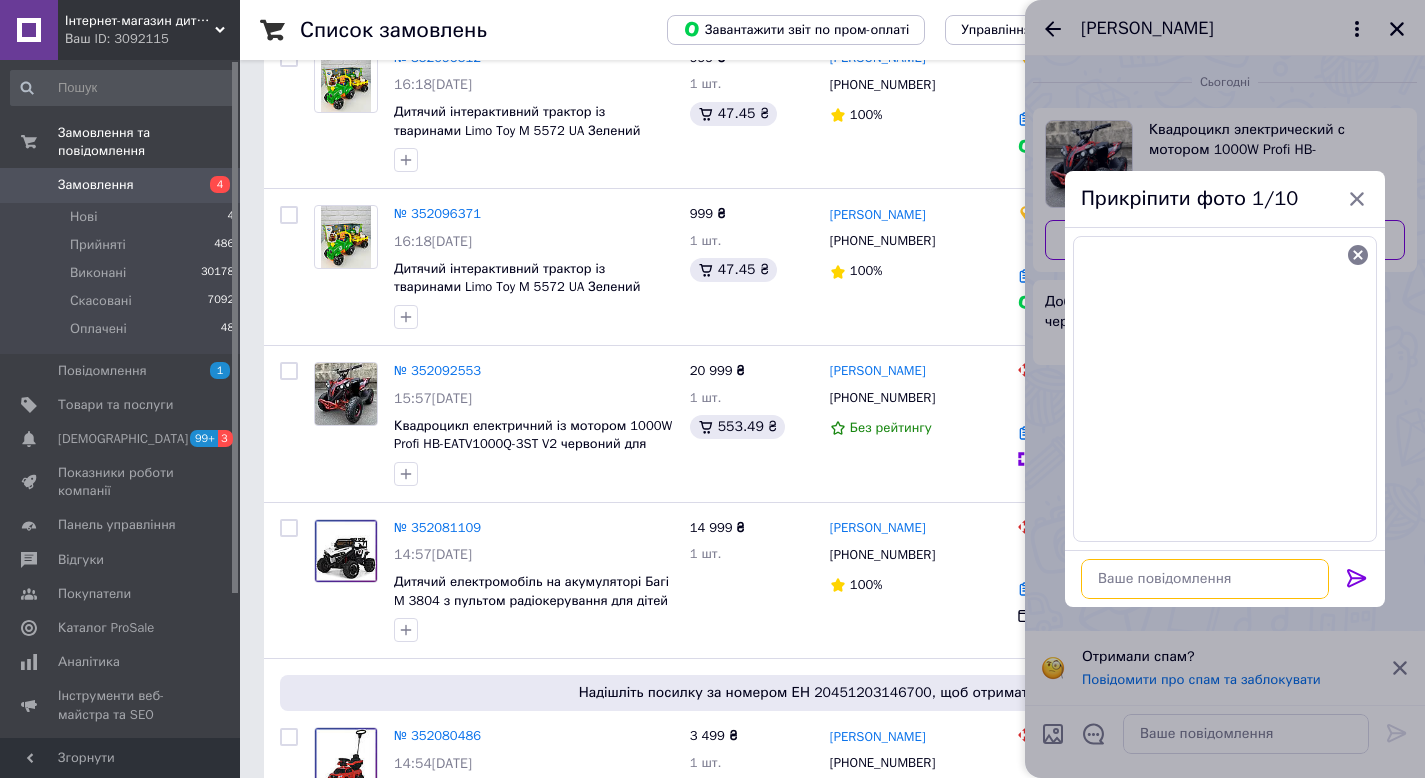 click at bounding box center (1205, 579) 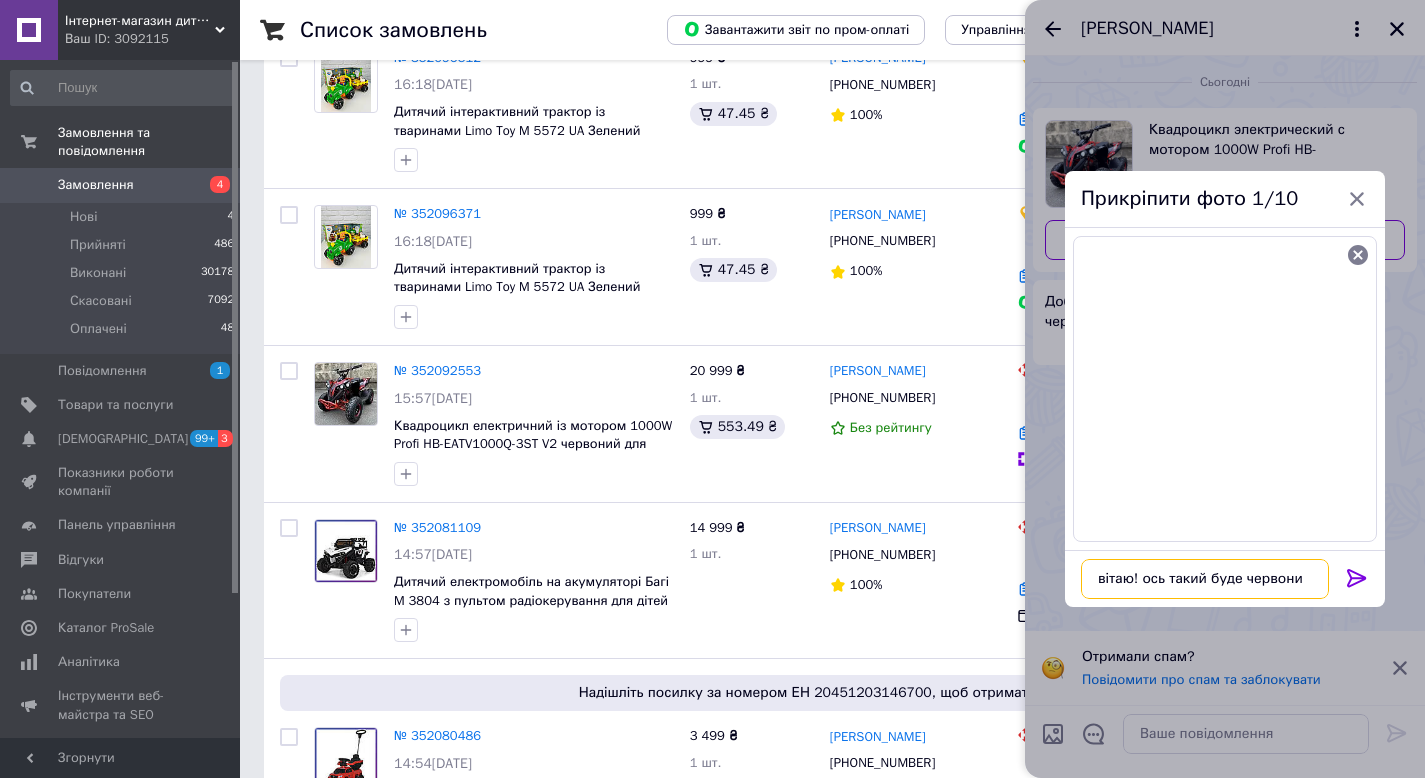 type on "вітаю! ось такий буде червоний" 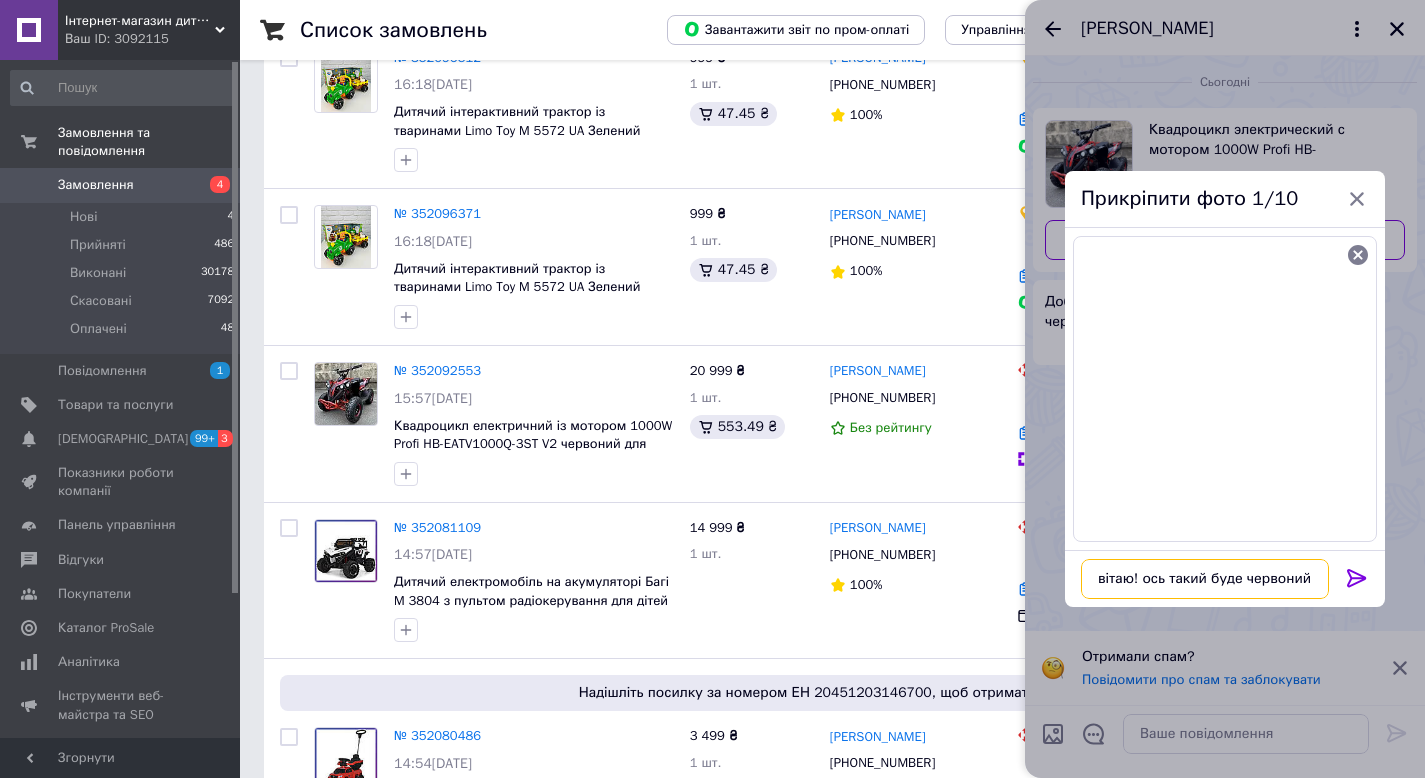 scroll, scrollTop: 11, scrollLeft: 0, axis: vertical 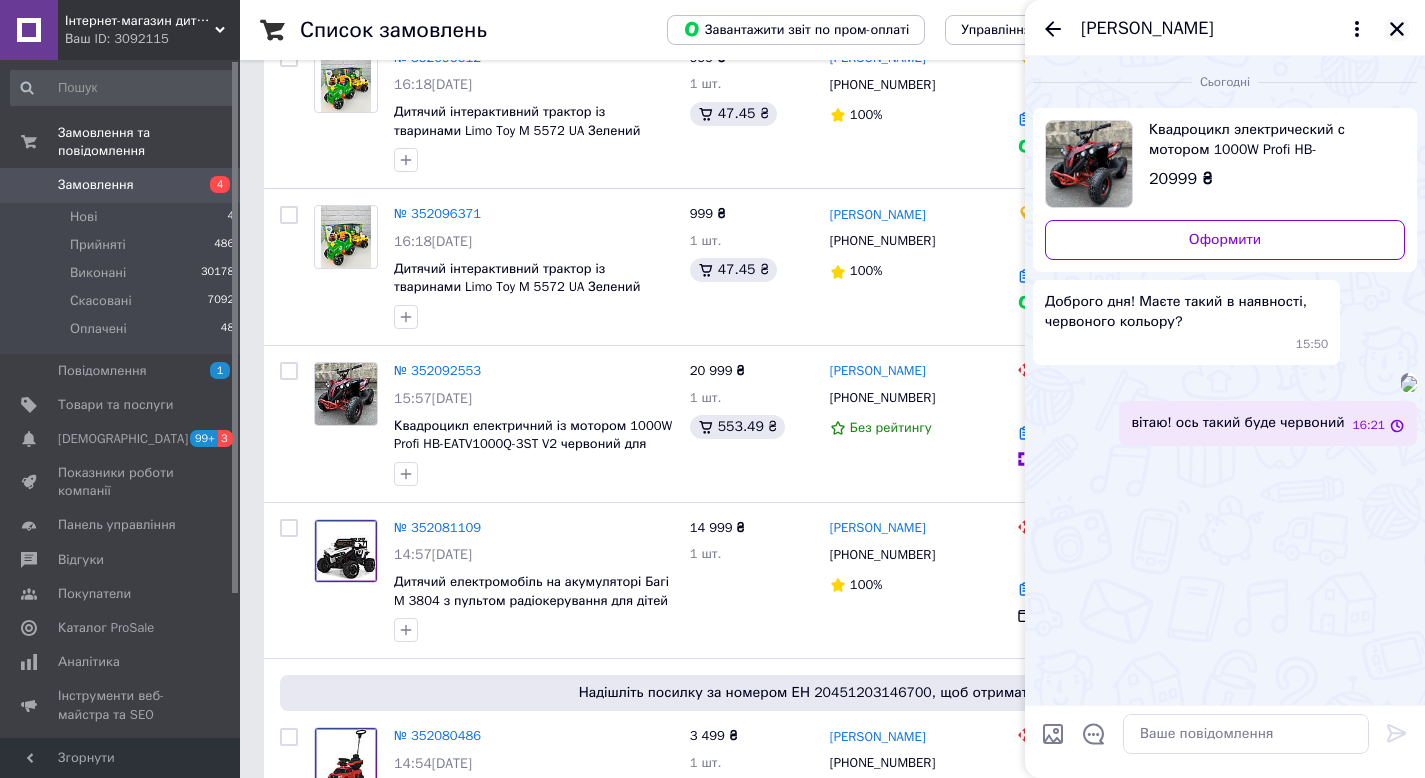 click 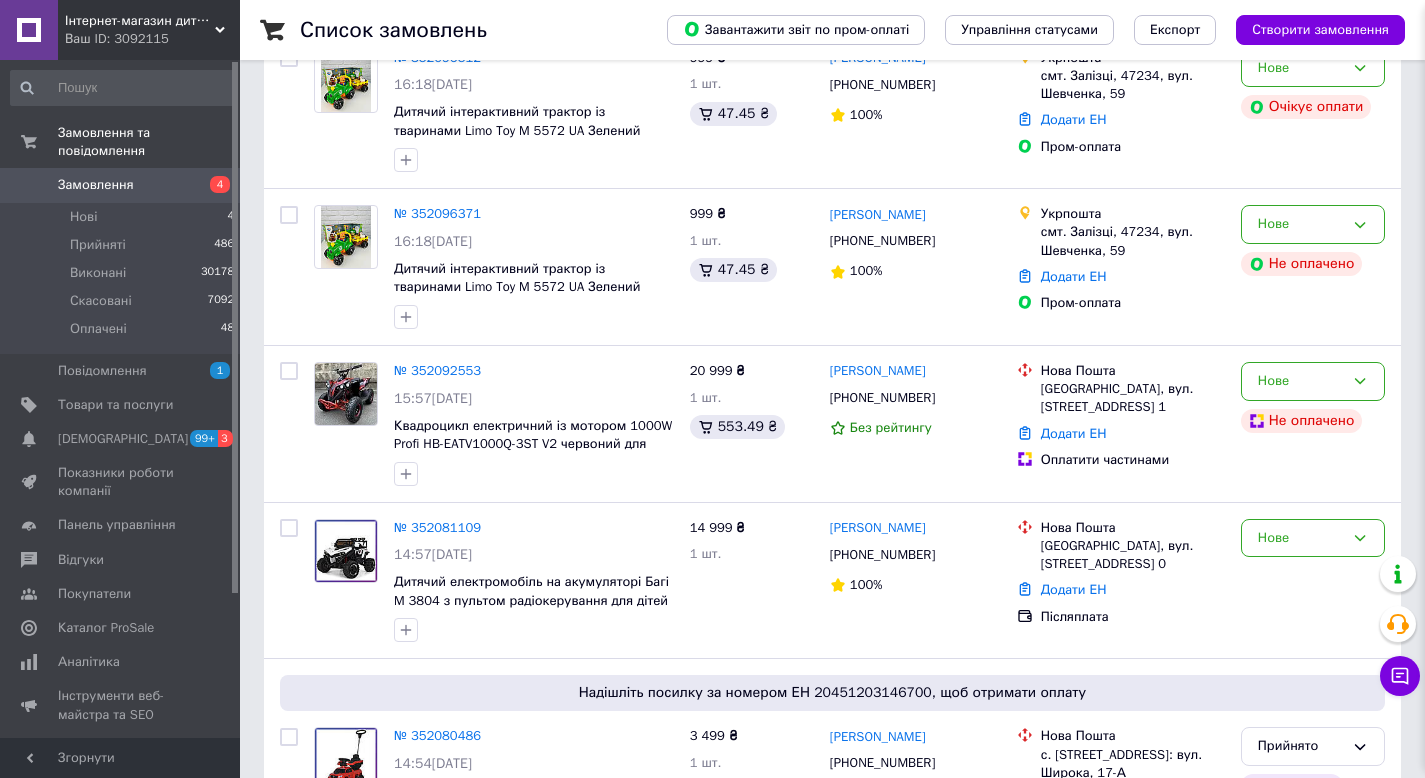 scroll, scrollTop: 29, scrollLeft: 0, axis: vertical 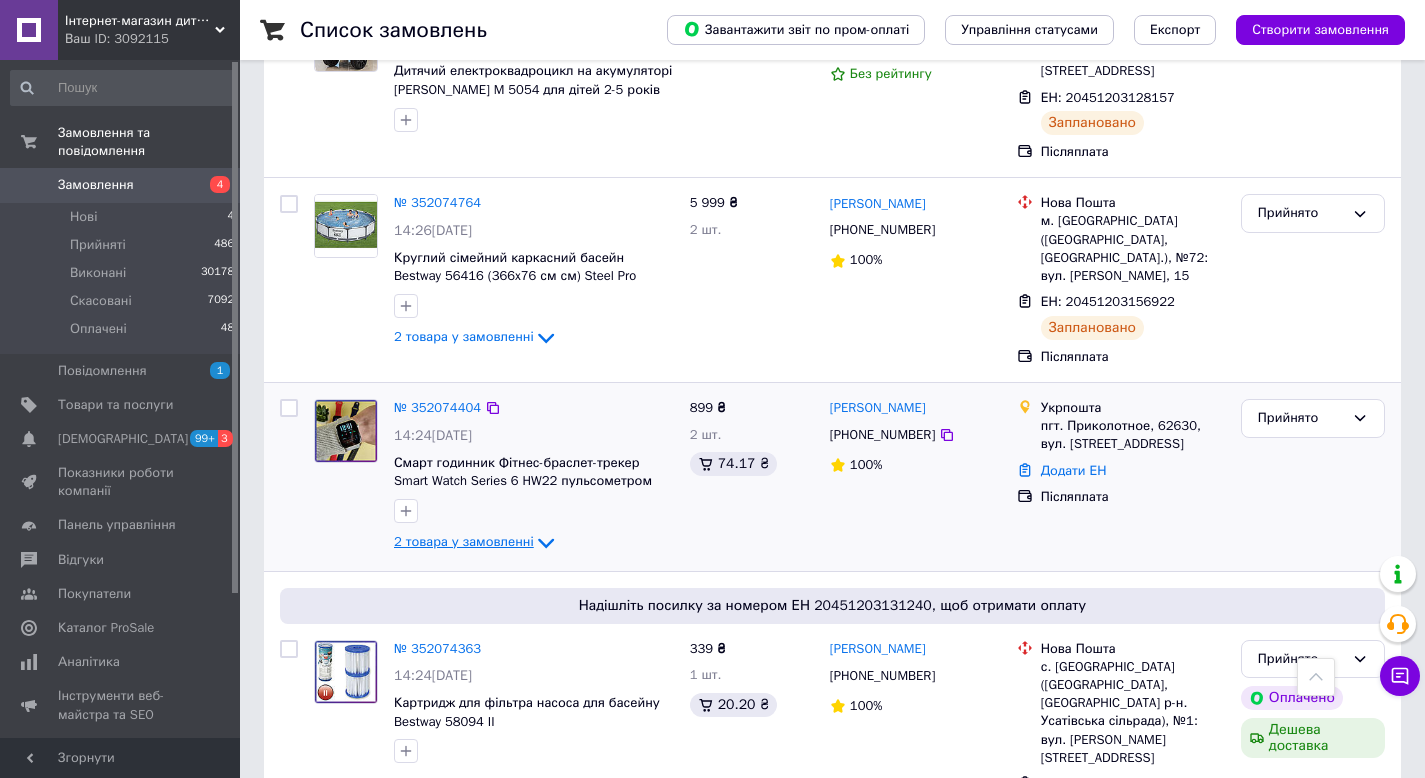 click 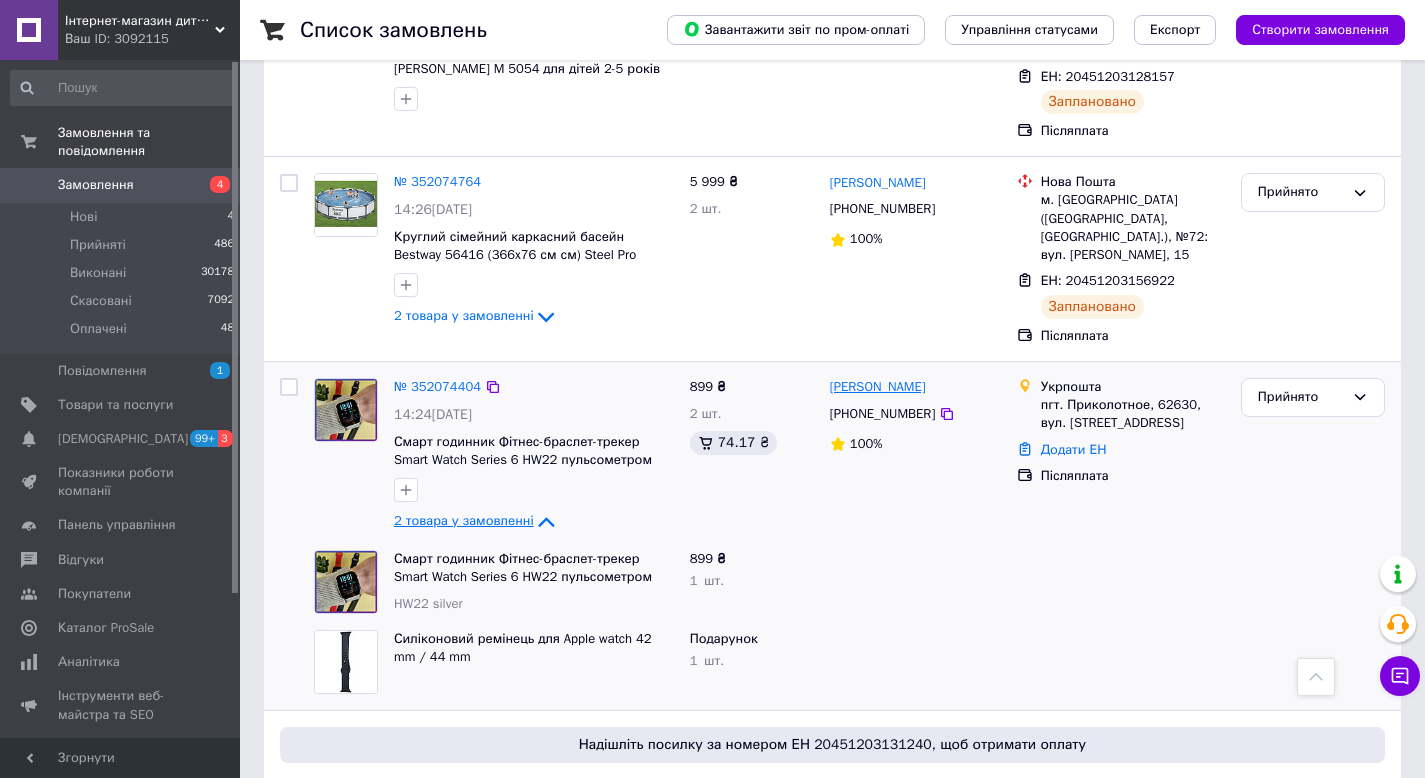 scroll, scrollTop: 1097, scrollLeft: 0, axis: vertical 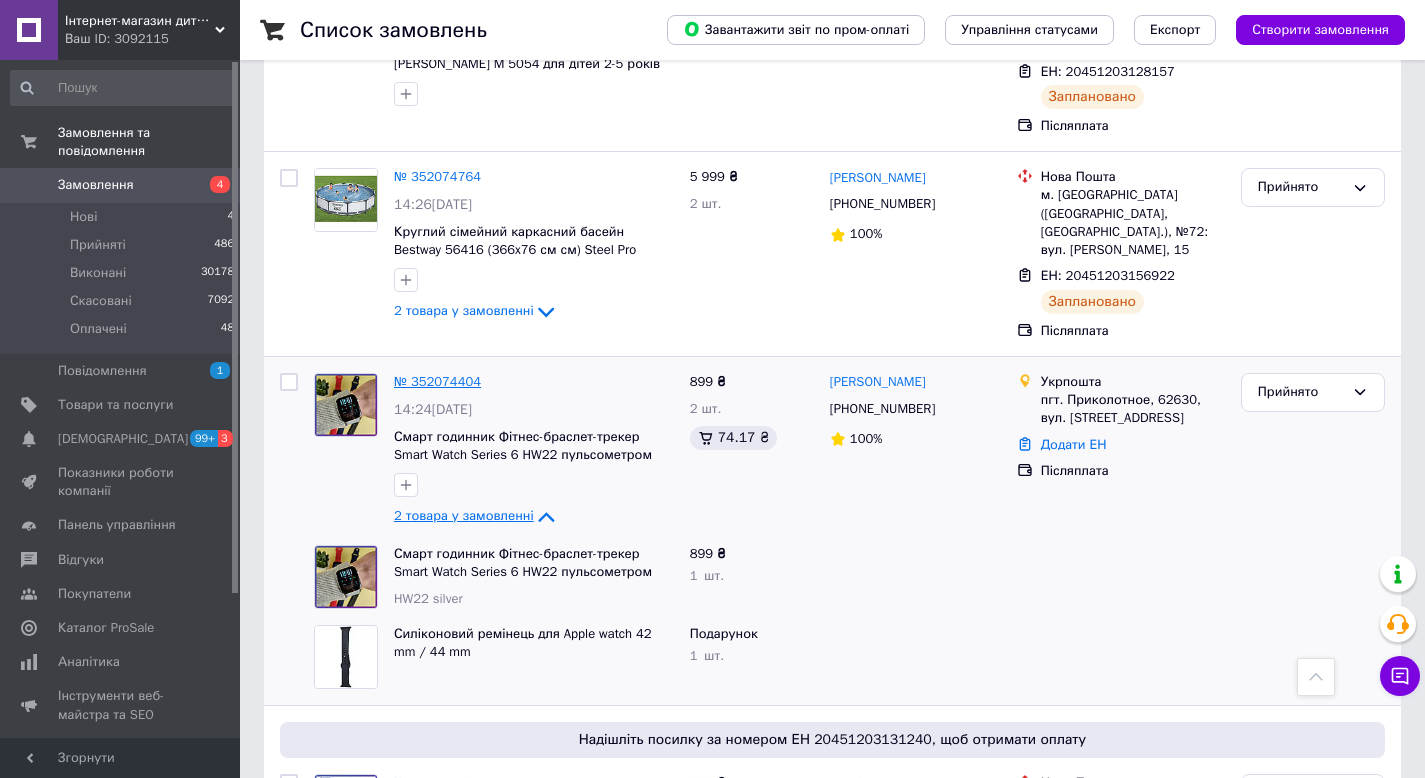 click on "№ 352074404" at bounding box center [437, 381] 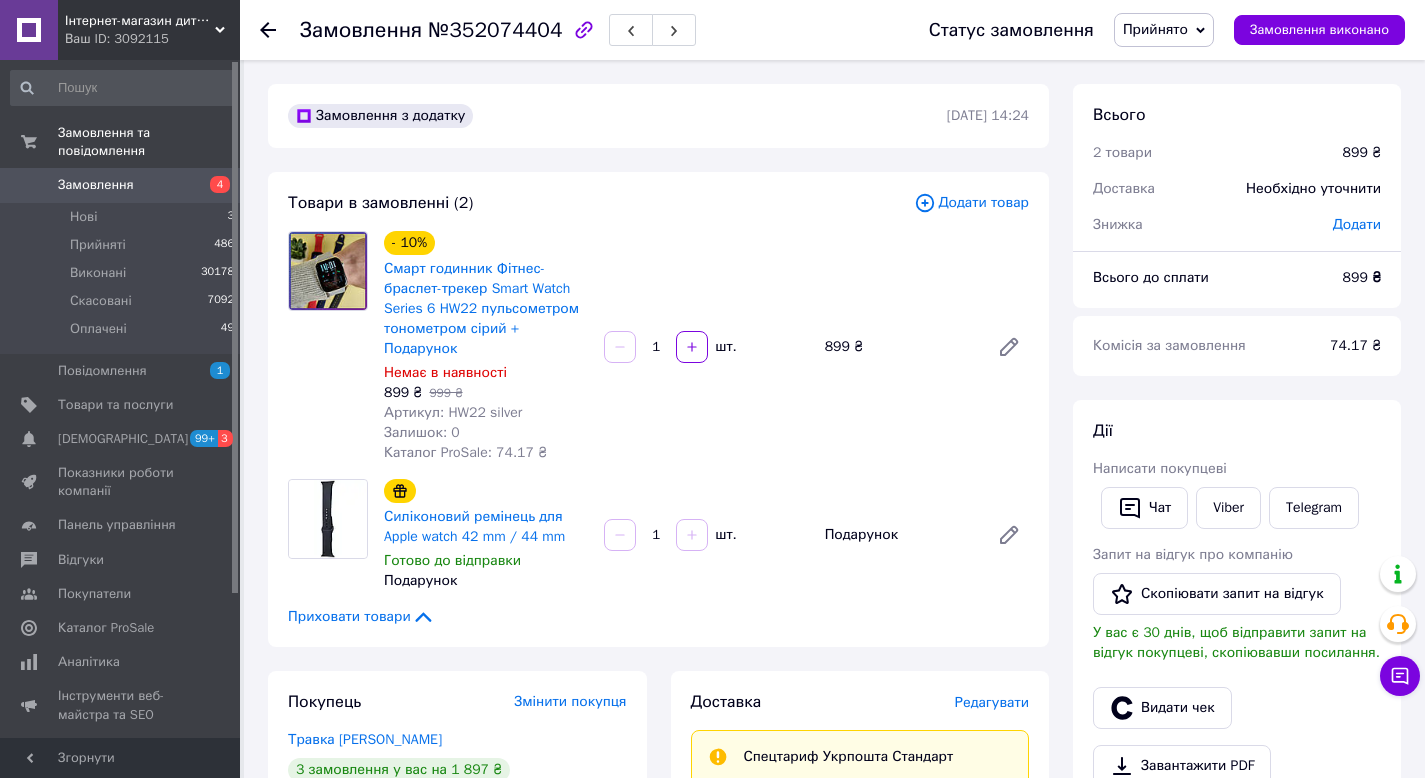 scroll, scrollTop: 38, scrollLeft: 0, axis: vertical 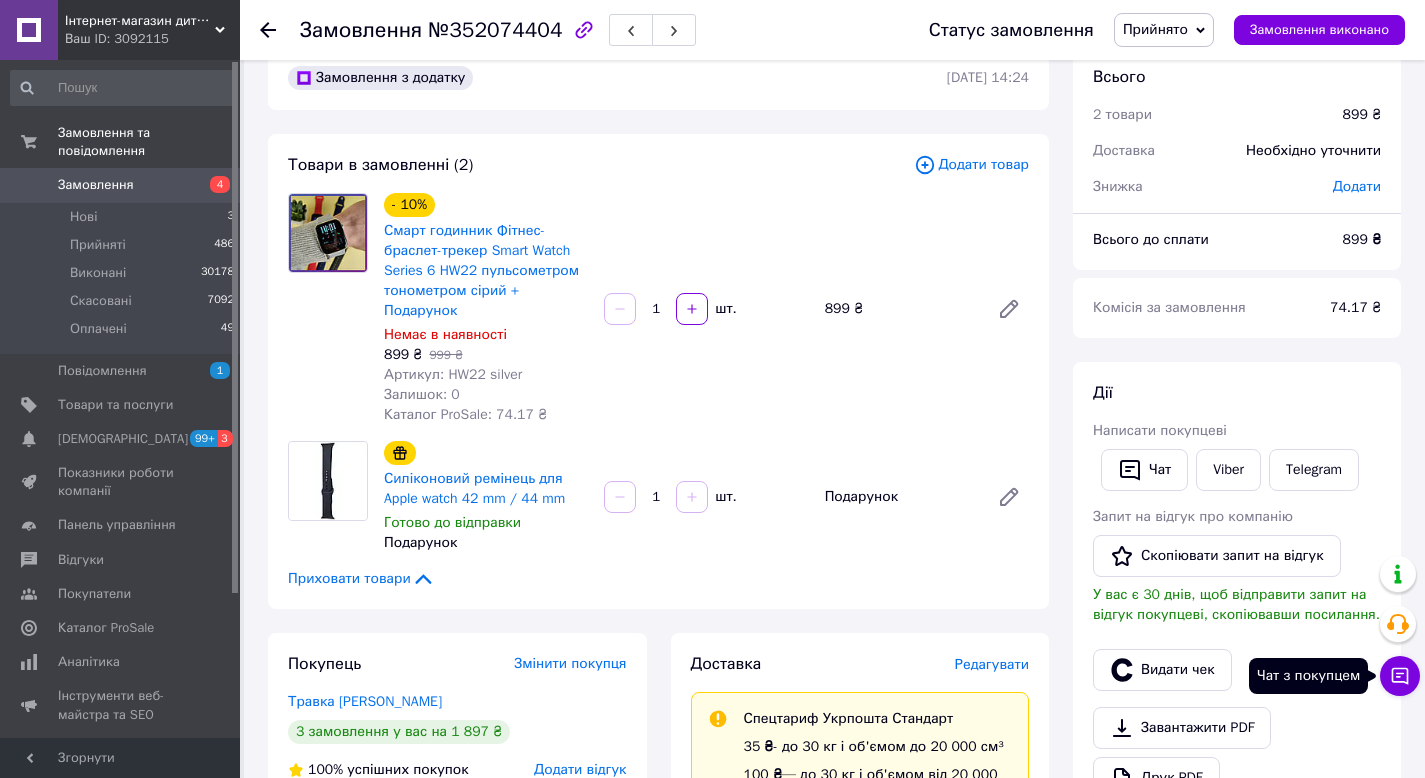 click 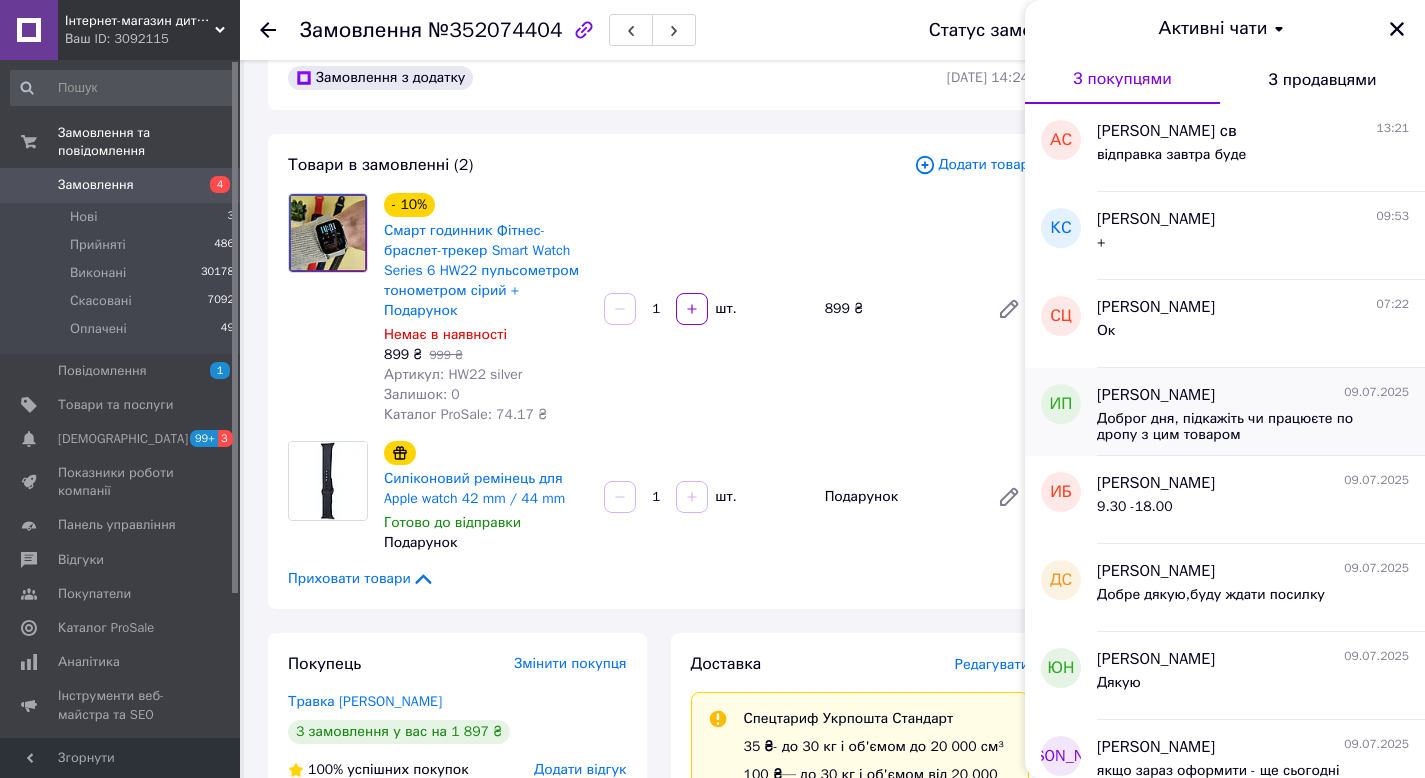 scroll, scrollTop: 89, scrollLeft: 0, axis: vertical 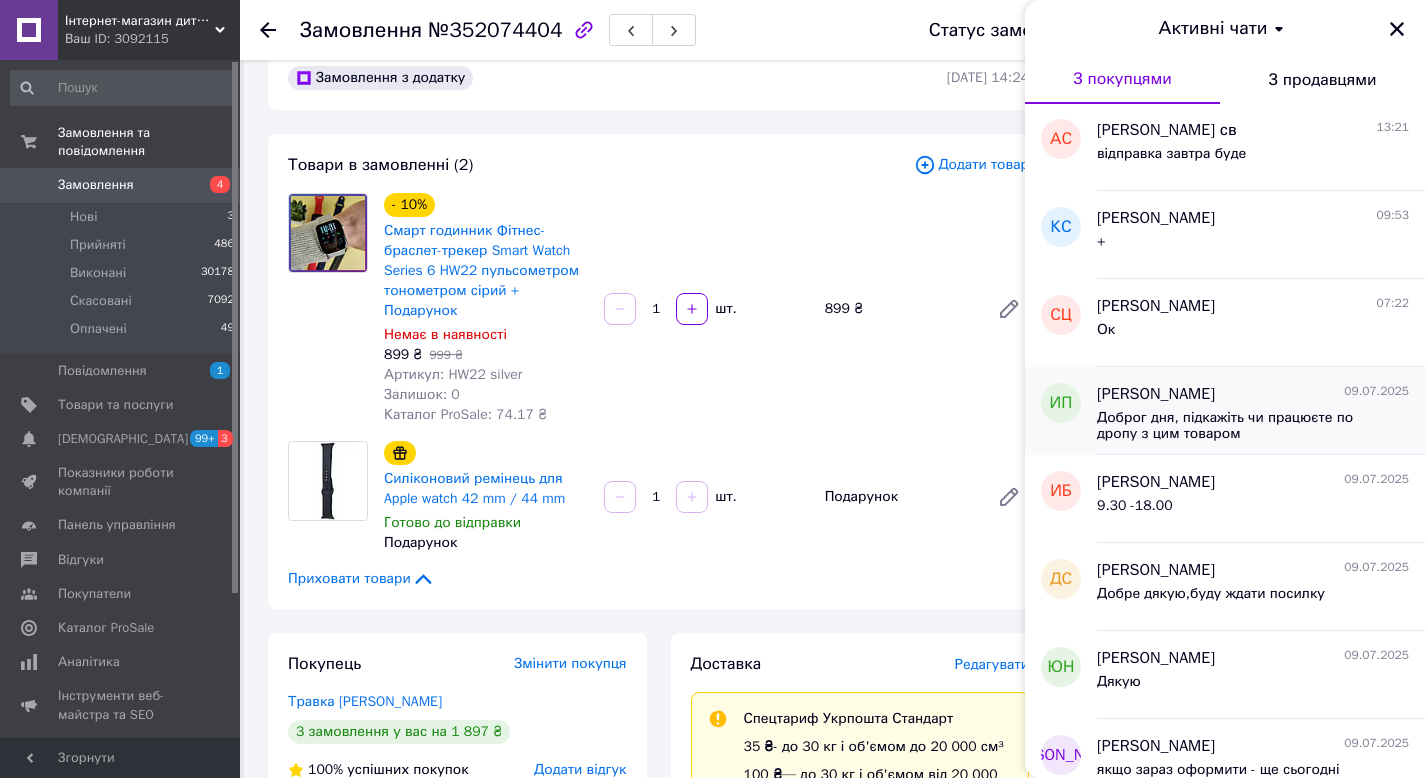 click on "Доброг дня, підкажіть чи працюєте по дропу з цим товаром" at bounding box center [1239, 426] 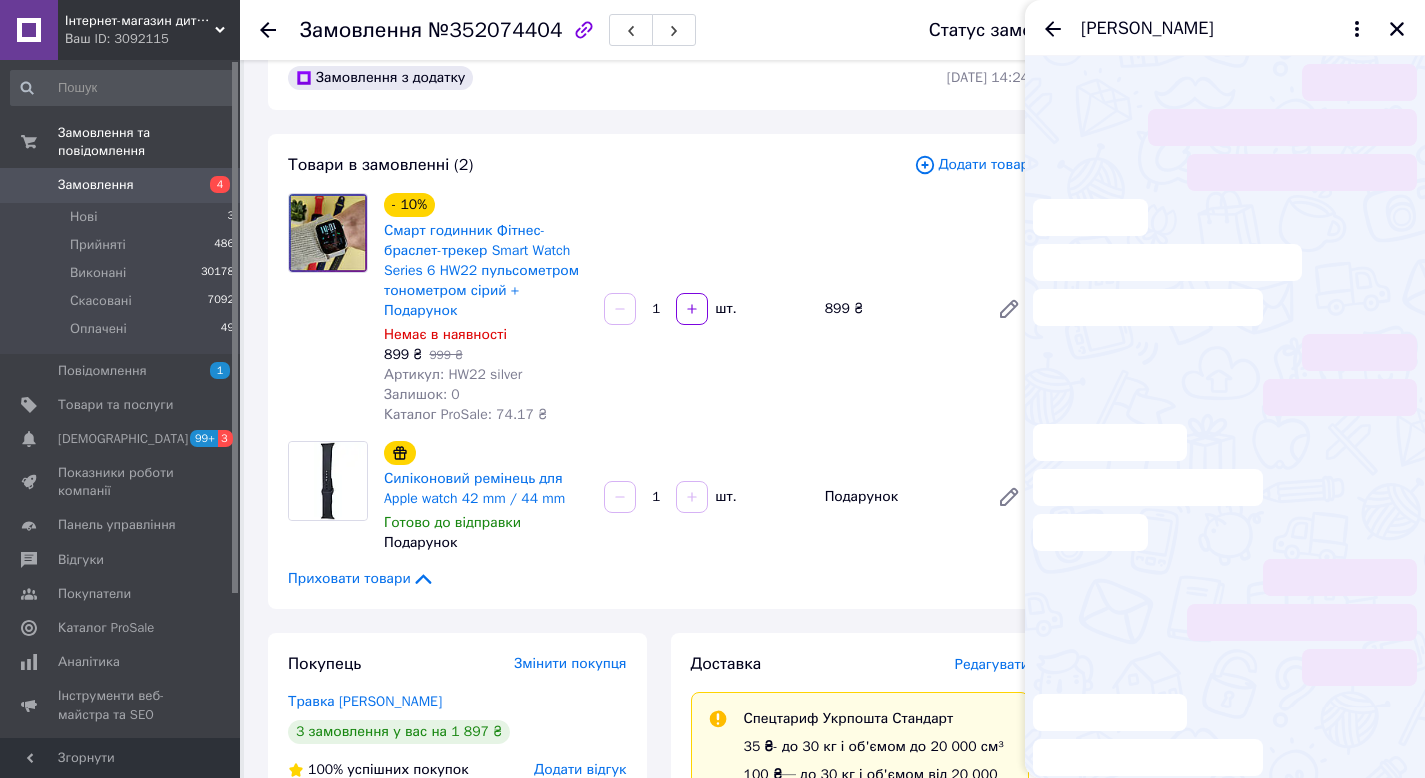 drag, startPoint x: 1400, startPoint y: 32, endPoint x: 922, endPoint y: 77, distance: 480.11353 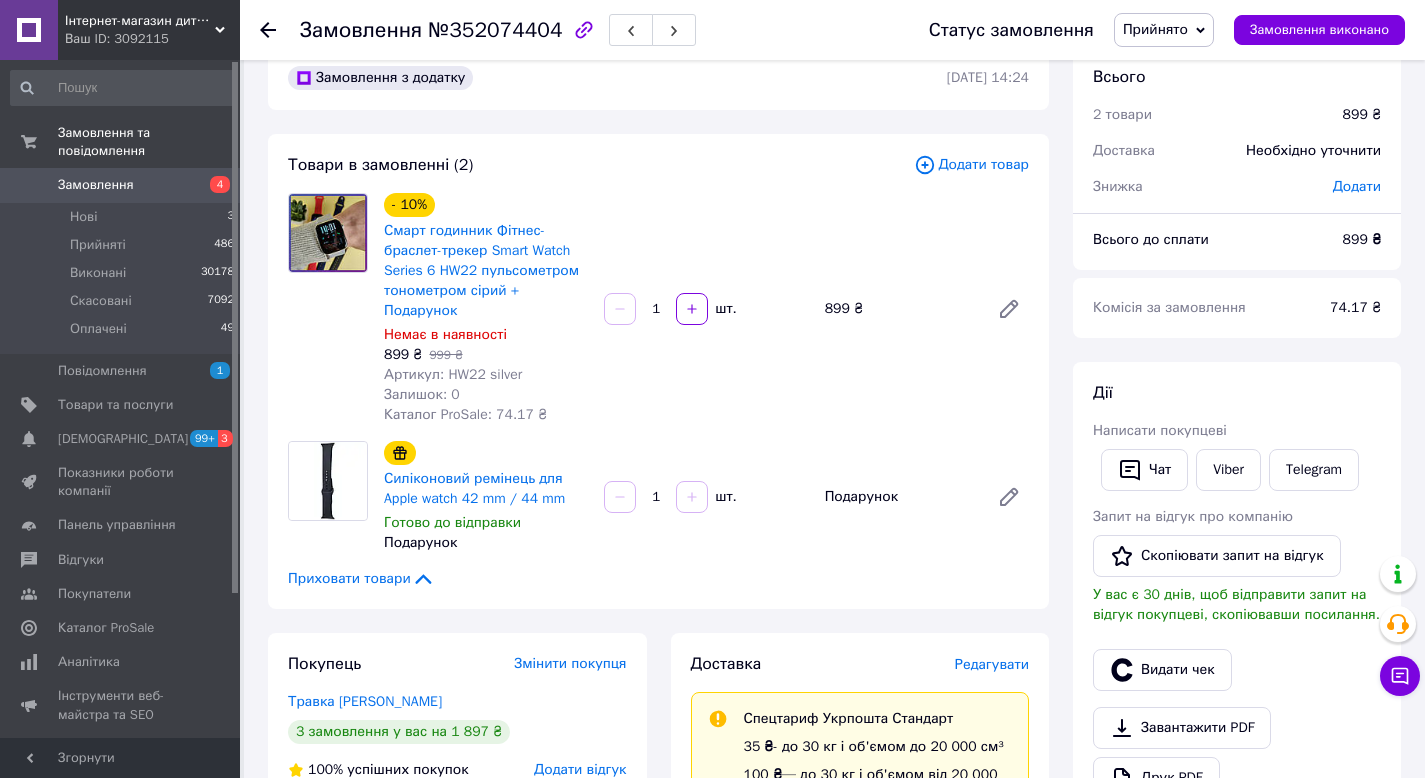 click on "Замовлення" at bounding box center (121, 185) 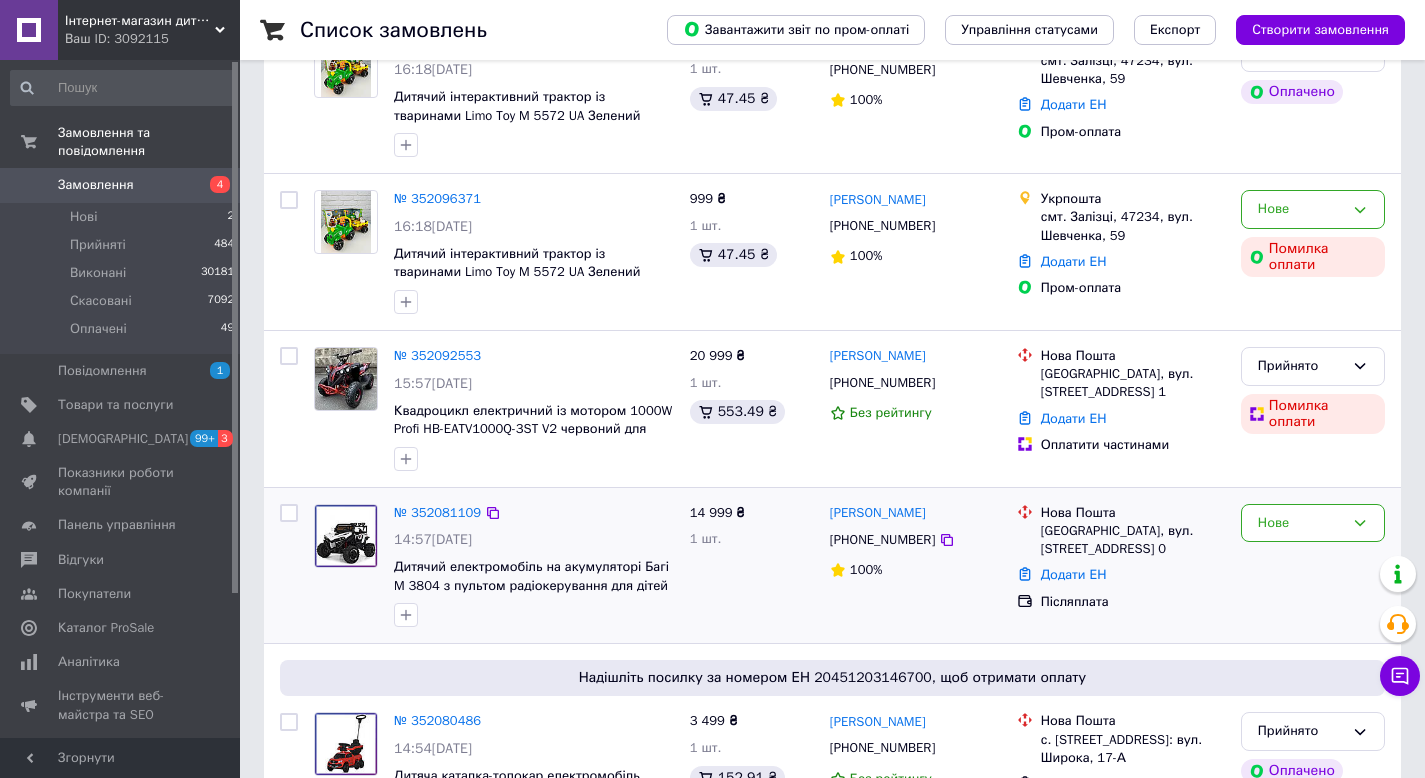 scroll, scrollTop: 254, scrollLeft: 0, axis: vertical 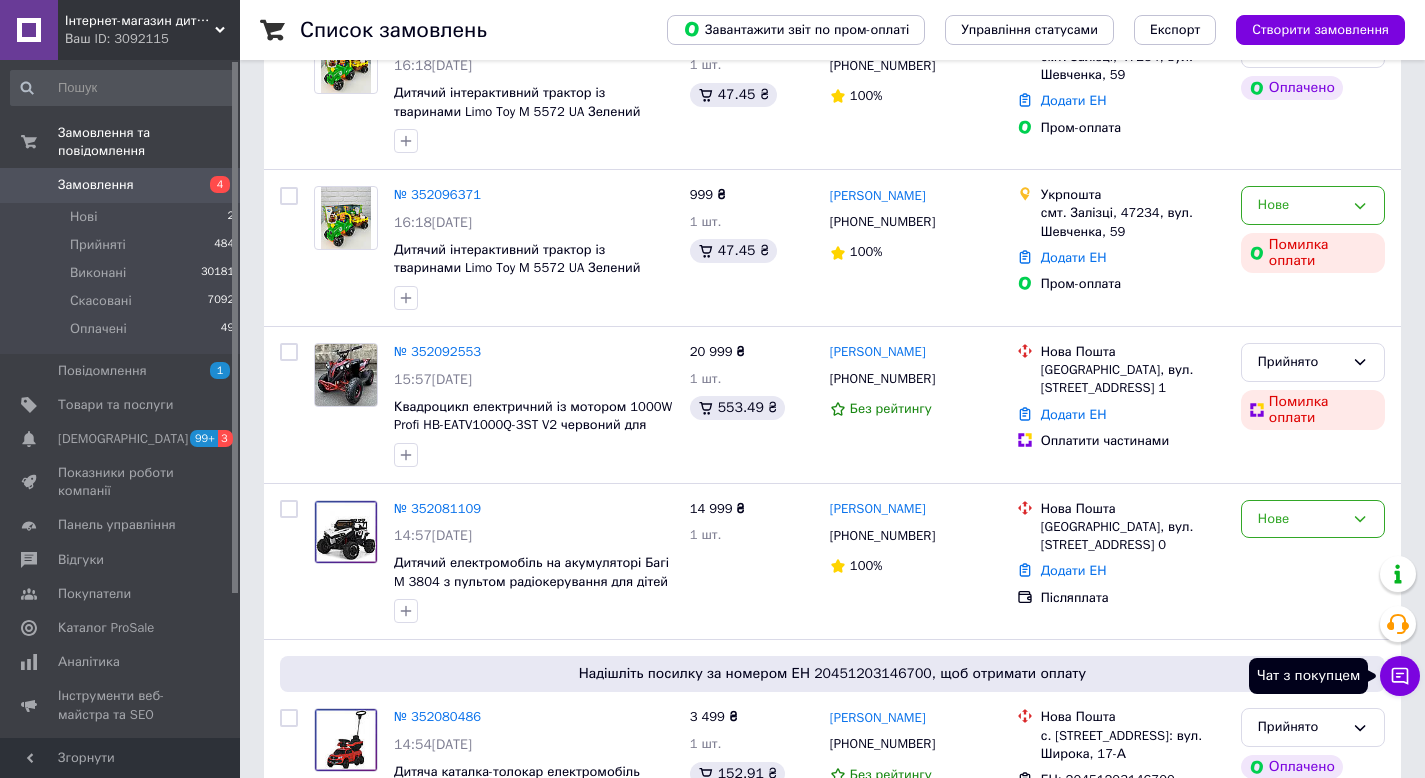 click on "Чат з покупцем" at bounding box center (1400, 676) 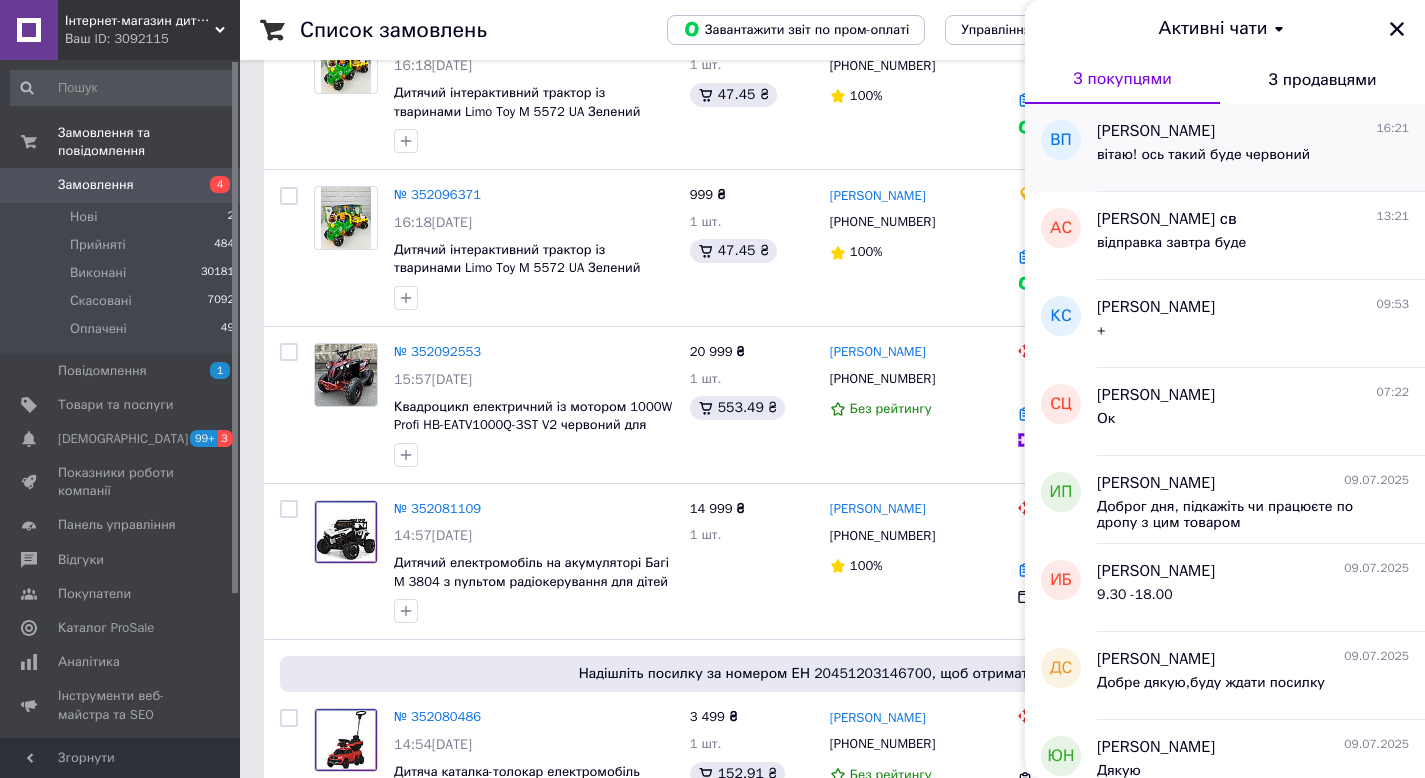 click on "вітаю! ось такий буде червоний" at bounding box center (1203, 155) 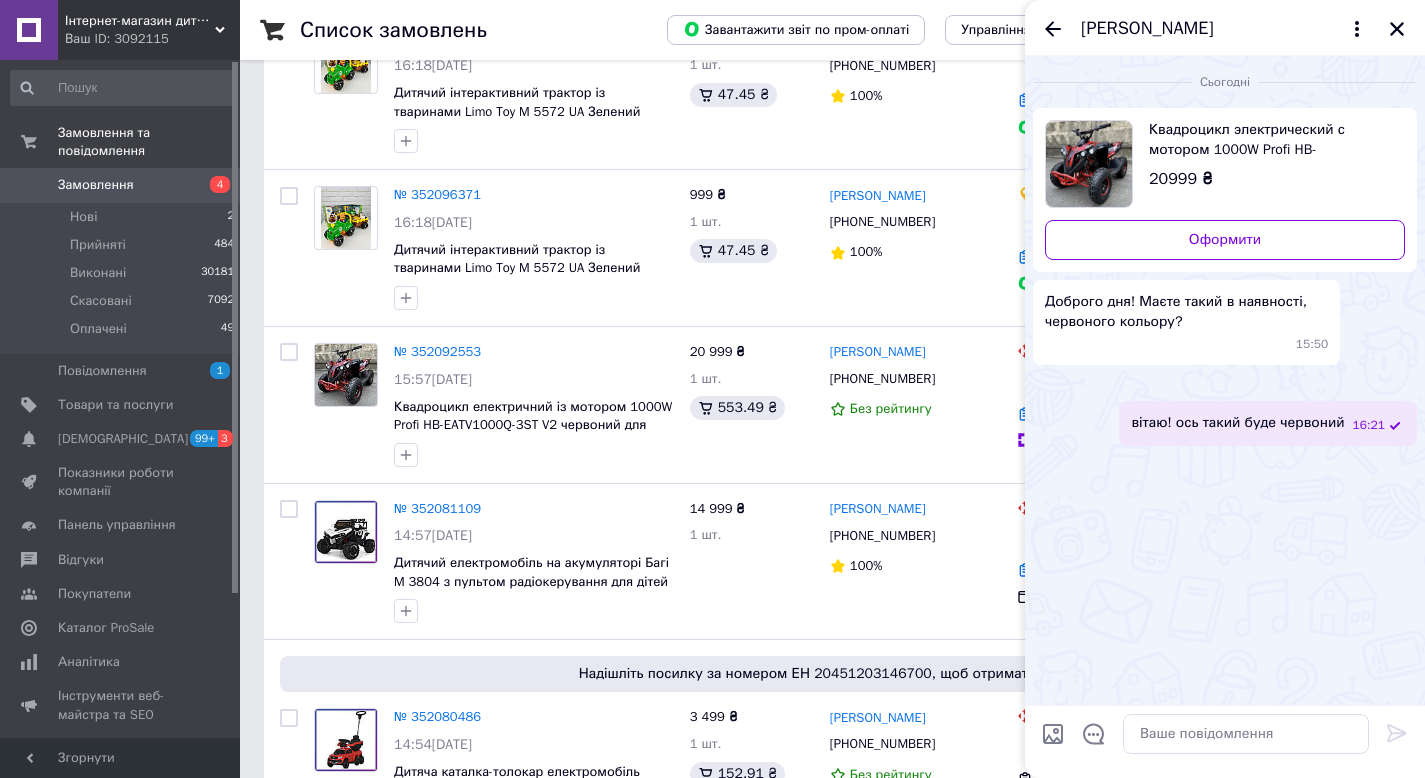 scroll, scrollTop: 29, scrollLeft: 0, axis: vertical 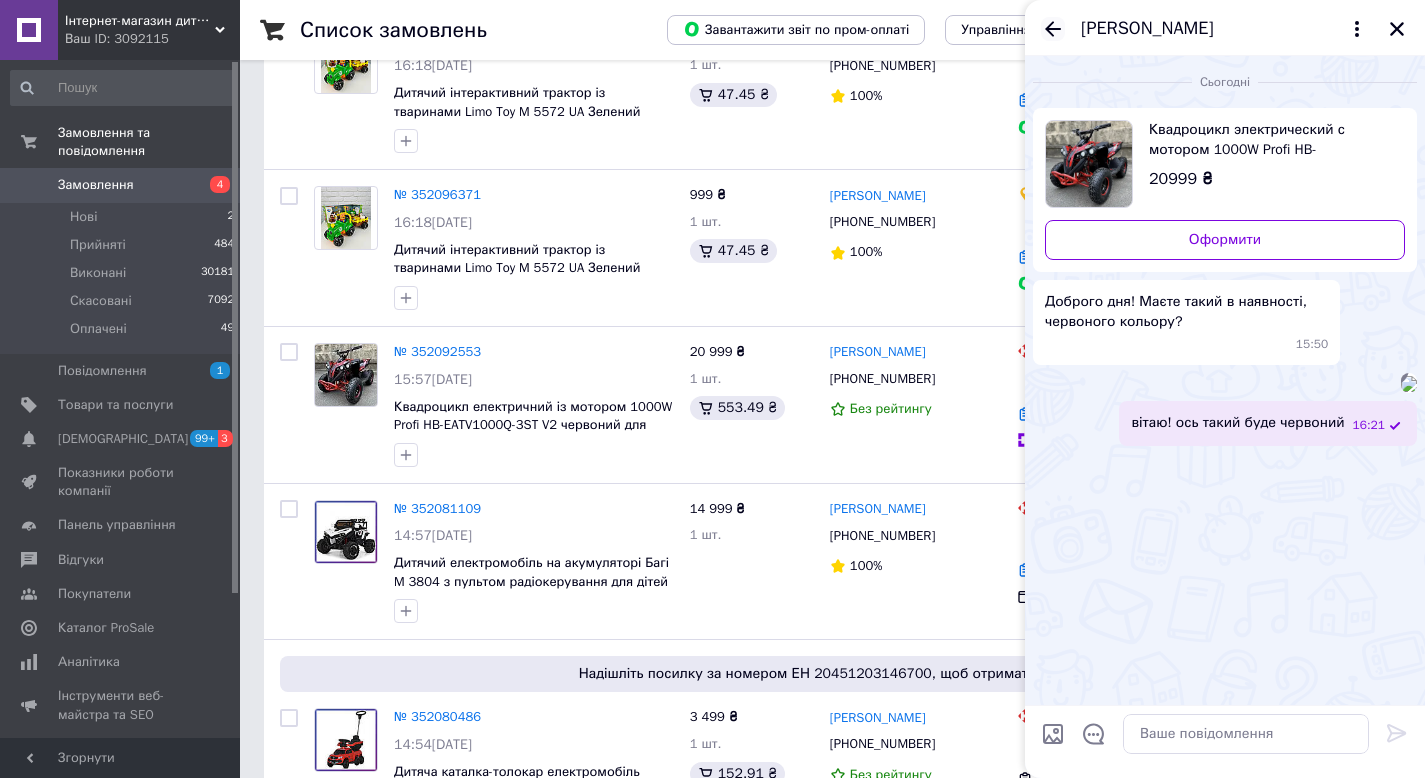 click 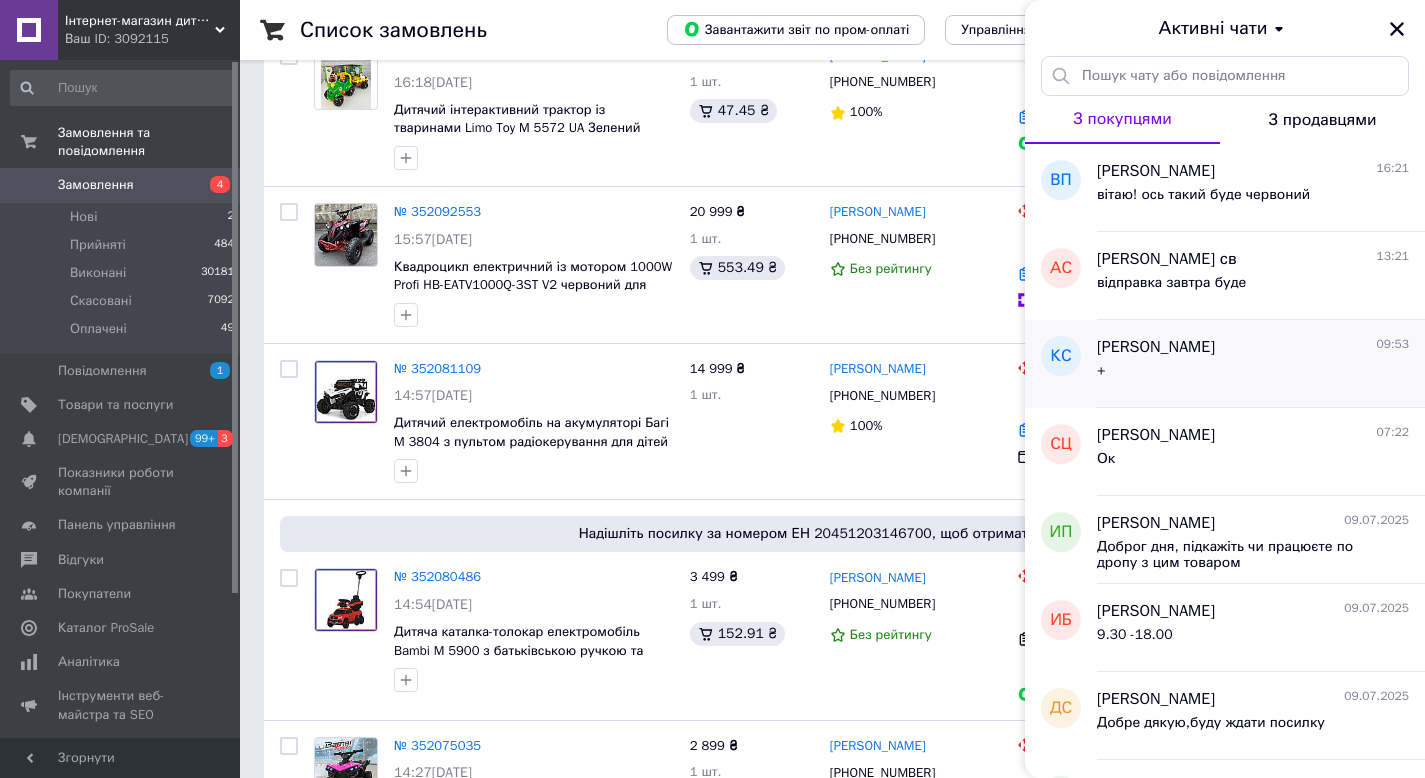 scroll, scrollTop: 396, scrollLeft: 0, axis: vertical 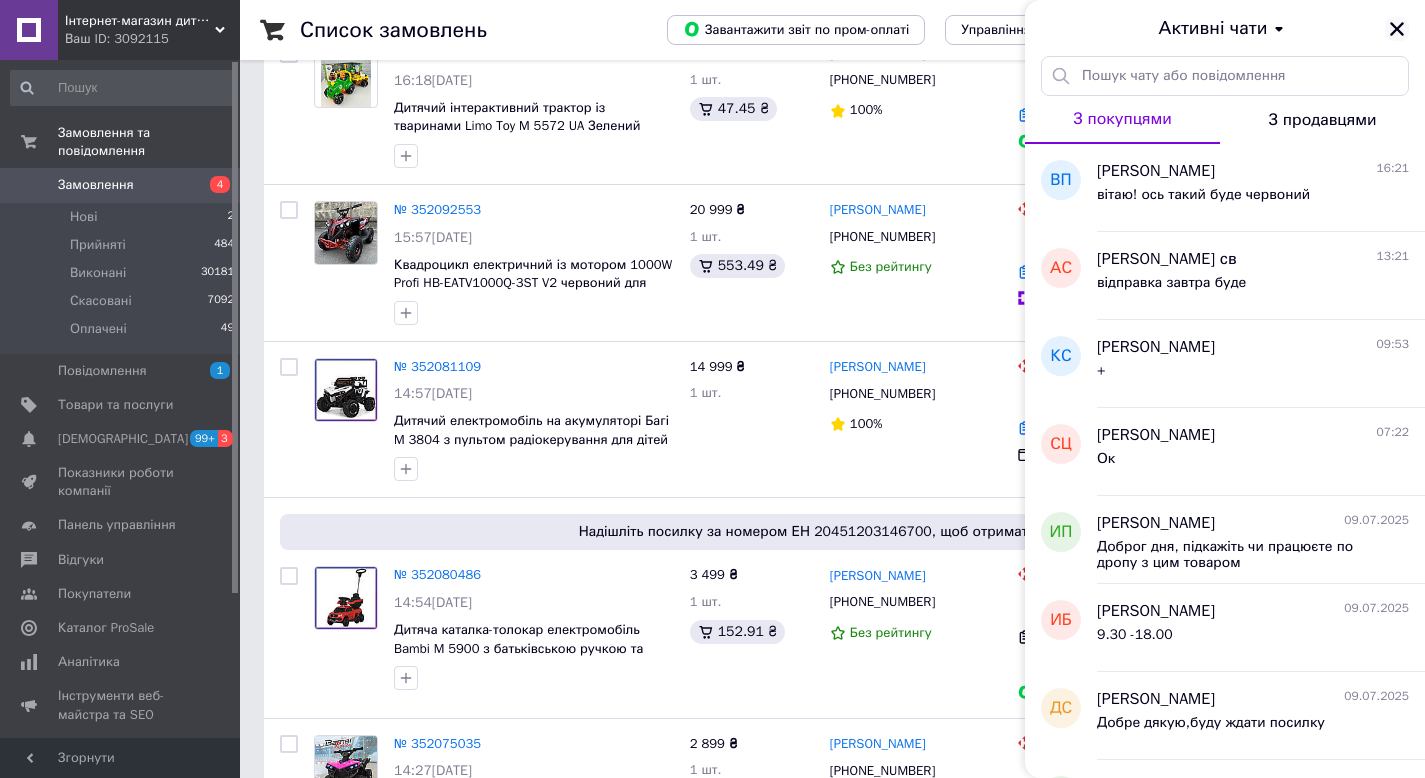 click 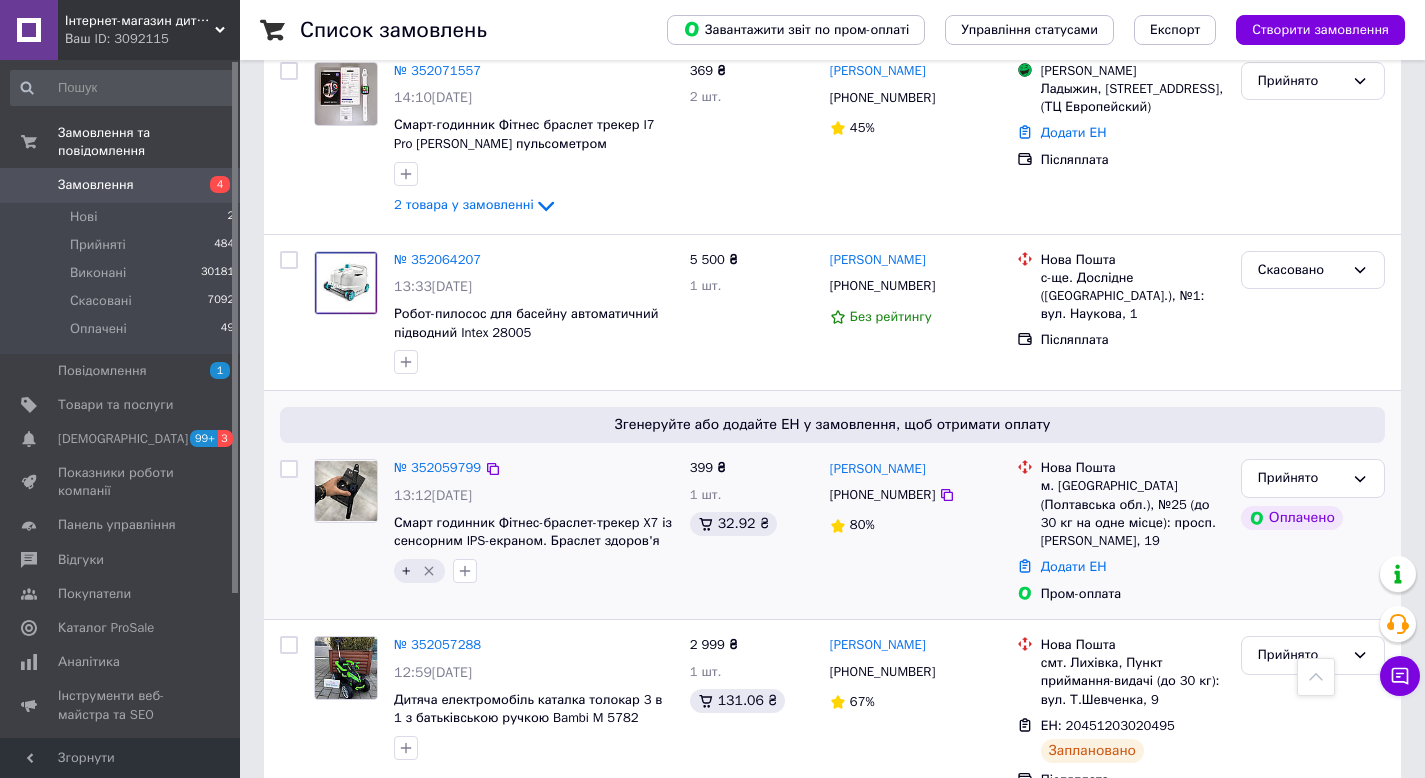 scroll, scrollTop: 2129, scrollLeft: 0, axis: vertical 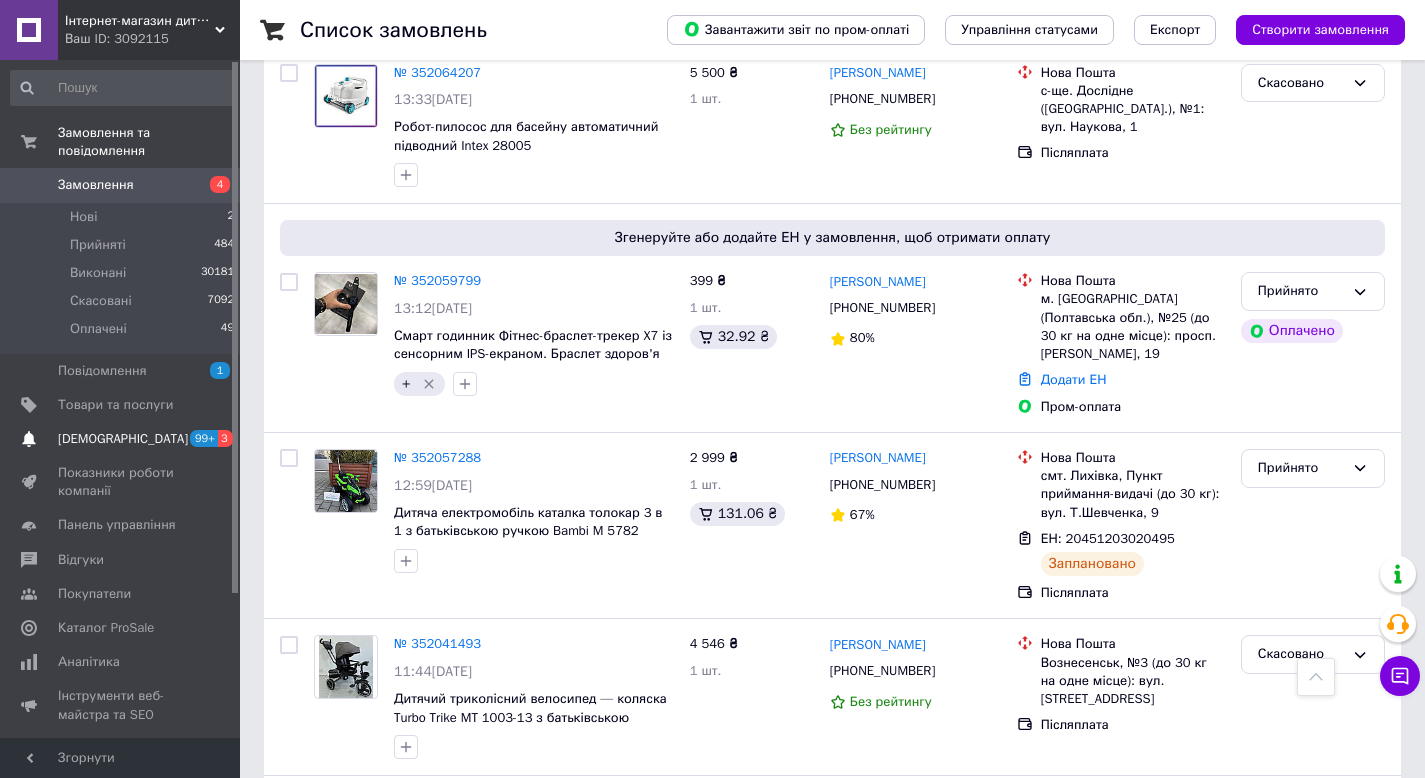 click on "[DEMOGRAPHIC_DATA]" at bounding box center (123, 439) 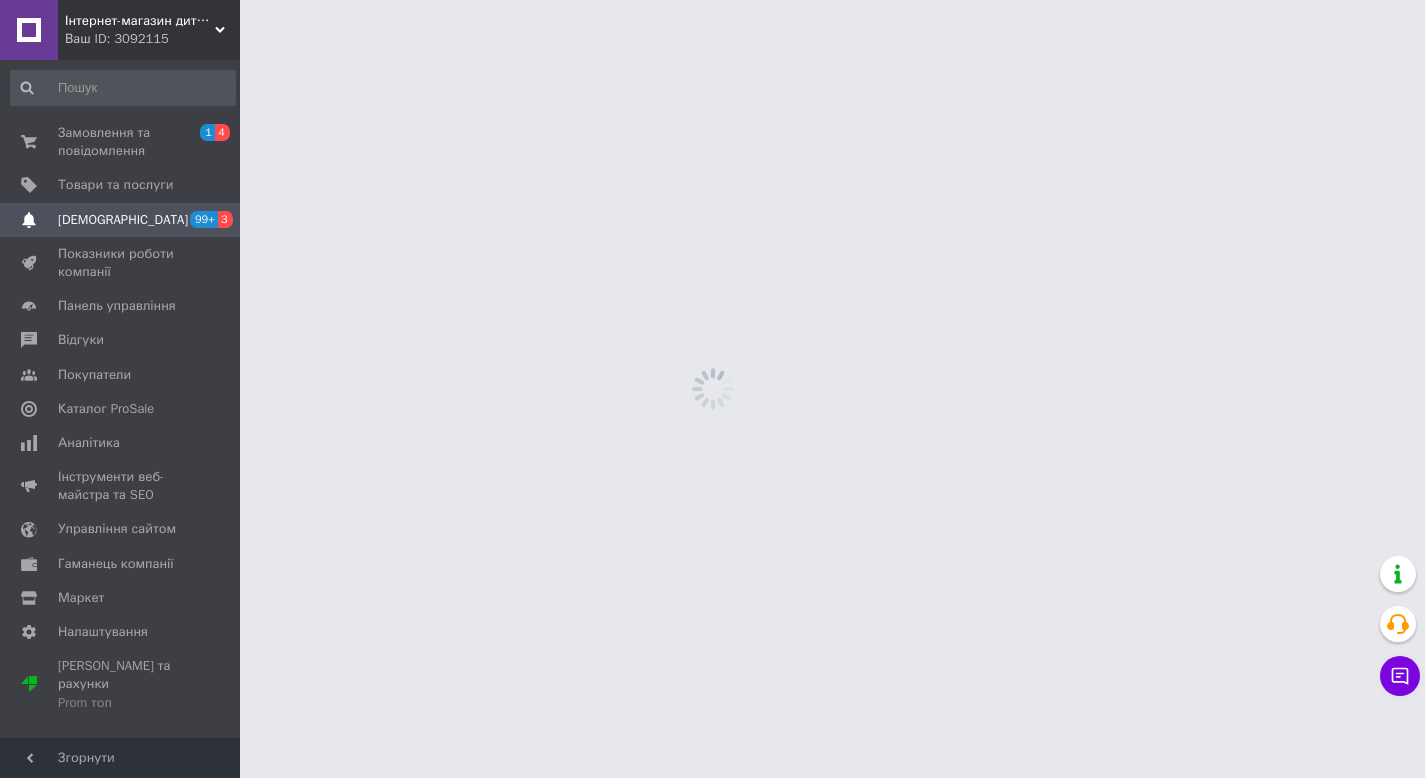 scroll, scrollTop: 0, scrollLeft: 0, axis: both 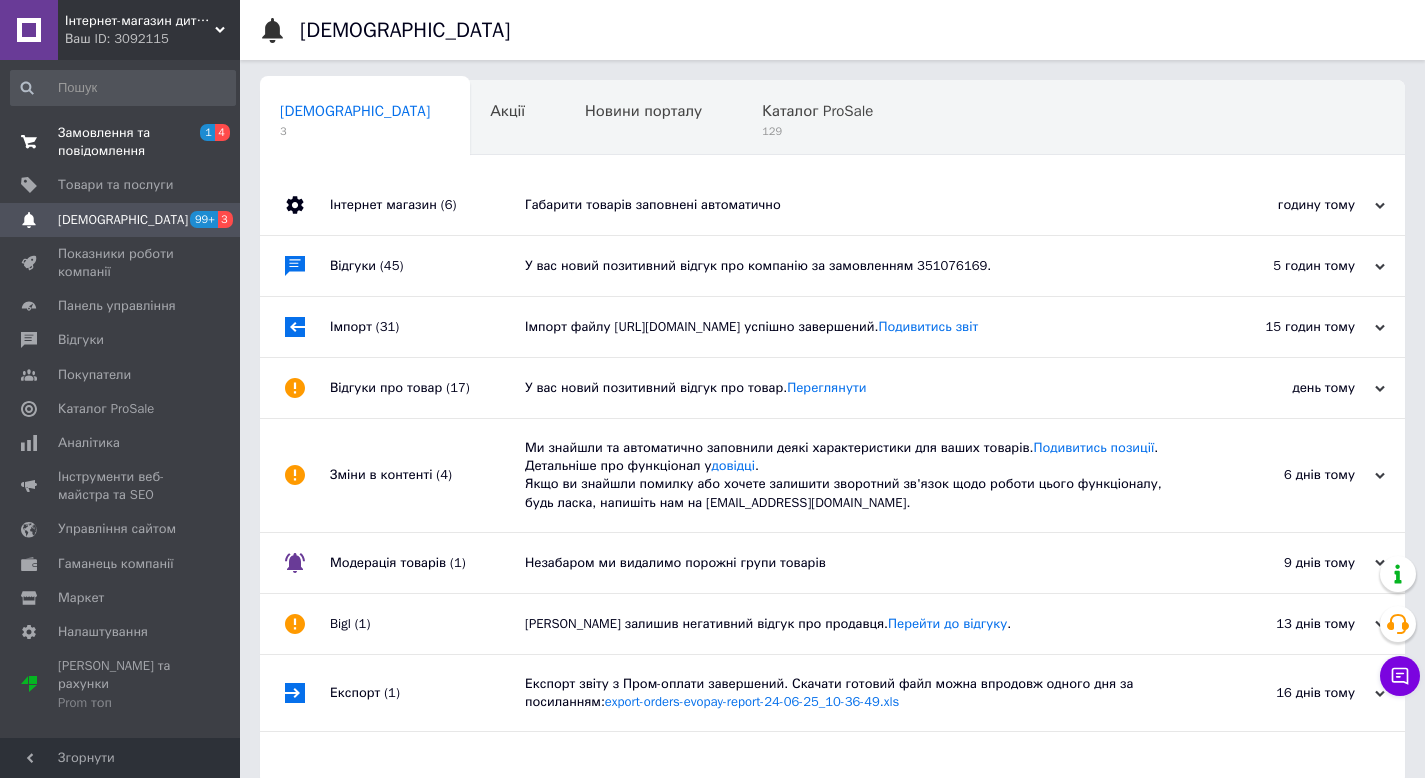 click on "Замовлення та повідомлення" at bounding box center (121, 142) 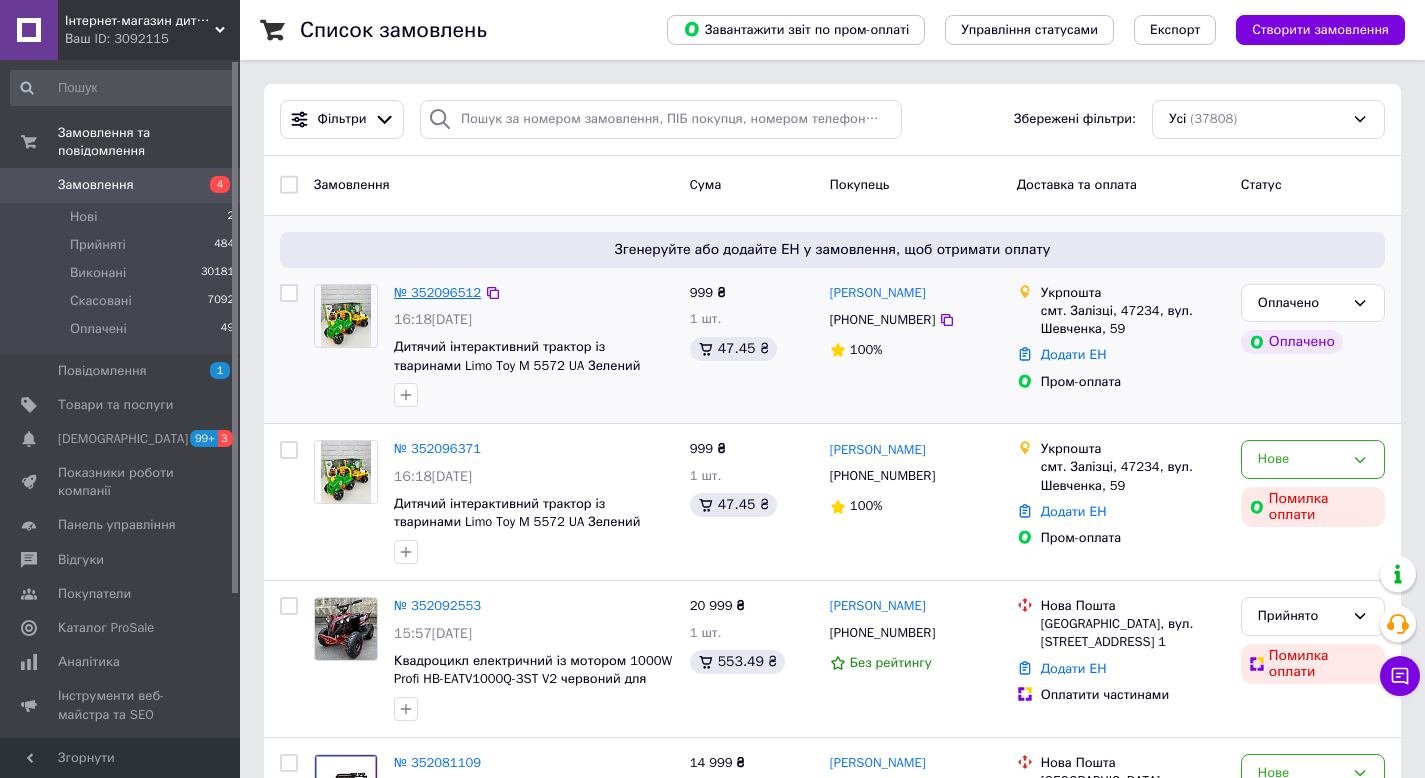 click on "№ 352096512" at bounding box center (437, 292) 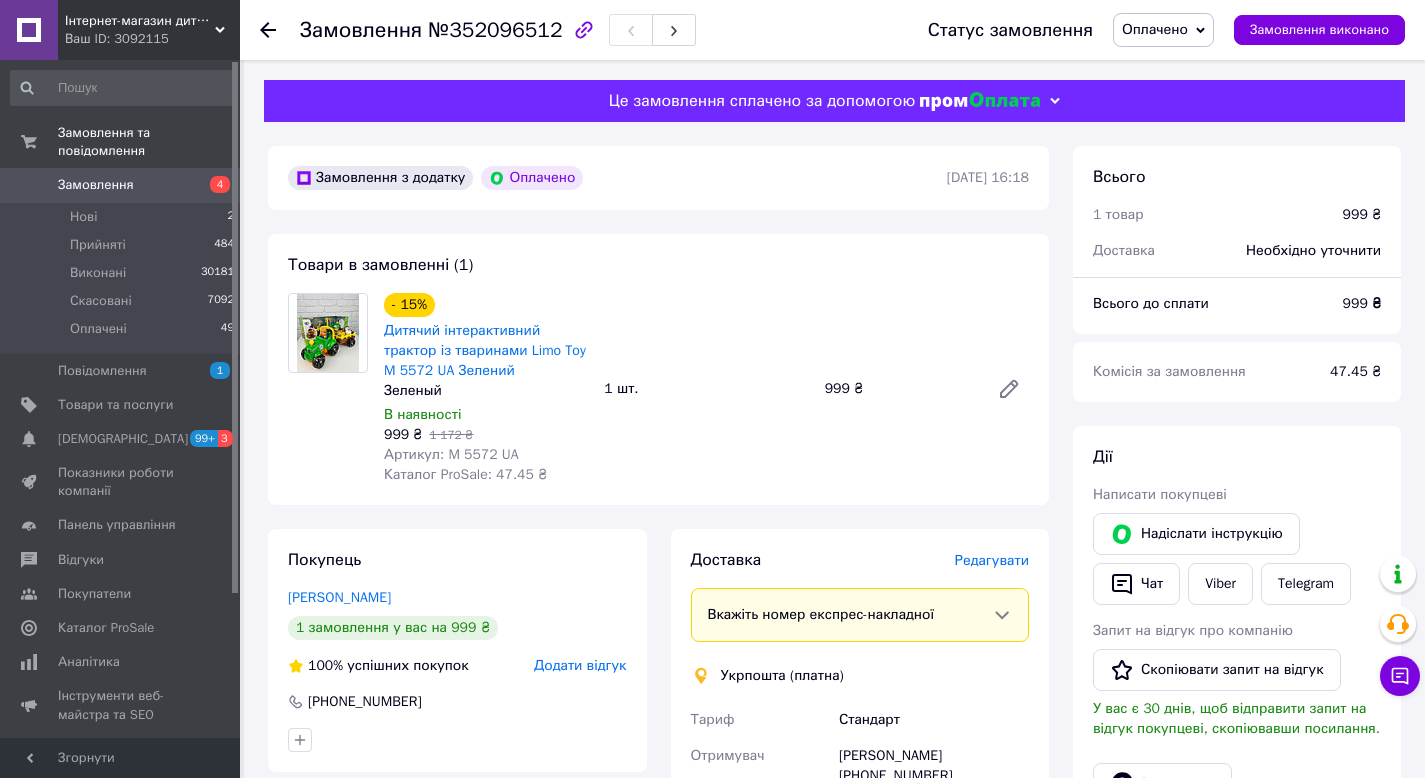 click on "Замовлення" at bounding box center (96, 185) 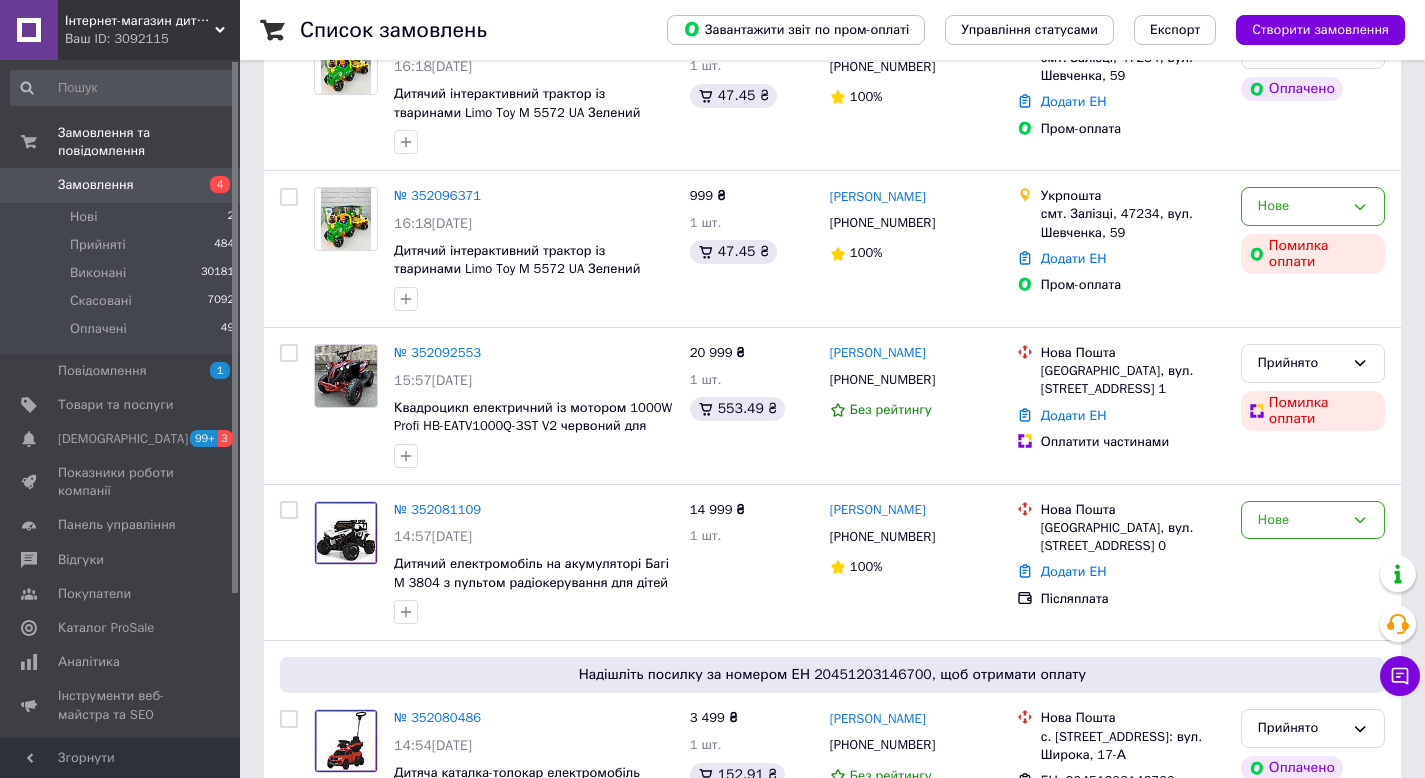 scroll, scrollTop: 257, scrollLeft: 0, axis: vertical 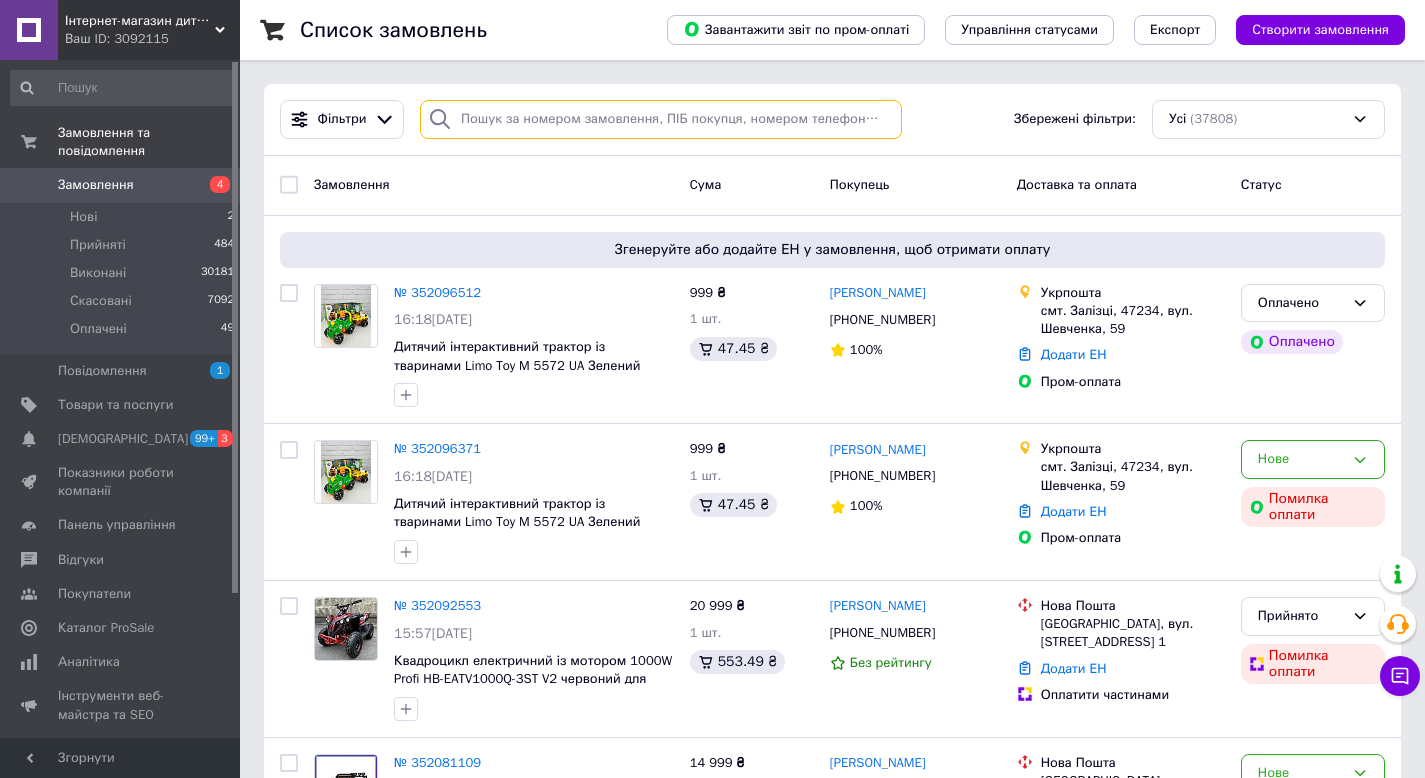 click at bounding box center (661, 119) 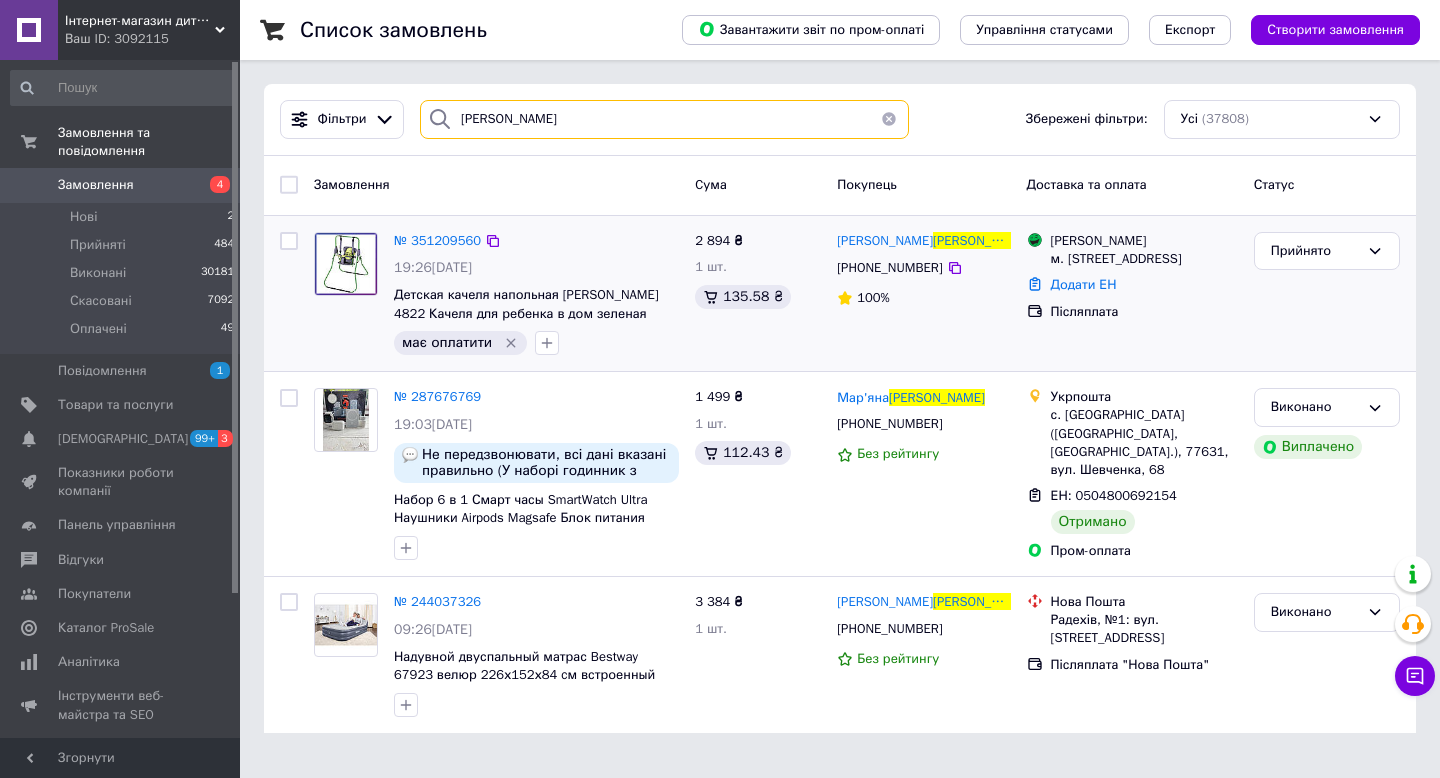 type on "[PERSON_NAME]" 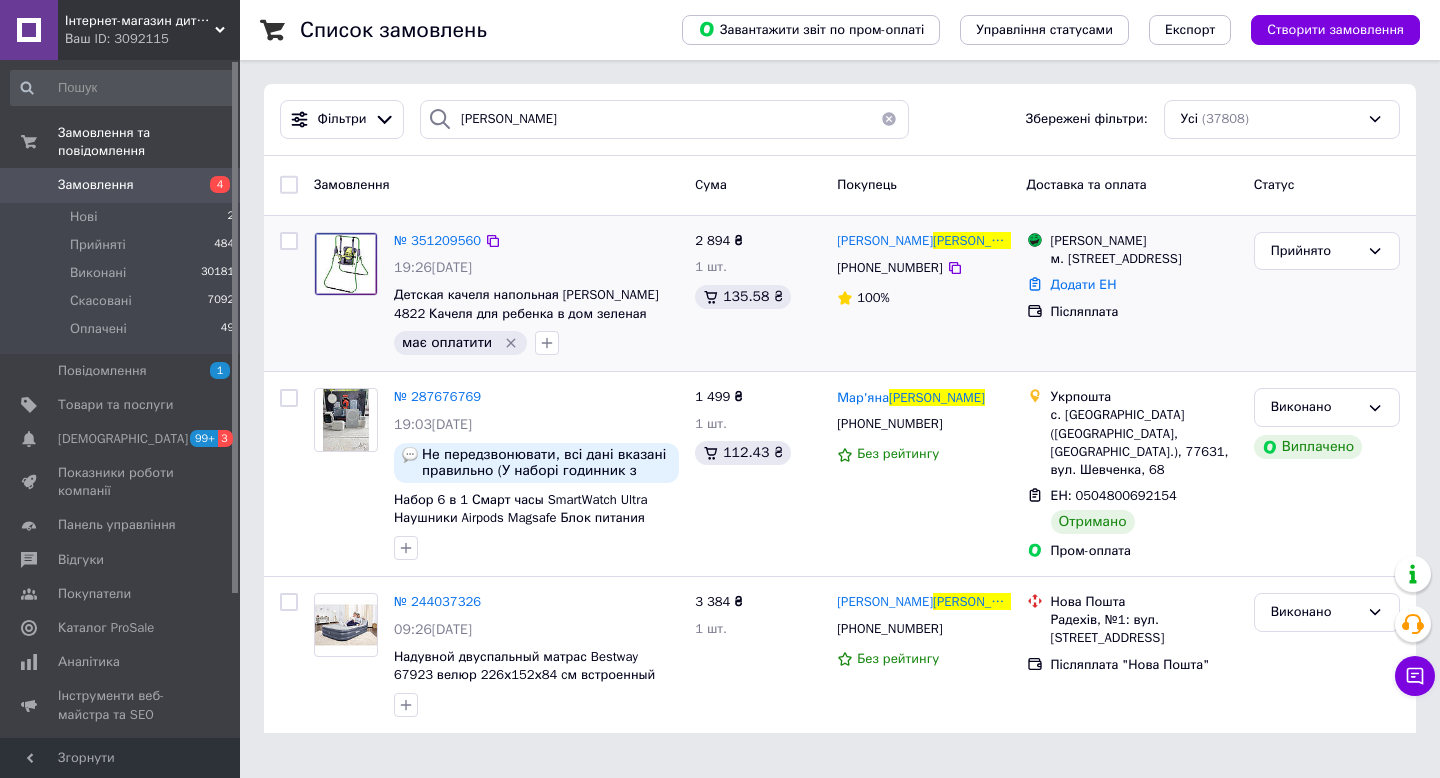 click 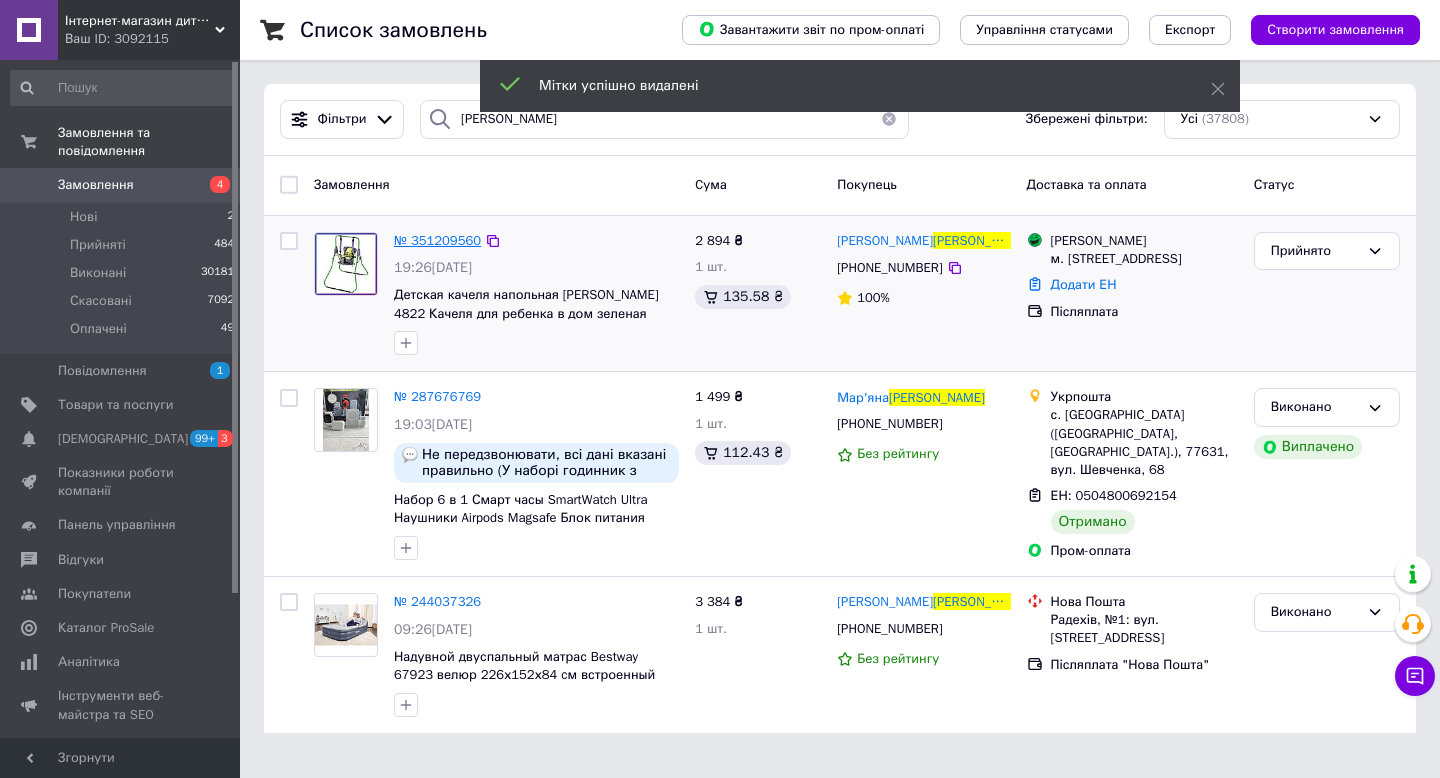 click on "№ 351209560" at bounding box center (437, 240) 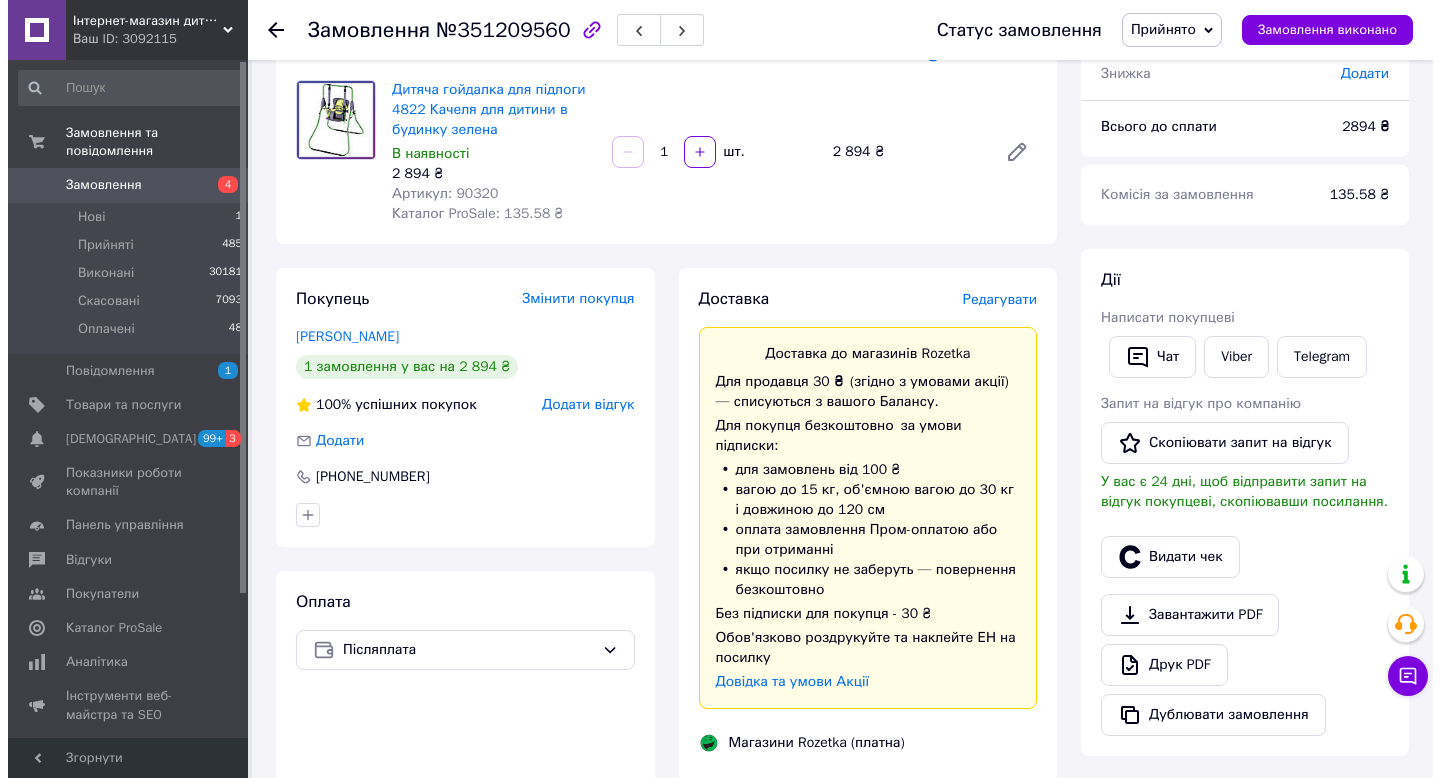 scroll, scrollTop: 152, scrollLeft: 0, axis: vertical 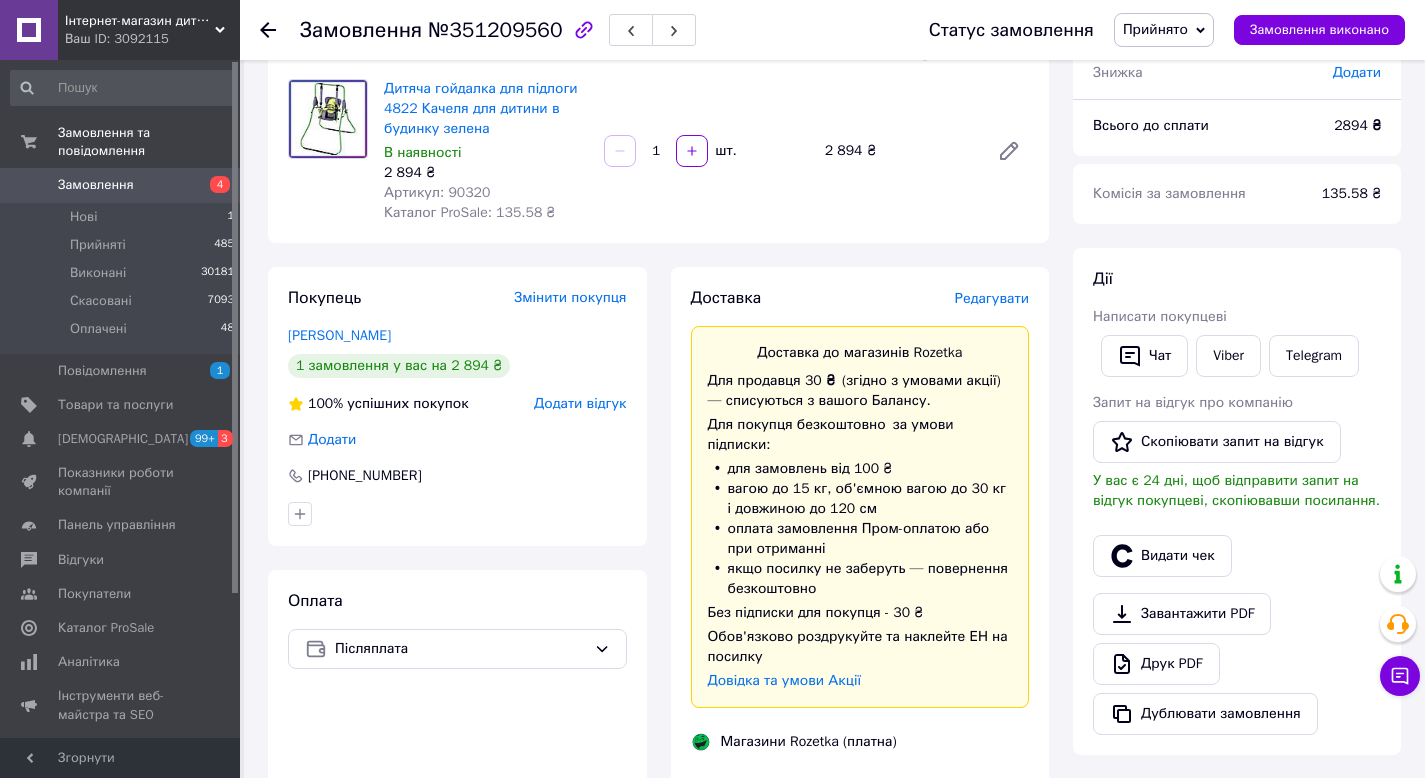 click on "Редагувати" at bounding box center (992, 298) 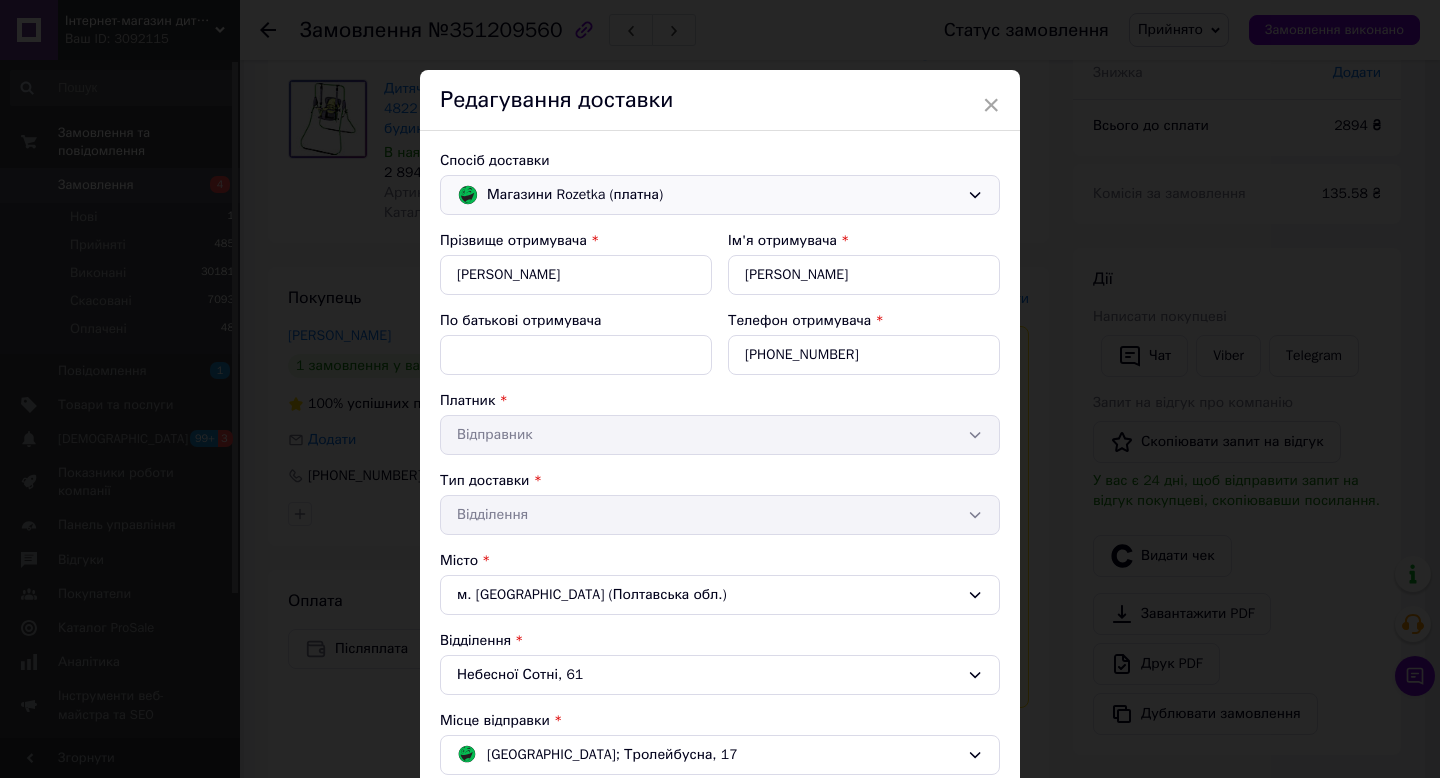 click on "Магазини Rozetka (платна)" at bounding box center [723, 195] 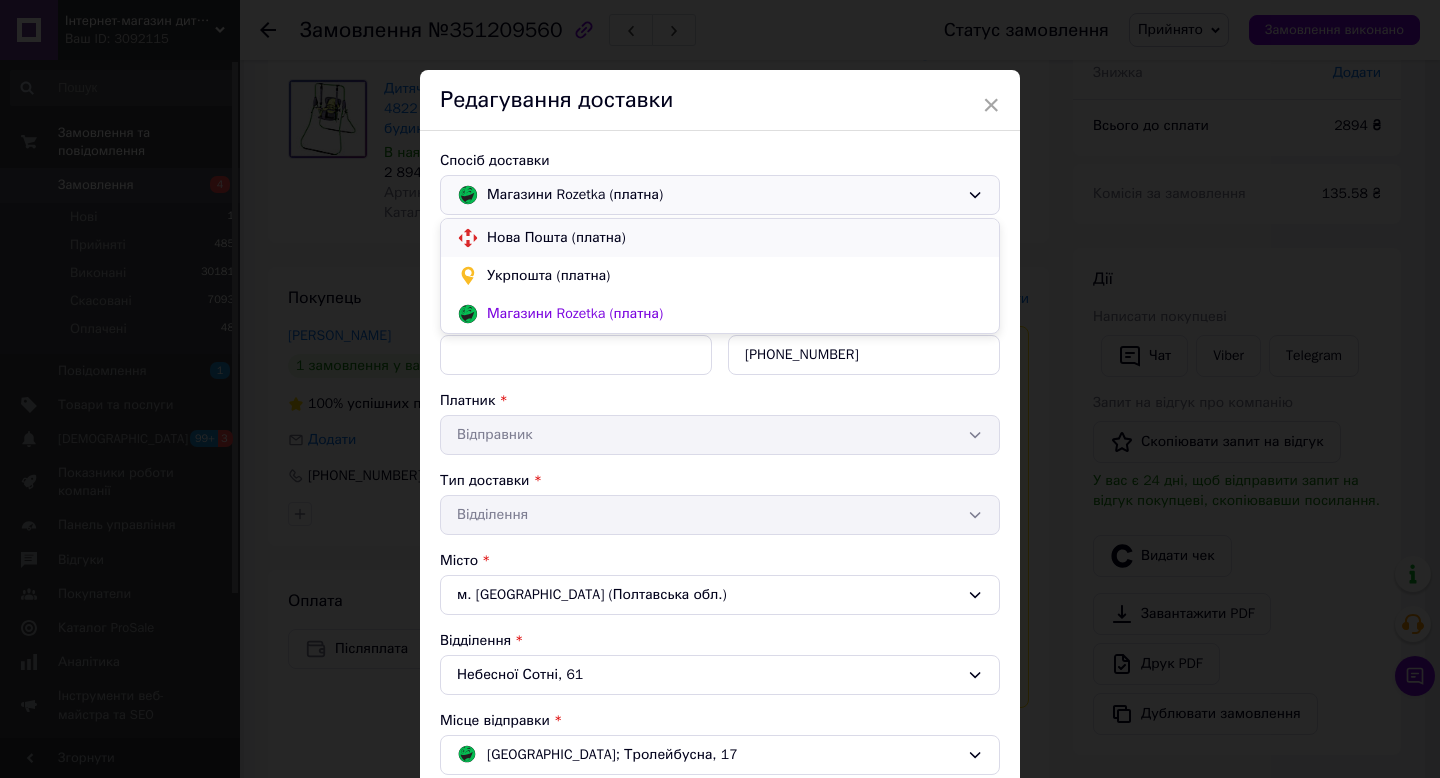 click on "Нова Пошта (платна)" at bounding box center [735, 238] 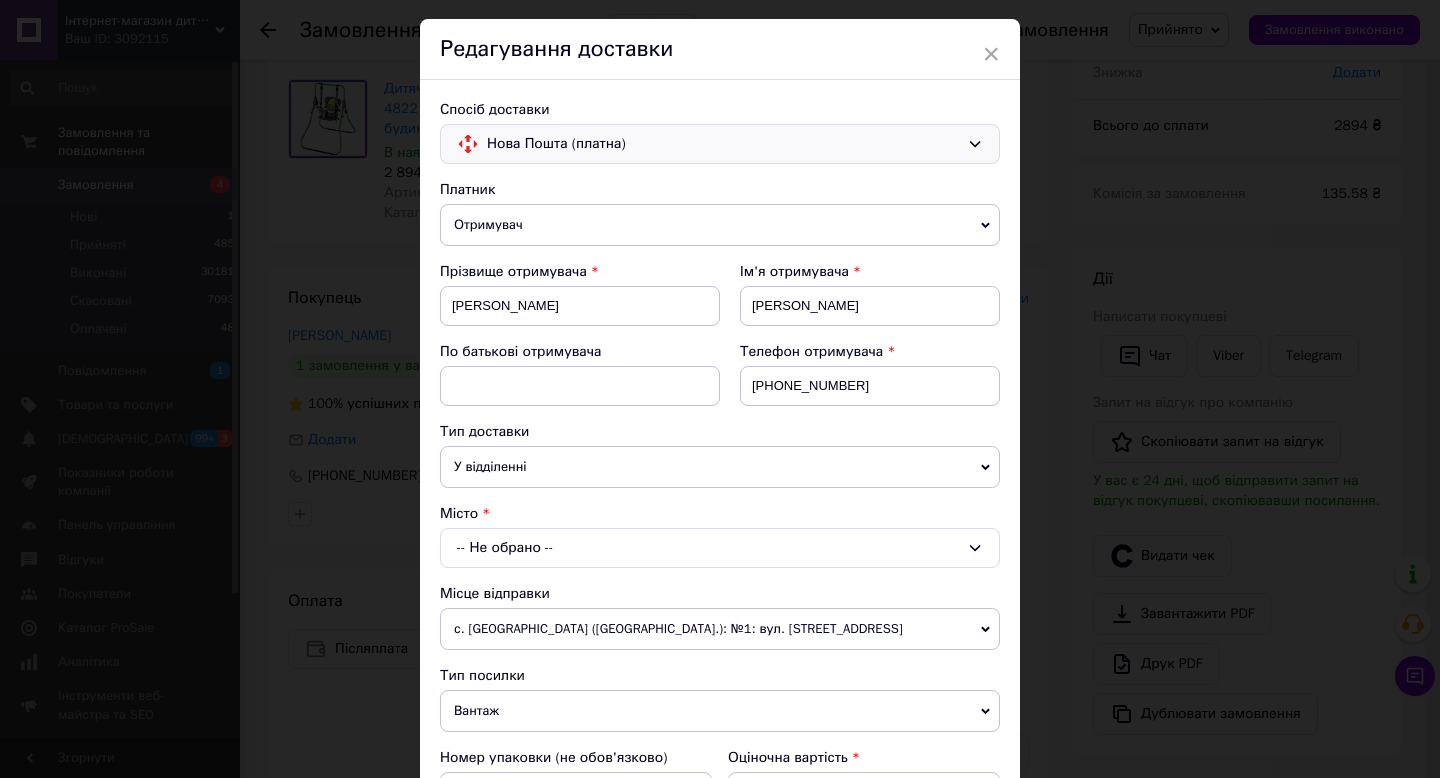 scroll, scrollTop: 147, scrollLeft: 0, axis: vertical 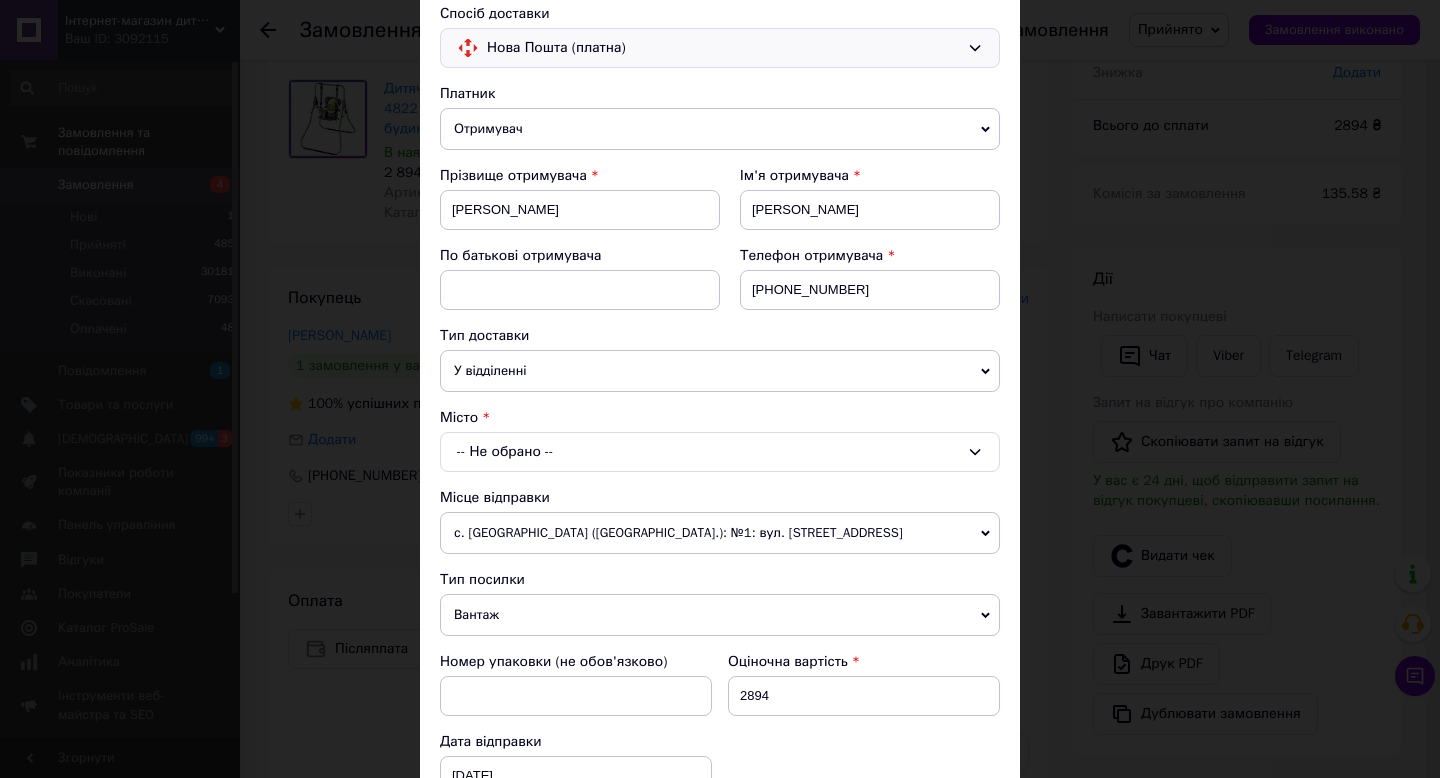 click on "-- Не обрано --" at bounding box center [720, 452] 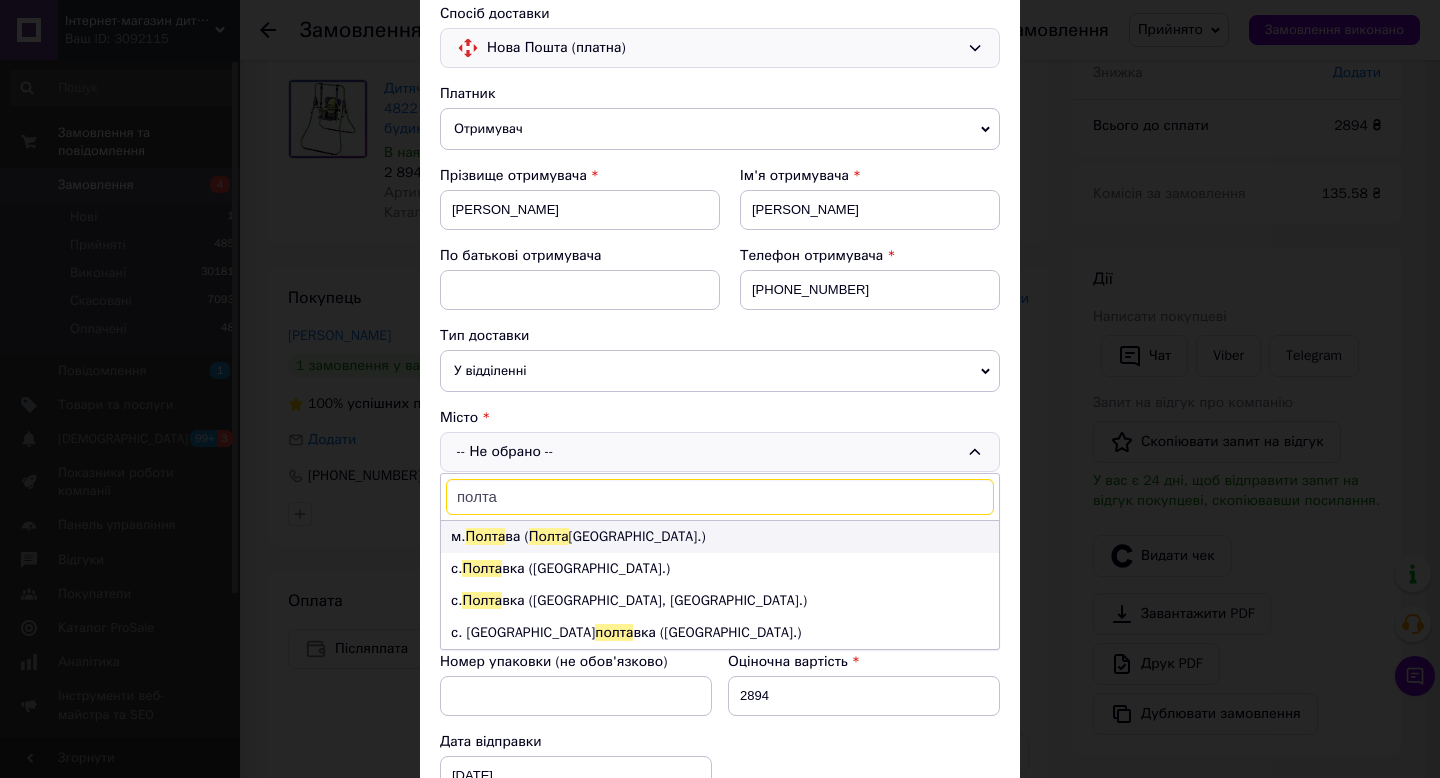 type on "полта" 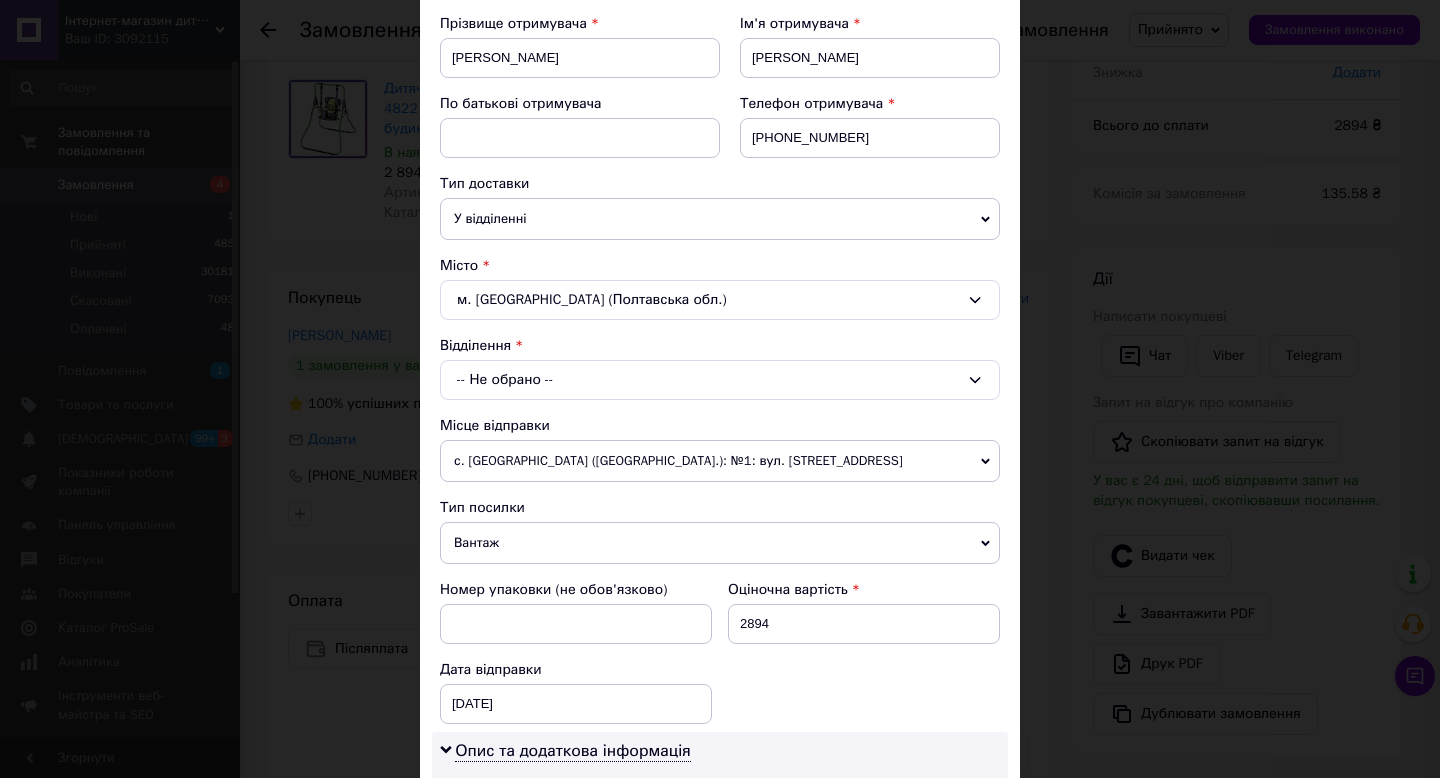 scroll, scrollTop: 300, scrollLeft: 0, axis: vertical 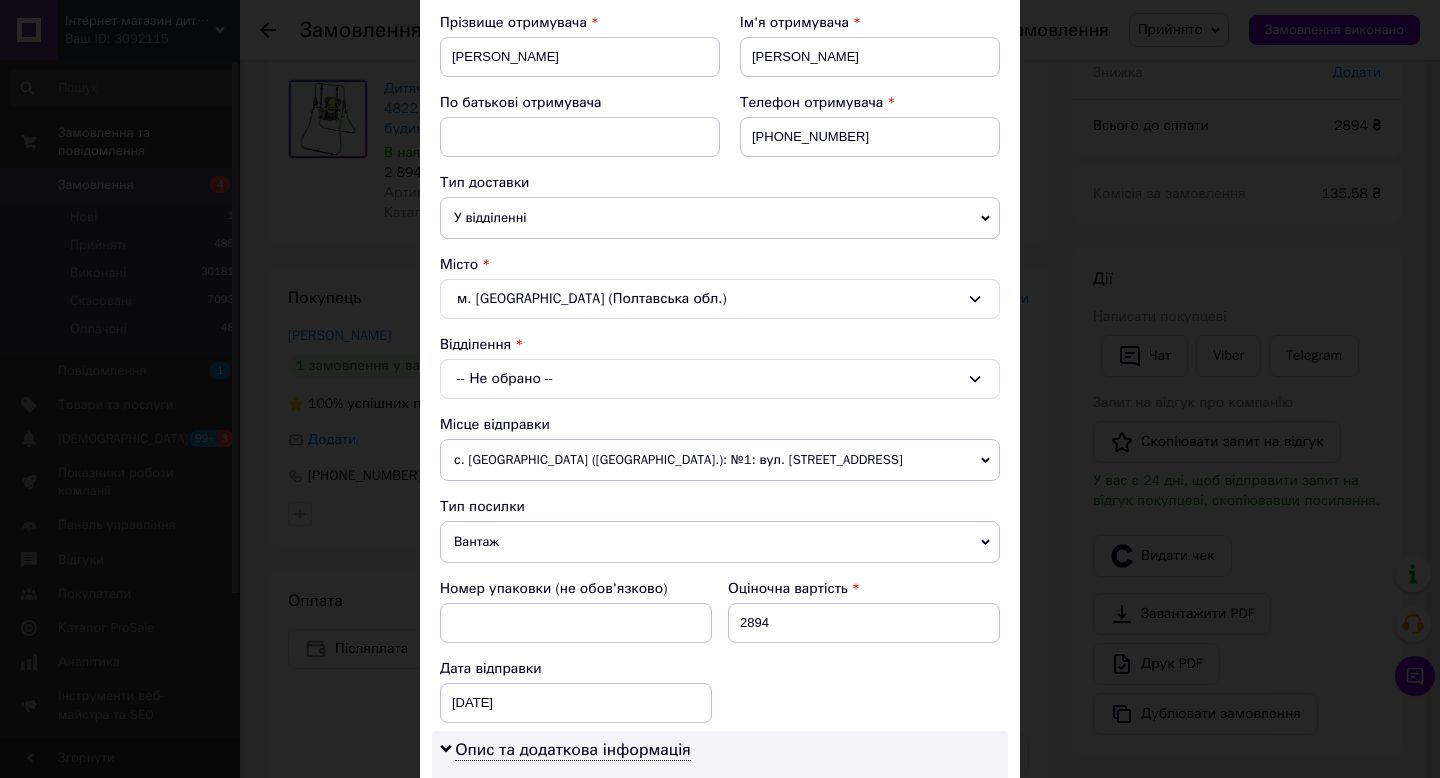 click on "-- Не обрано --" at bounding box center [720, 379] 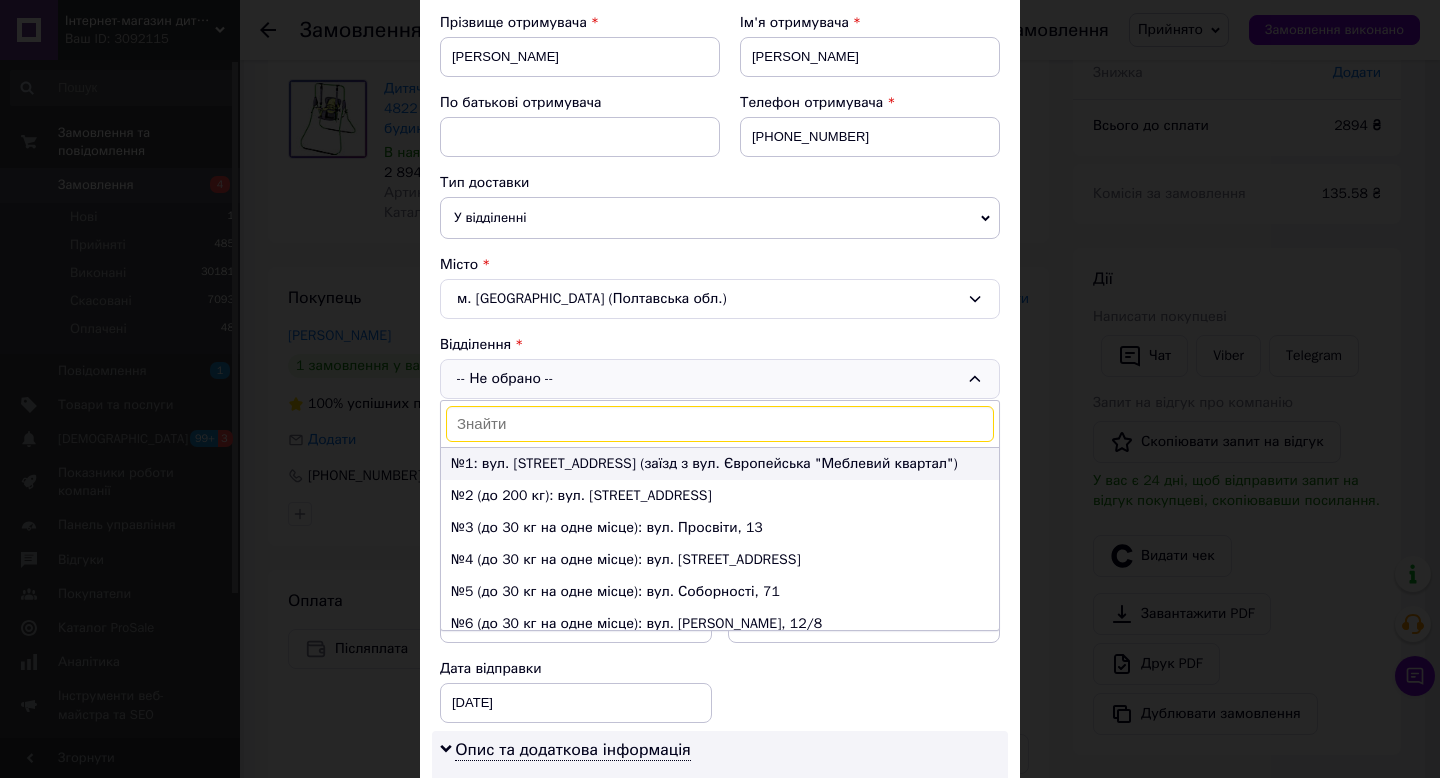 click on "№1: вул. [STREET_ADDRESS] (заїзд з вул. Європейська "Меблевий квартал")" at bounding box center (720, 464) 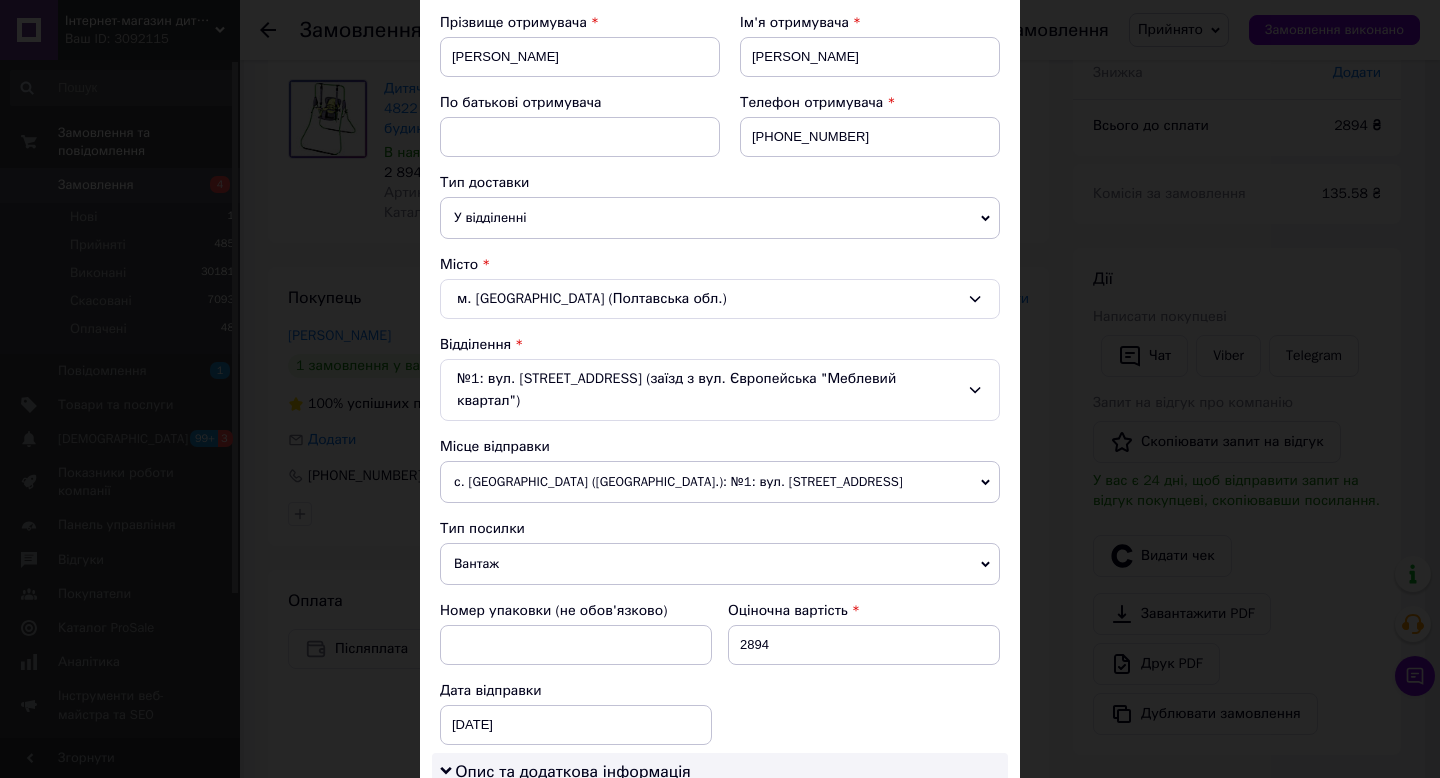 click on "с. [GEOGRAPHIC_DATA] ([GEOGRAPHIC_DATA].): №1: вул. [STREET_ADDRESS]" at bounding box center (720, 482) 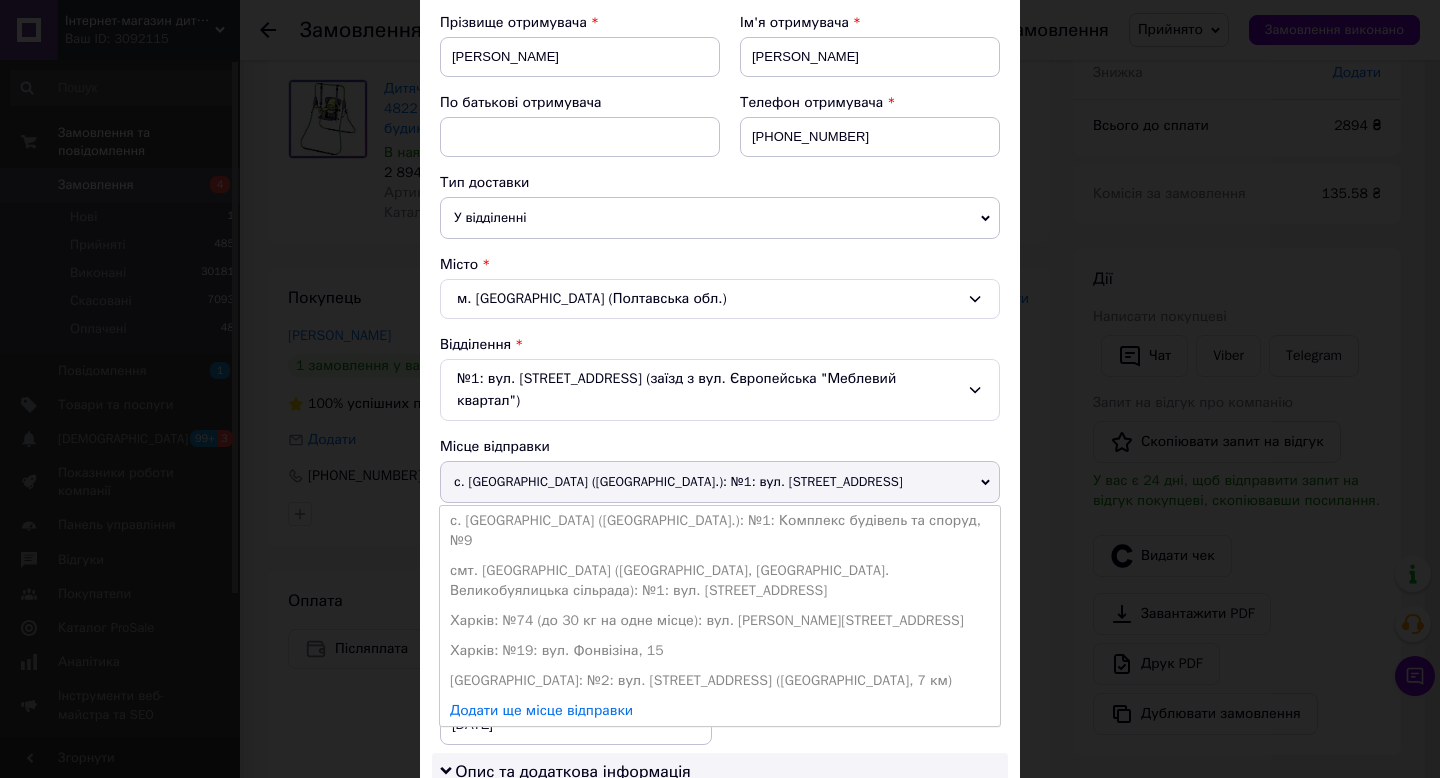 drag, startPoint x: 497, startPoint y: 633, endPoint x: 541, endPoint y: 541, distance: 101.98039 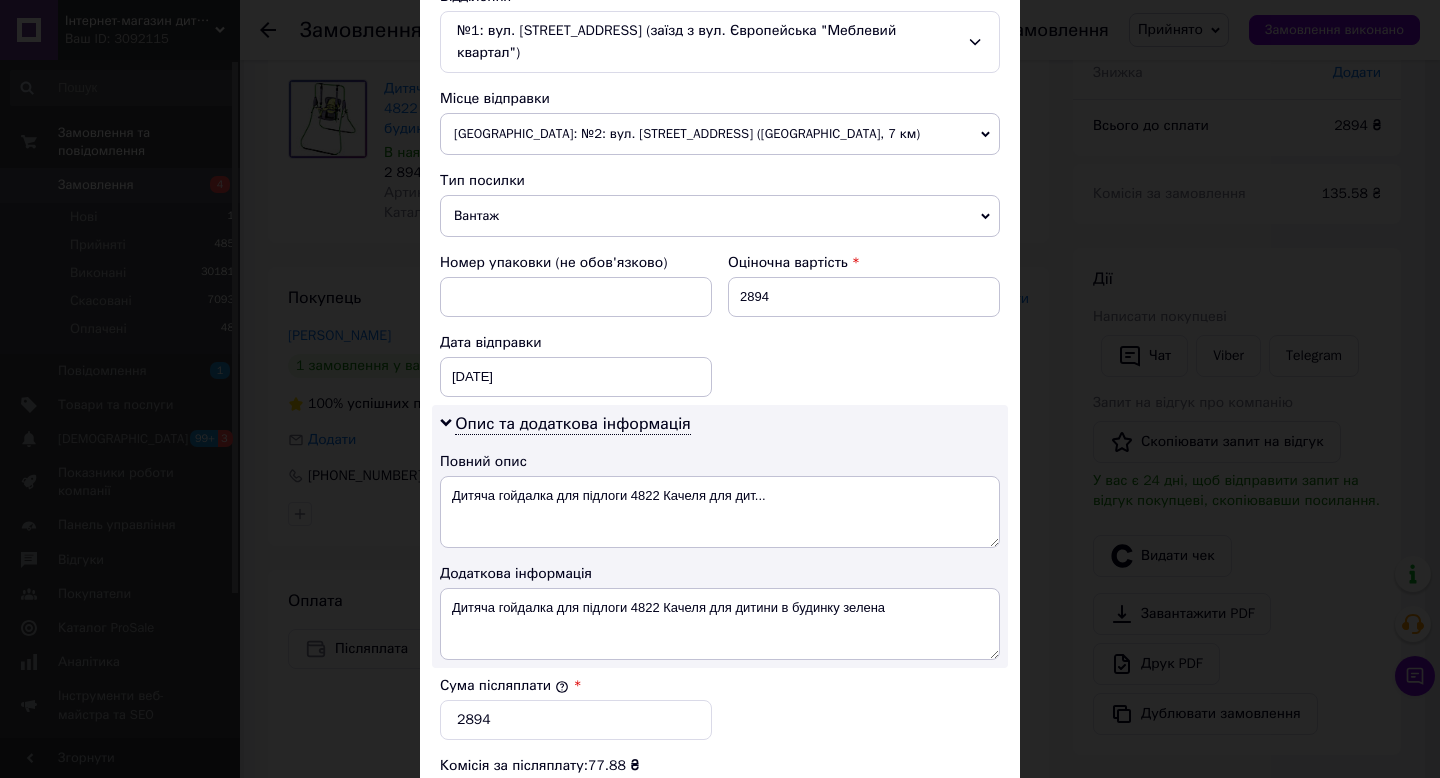 scroll, scrollTop: 649, scrollLeft: 0, axis: vertical 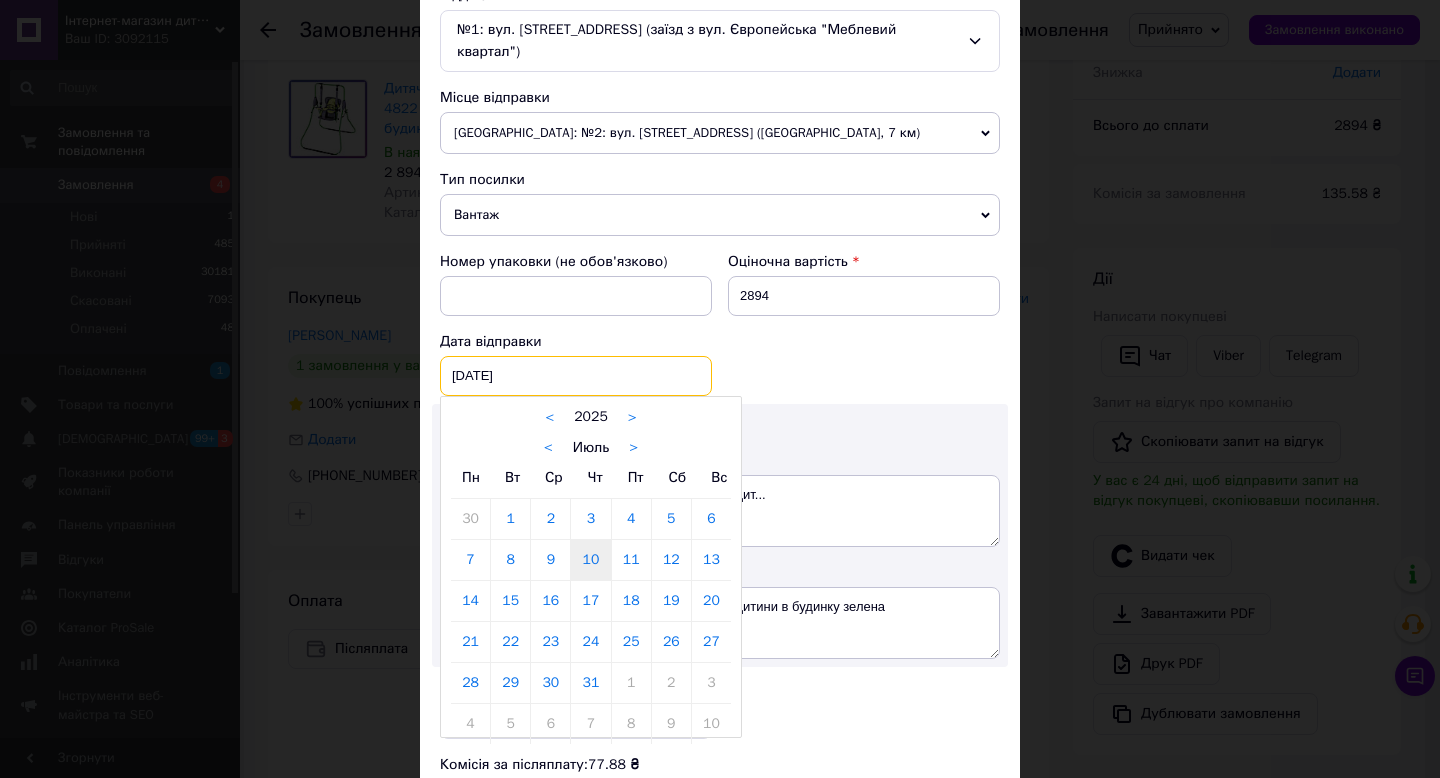click on "[DATE] < 2025 > < Июль > Пн Вт Ср Чт Пт Сб Вс 30 1 2 3 4 5 6 7 8 9 10 11 12 13 14 15 16 17 18 19 20 21 22 23 24 25 26 27 28 29 30 31 1 2 3 4 5 6 7 8 9 10" at bounding box center (576, 376) 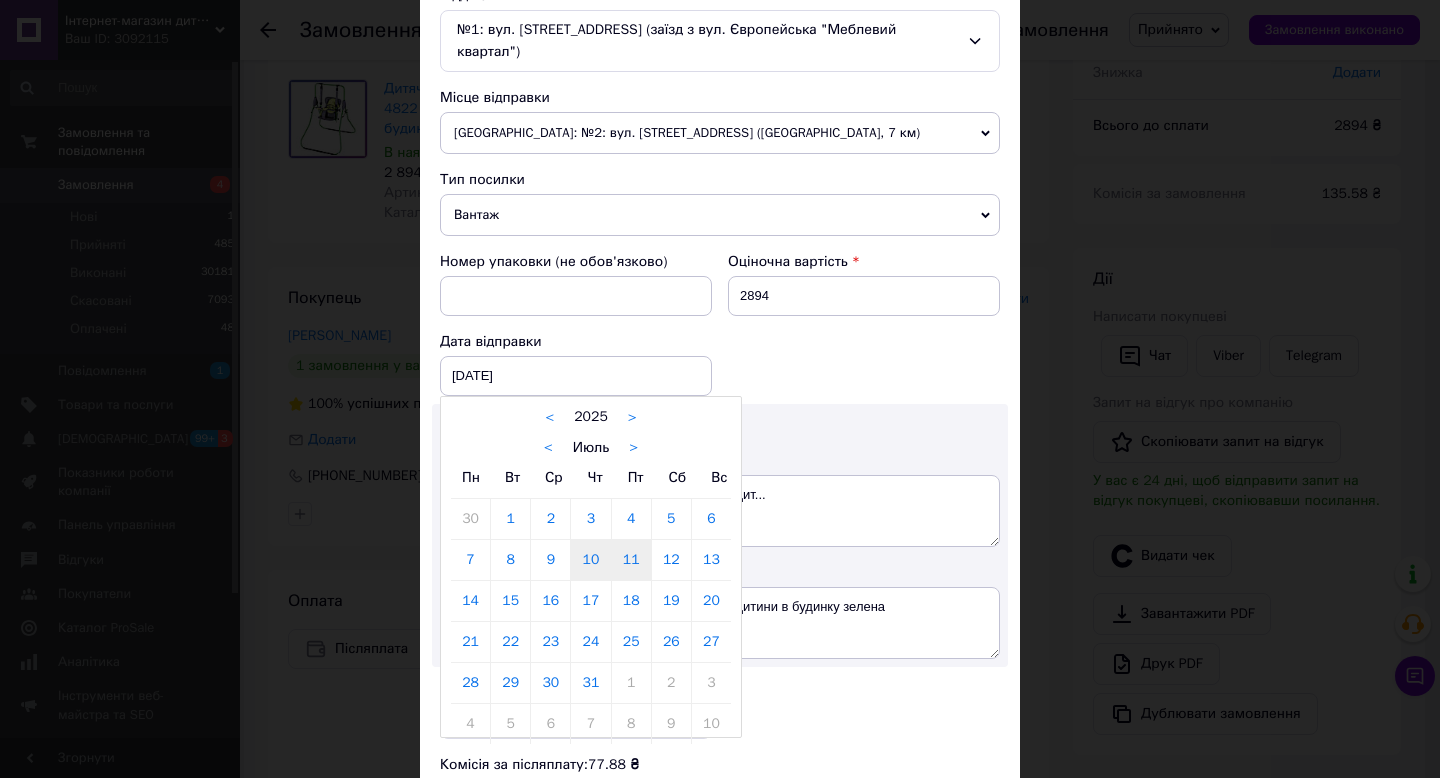 click on "11" at bounding box center [631, 560] 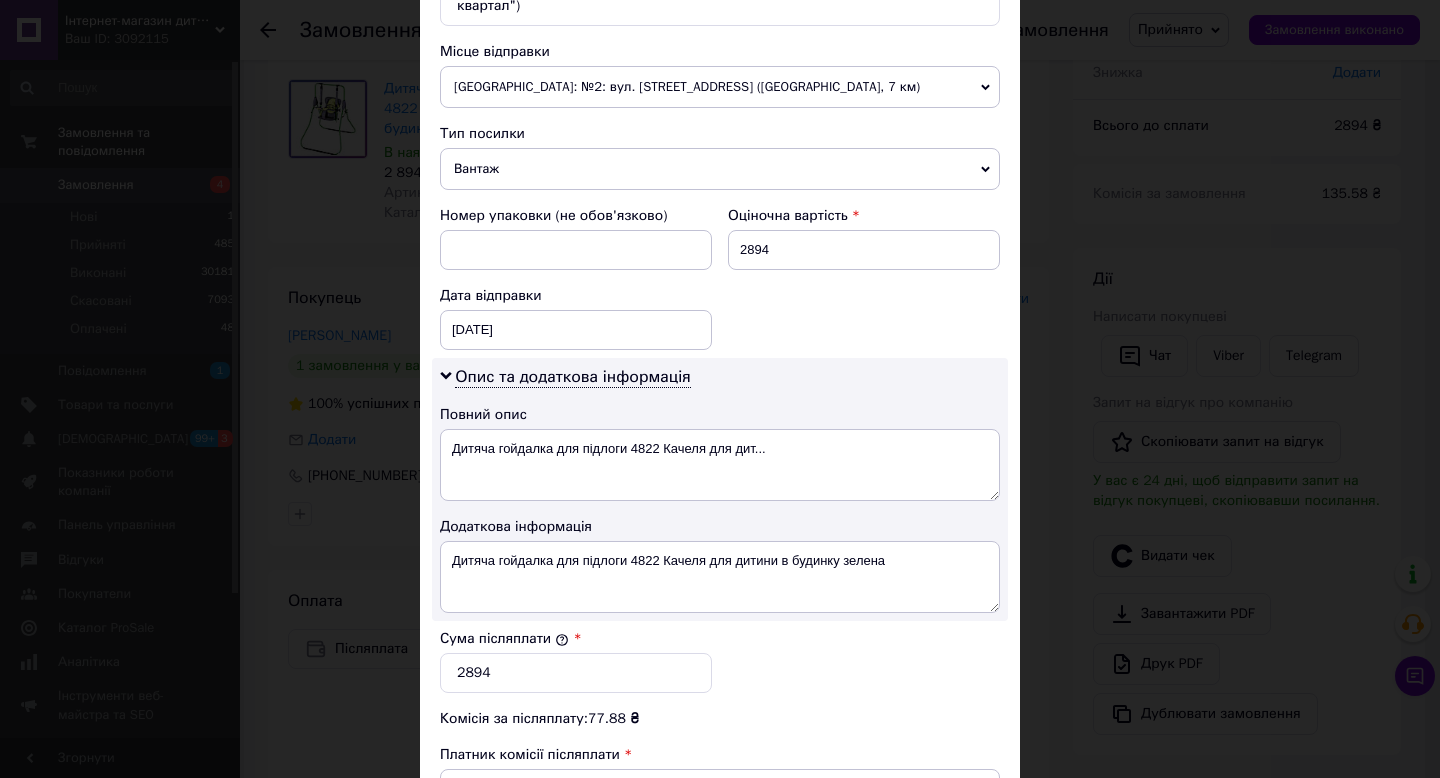 scroll, scrollTop: 705, scrollLeft: 0, axis: vertical 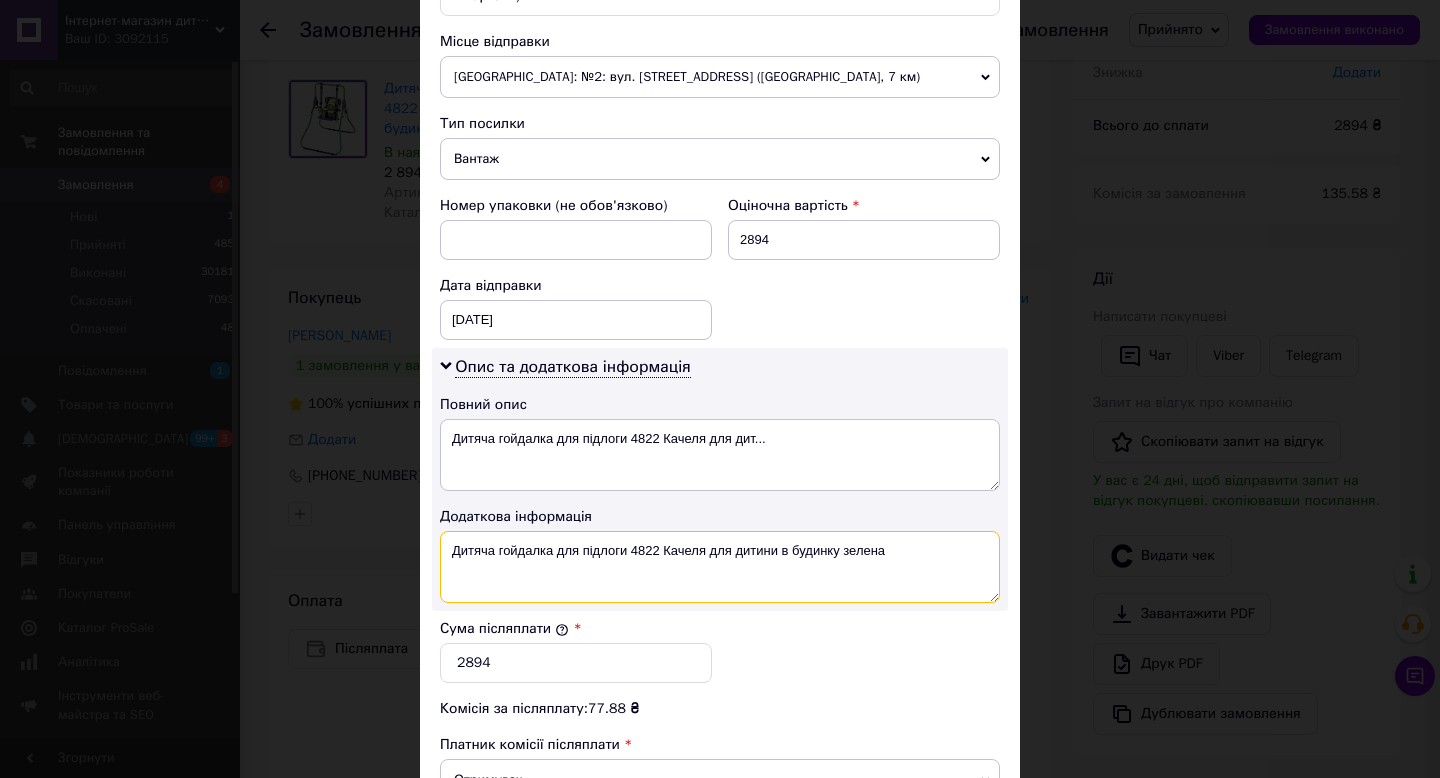 click on "Дитяча гойдалка для підлоги 4822 Качеля для дитини в будинку зелена" at bounding box center (720, 567) 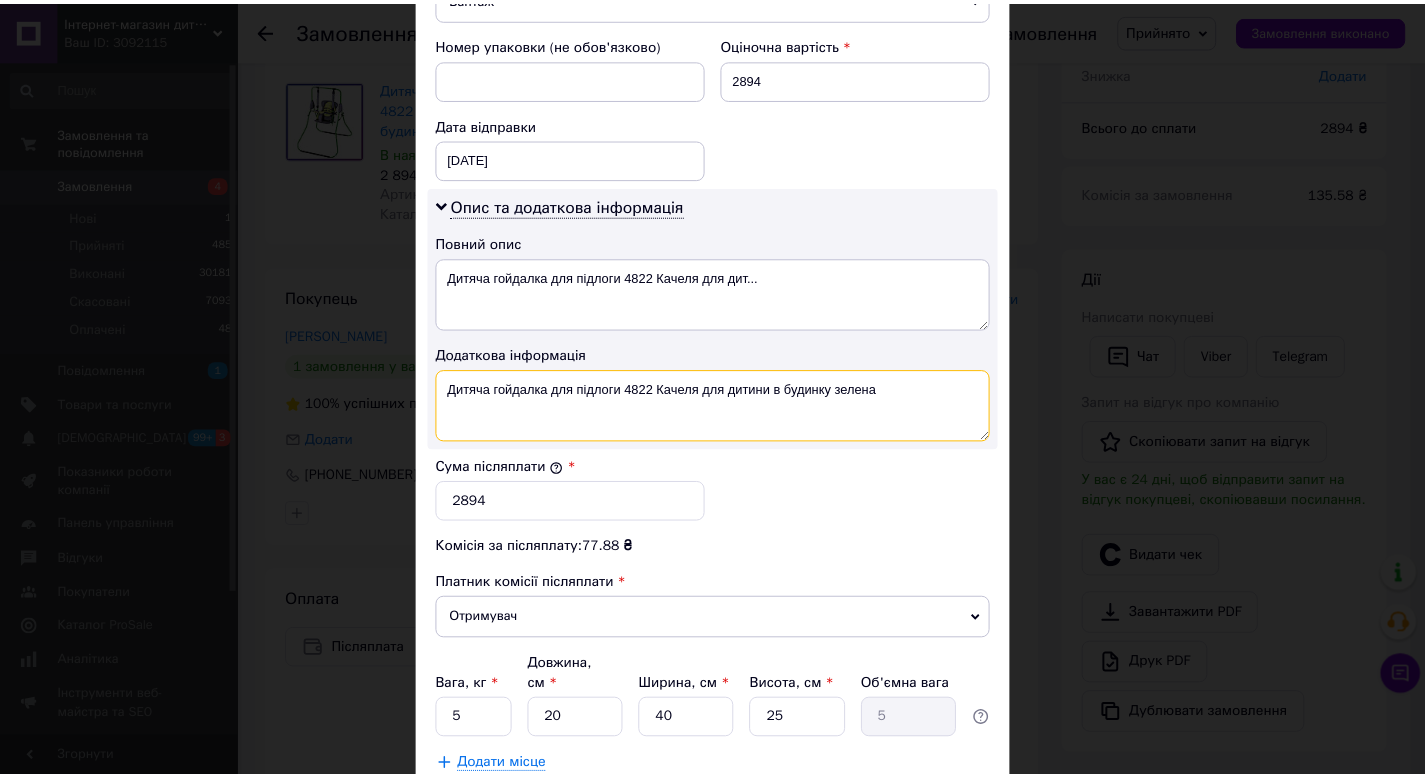 scroll, scrollTop: 992, scrollLeft: 0, axis: vertical 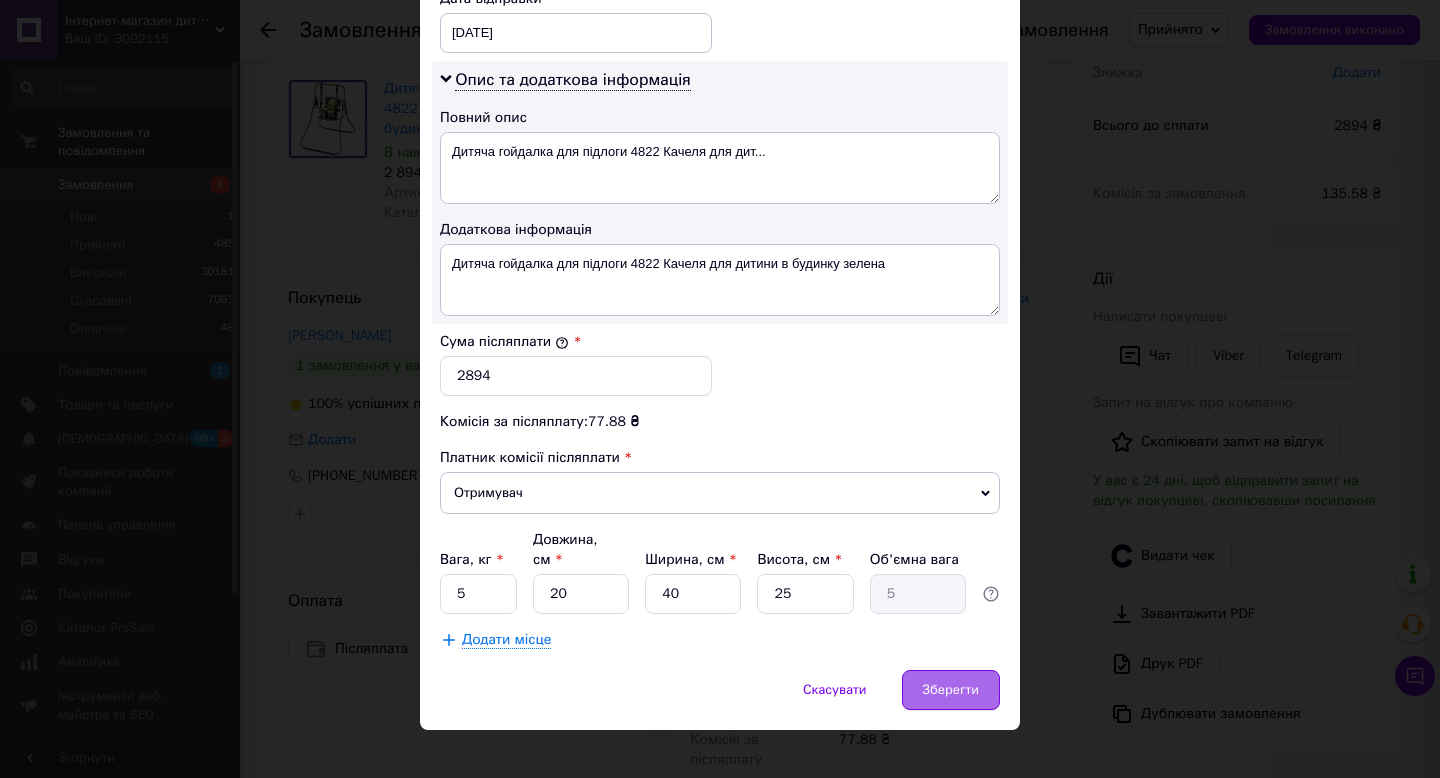 click on "Зберегти" at bounding box center [951, 690] 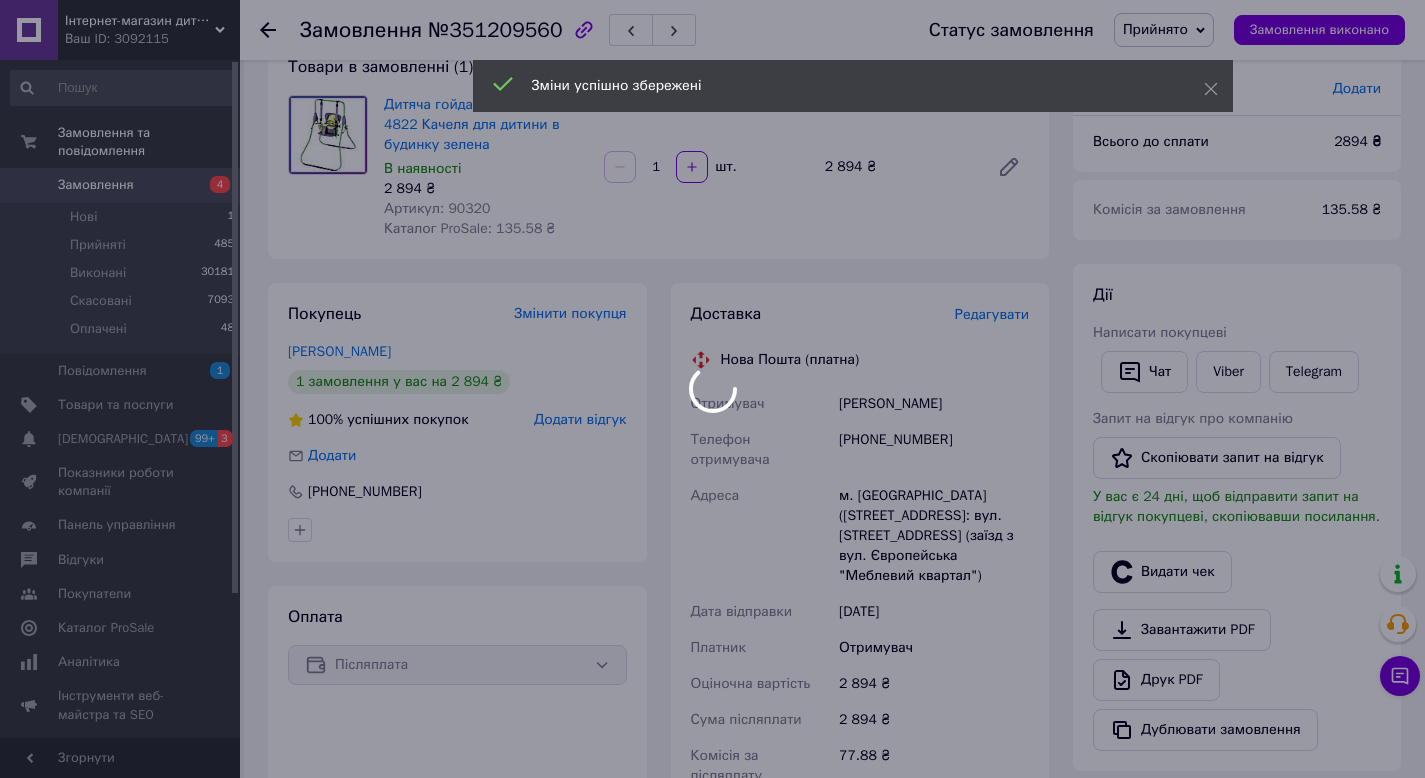 scroll, scrollTop: 113, scrollLeft: 0, axis: vertical 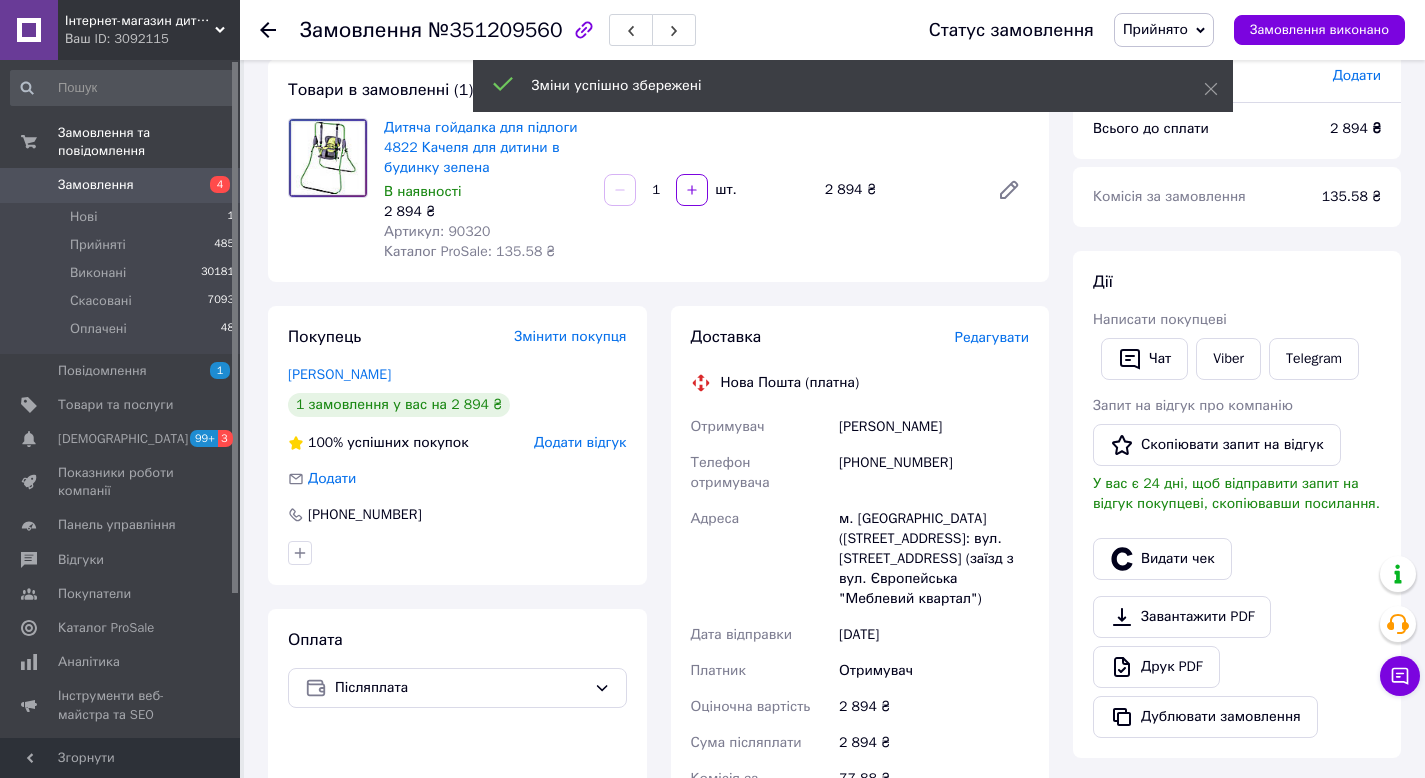 click on "Артикул: 90320" at bounding box center (437, 231) 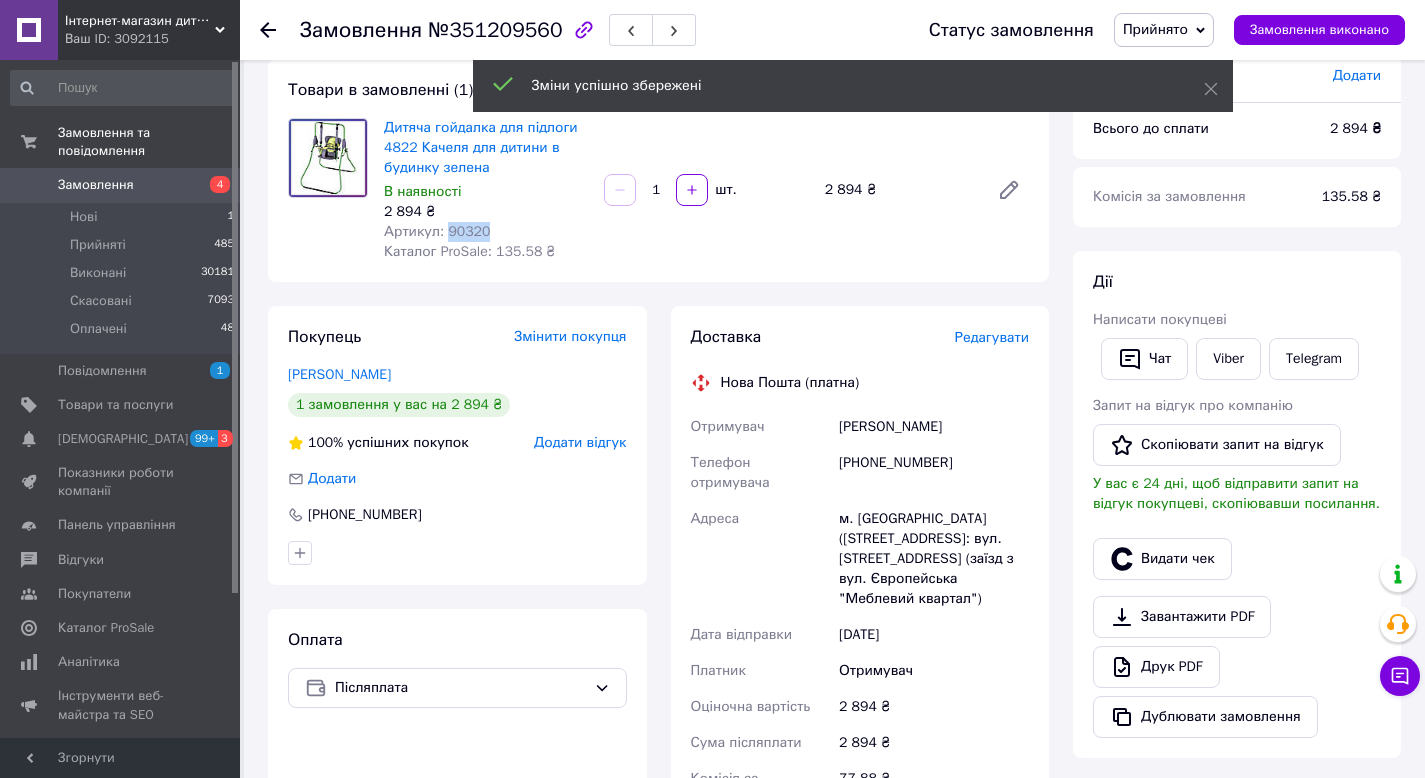 click on "Артикул: 90320" at bounding box center (437, 231) 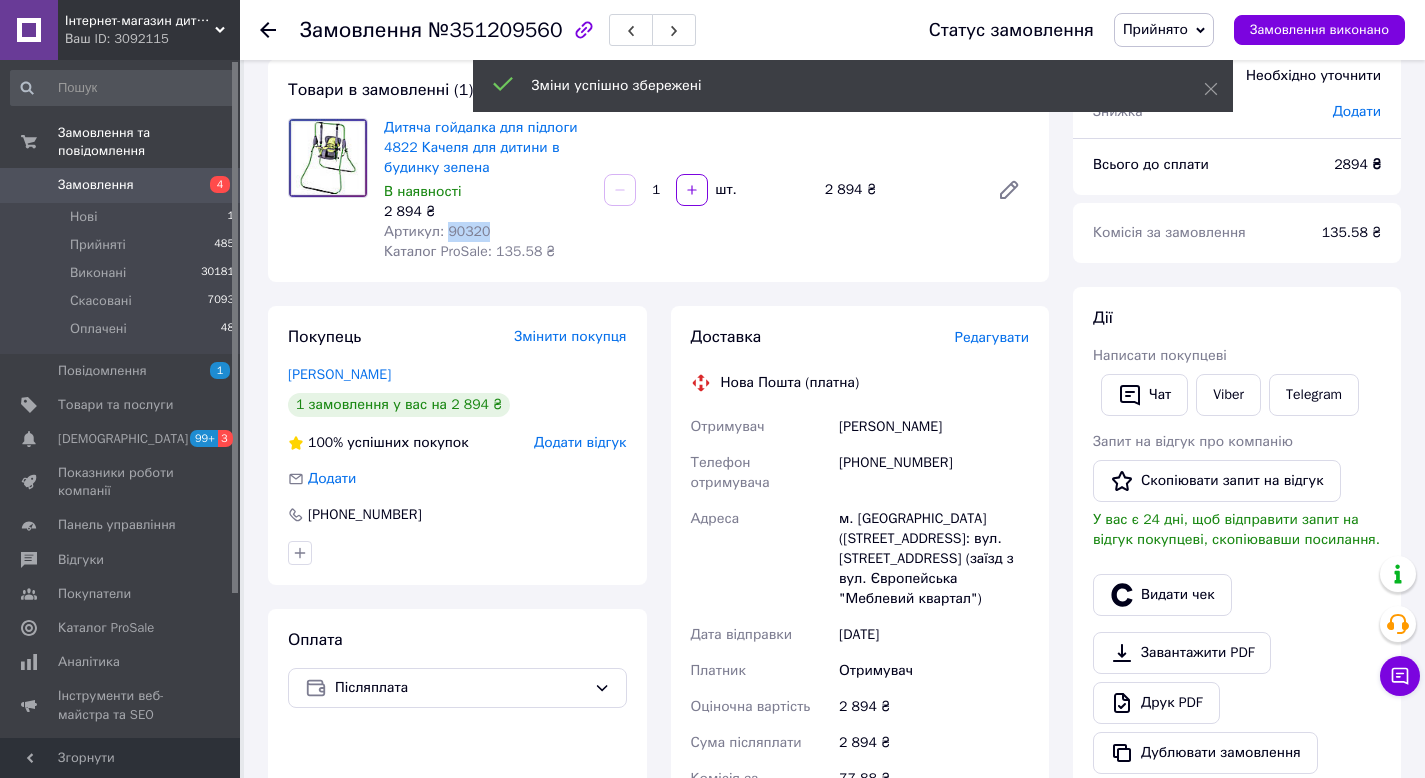 copy on "90320" 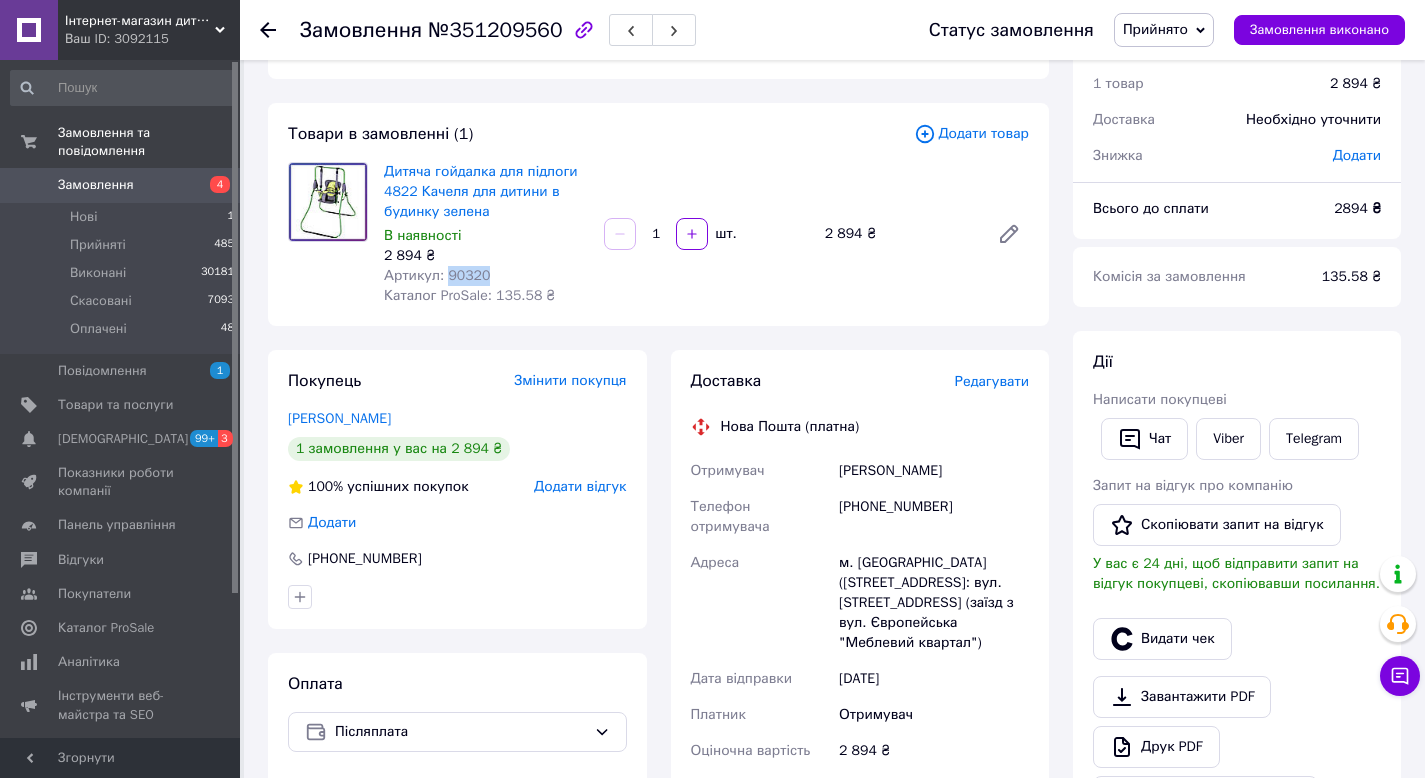 scroll, scrollTop: 0, scrollLeft: 0, axis: both 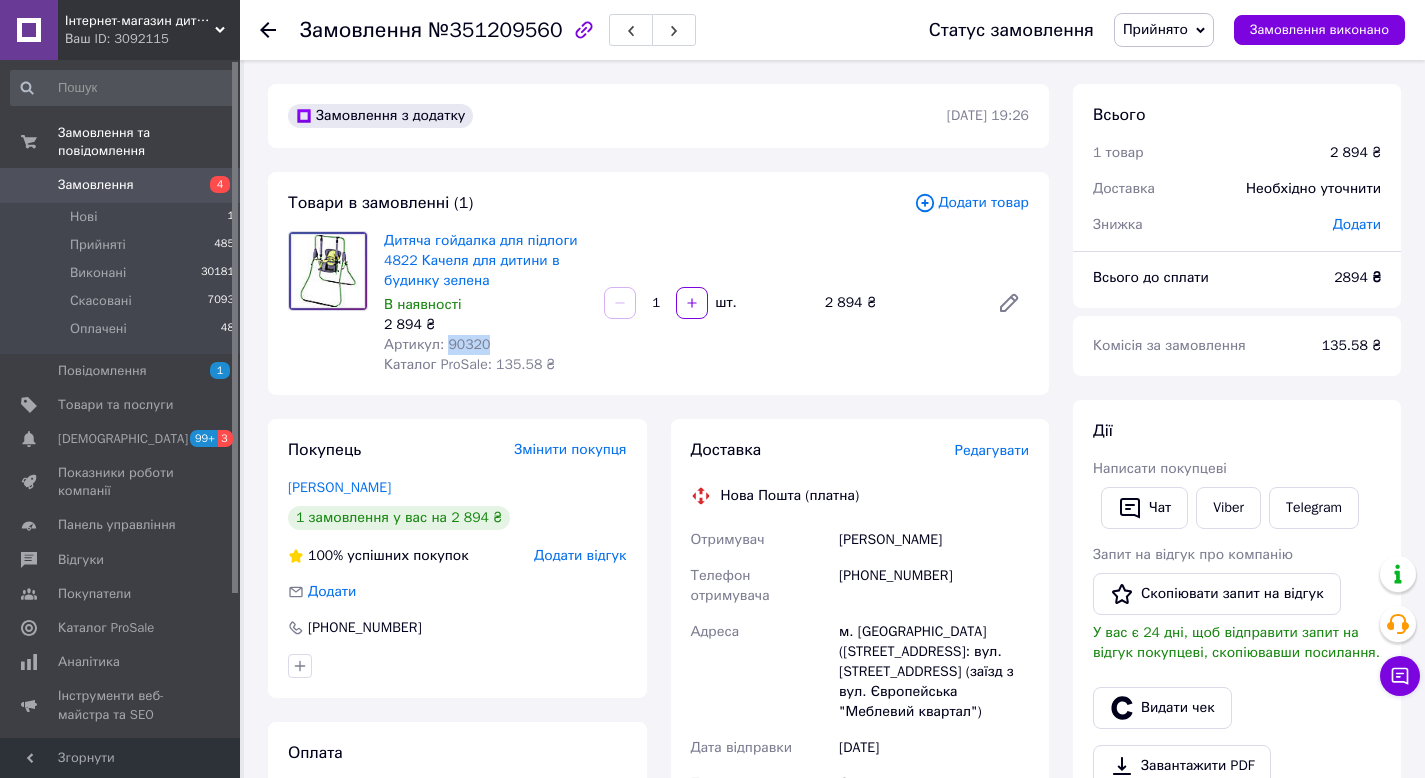 click on "Прийнято" at bounding box center [1164, 30] 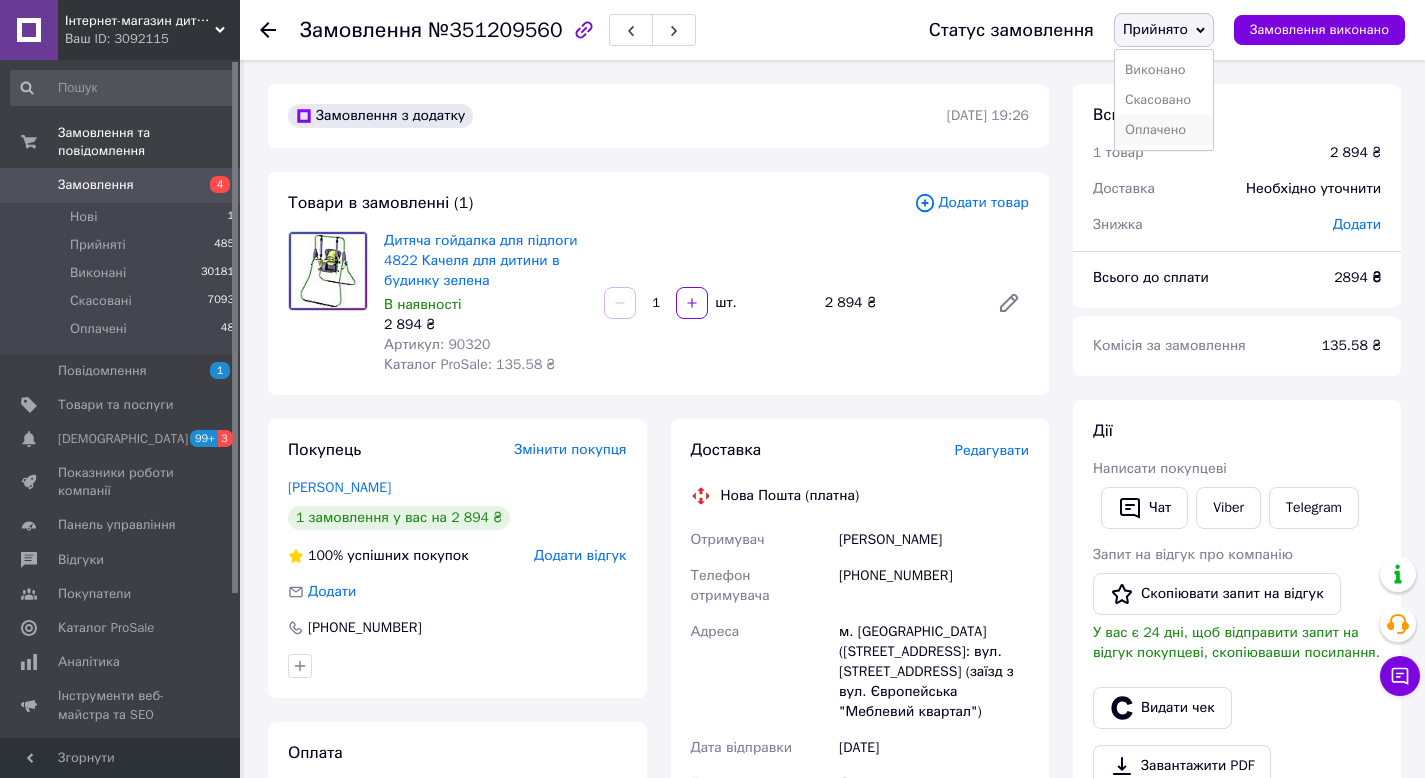 click on "Оплачено" at bounding box center (1164, 130) 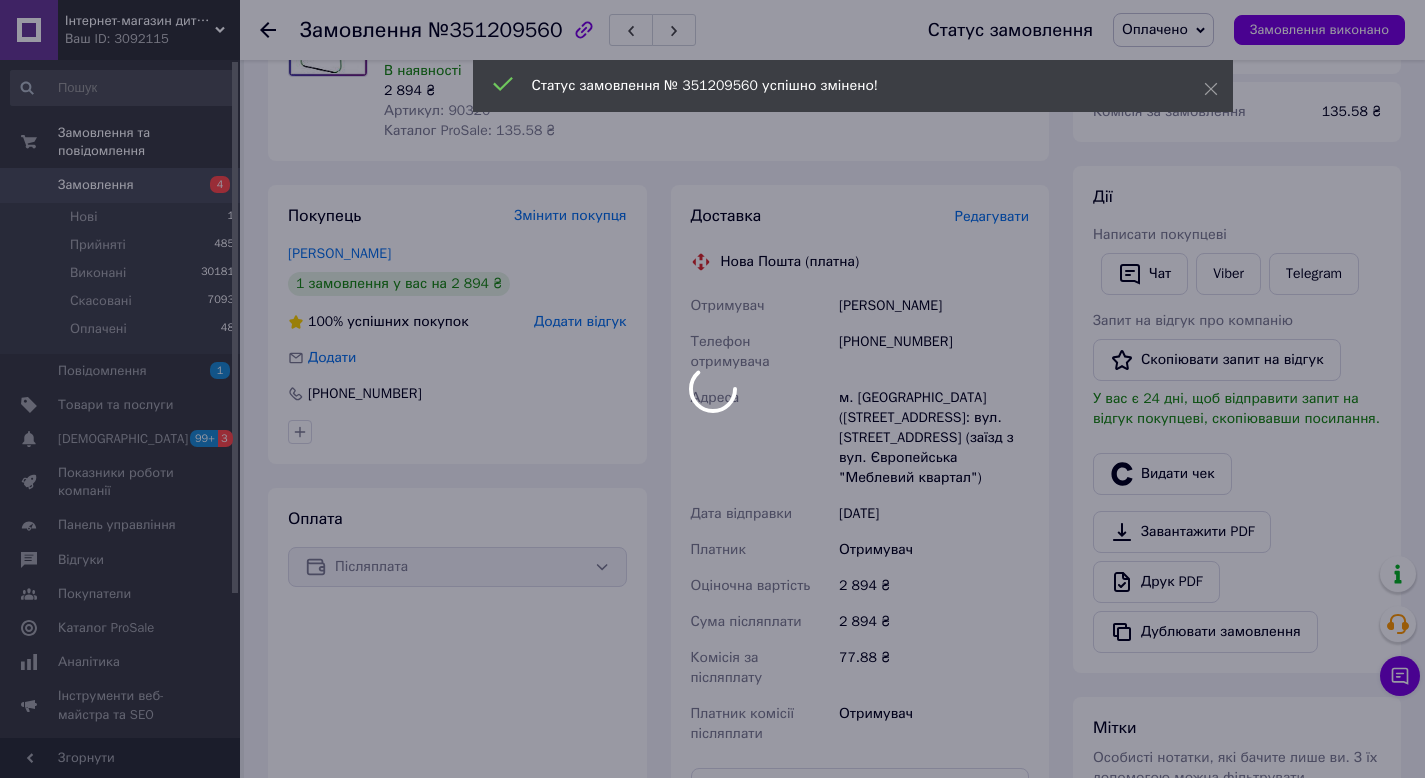 scroll, scrollTop: 238, scrollLeft: 0, axis: vertical 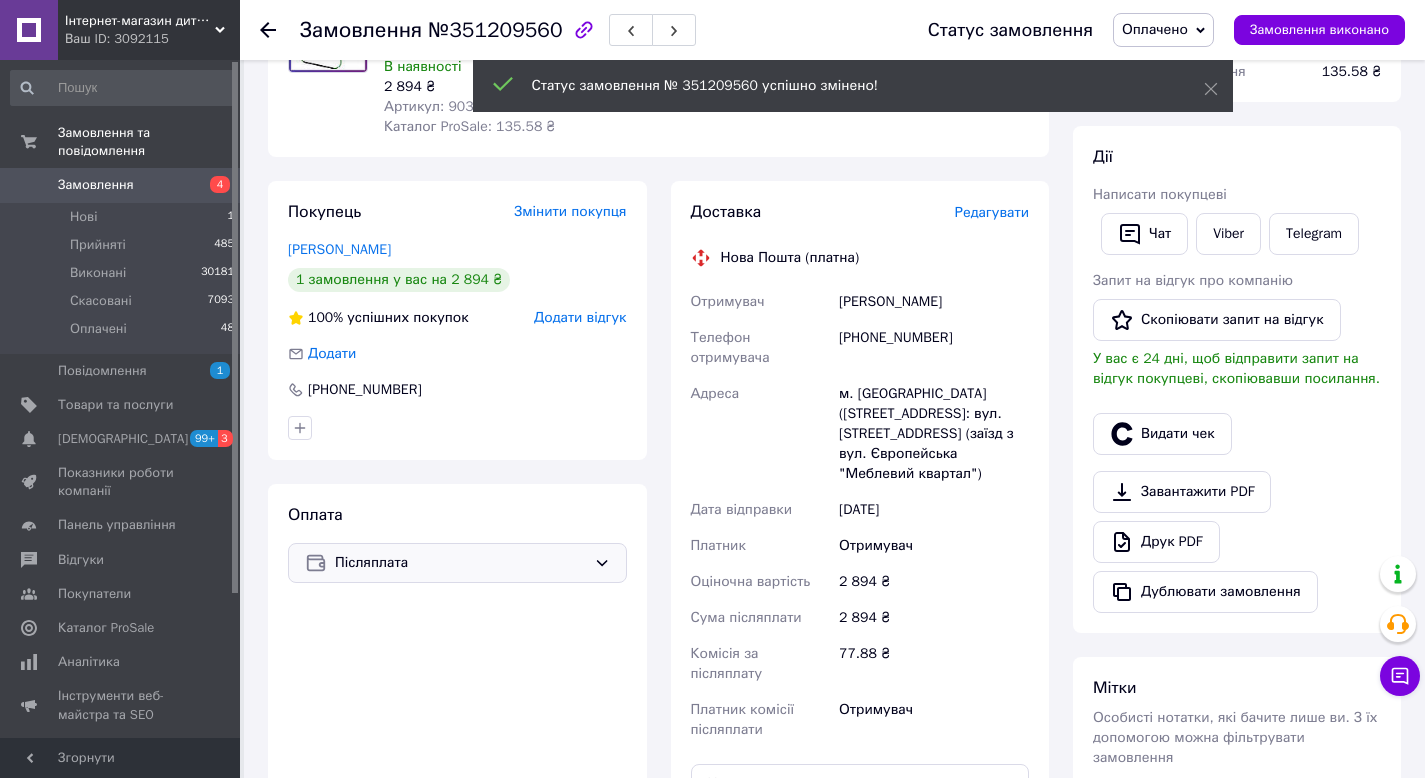 click on "Післяплата" at bounding box center [460, 563] 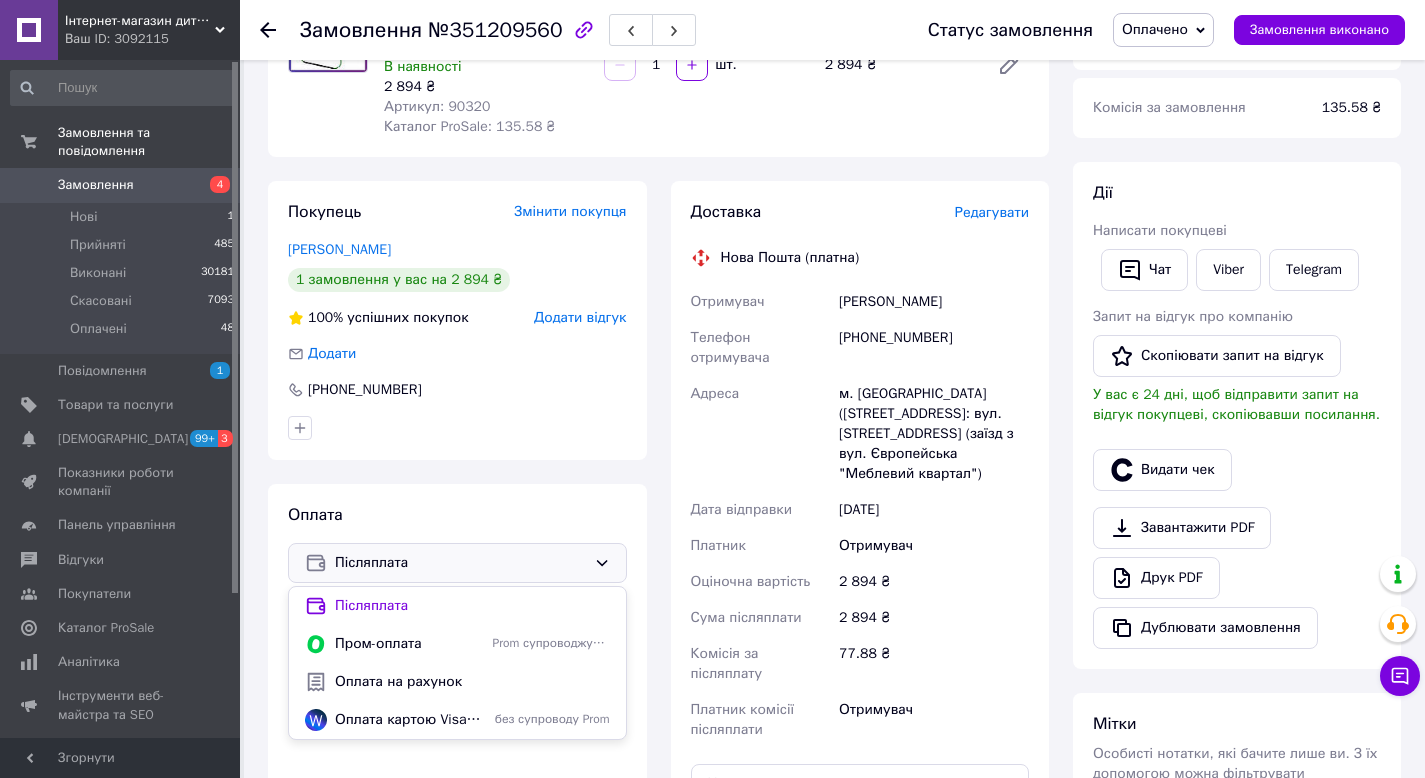 click on "Оплата на рахунок" at bounding box center [472, 682] 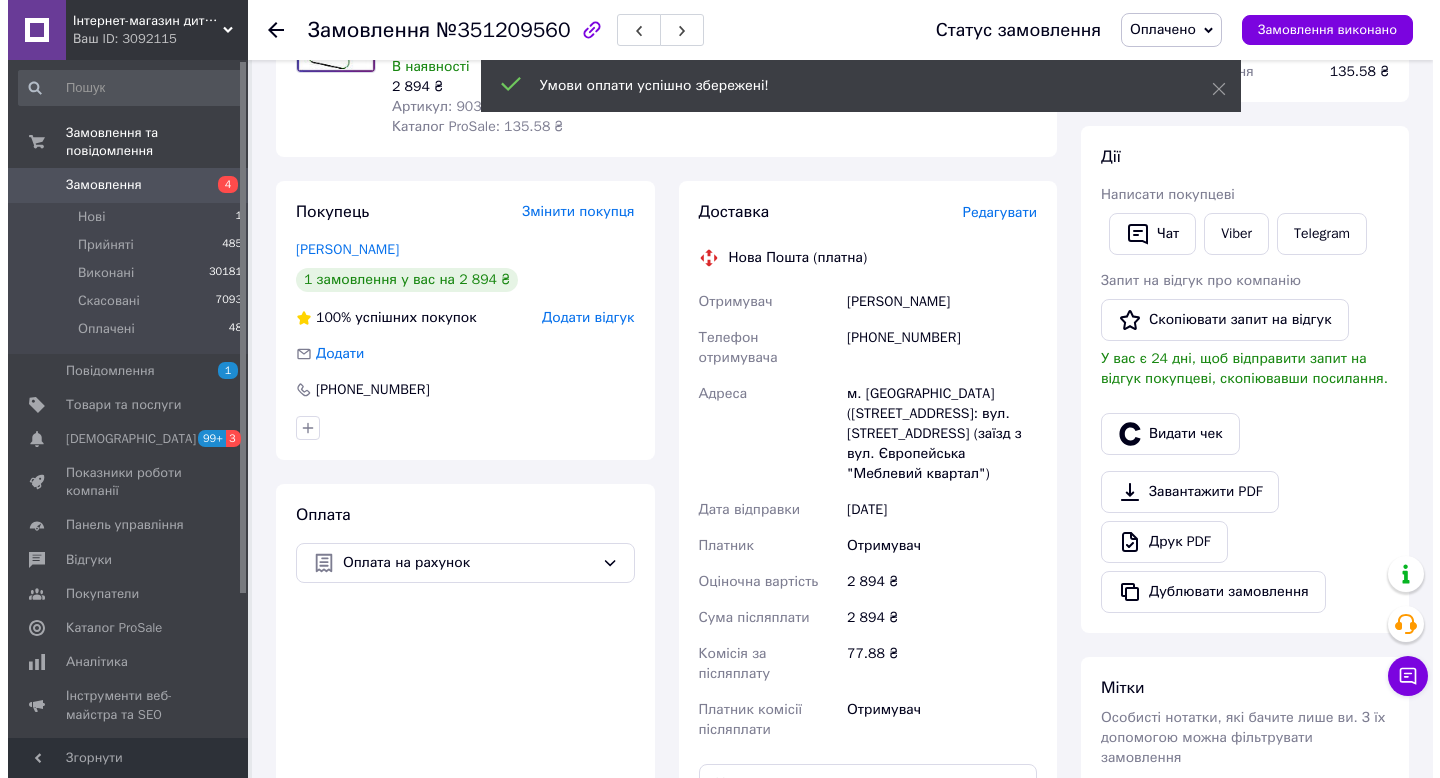 scroll, scrollTop: 24, scrollLeft: 0, axis: vertical 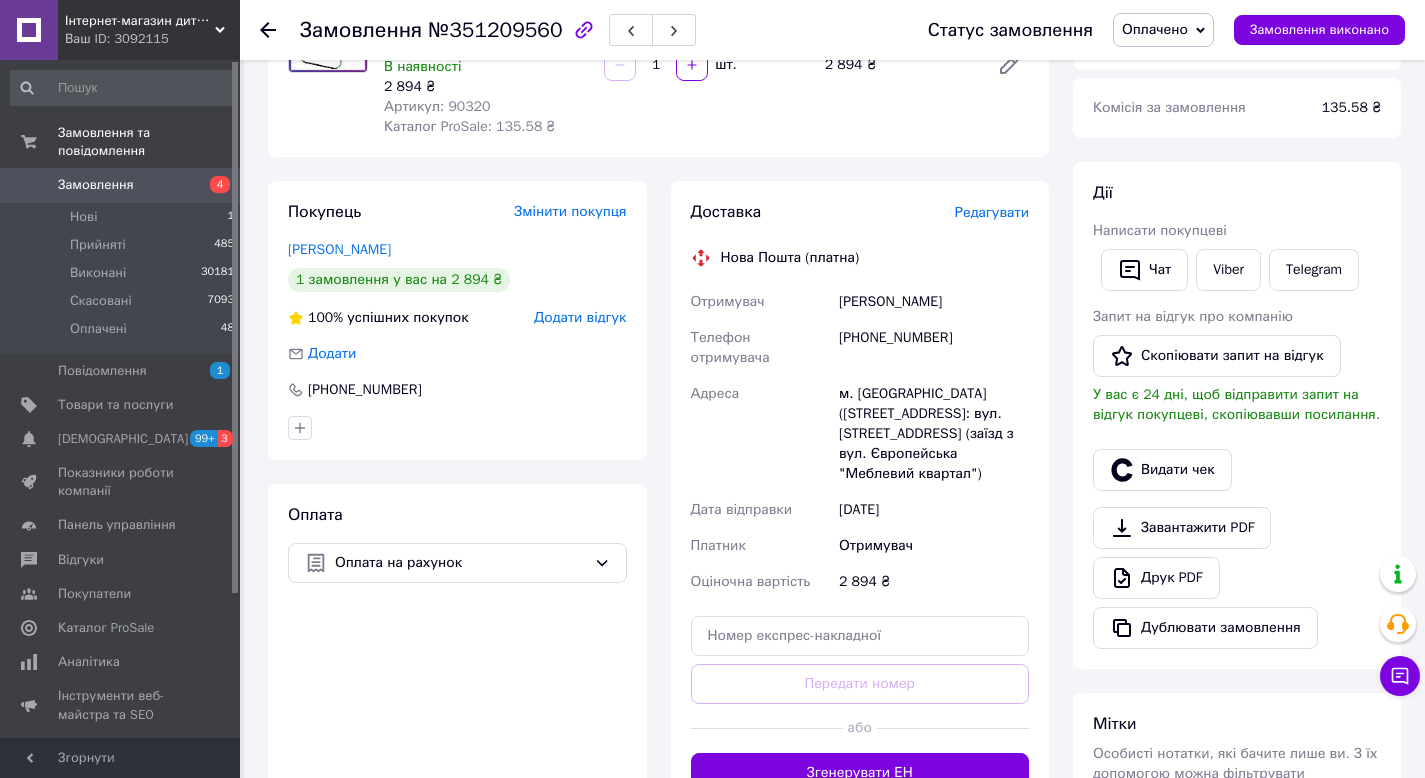 click on "Редагувати" at bounding box center (992, 212) 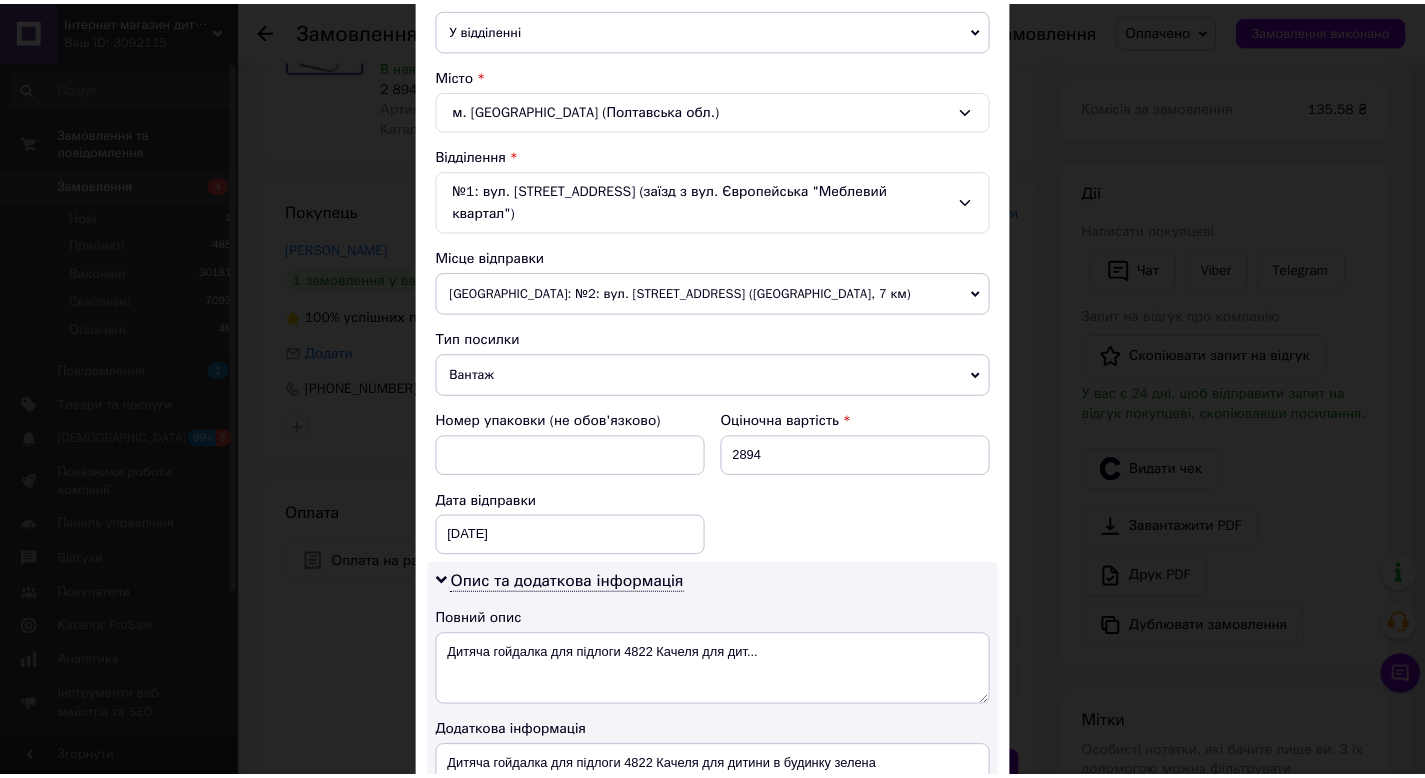 scroll, scrollTop: 578, scrollLeft: 0, axis: vertical 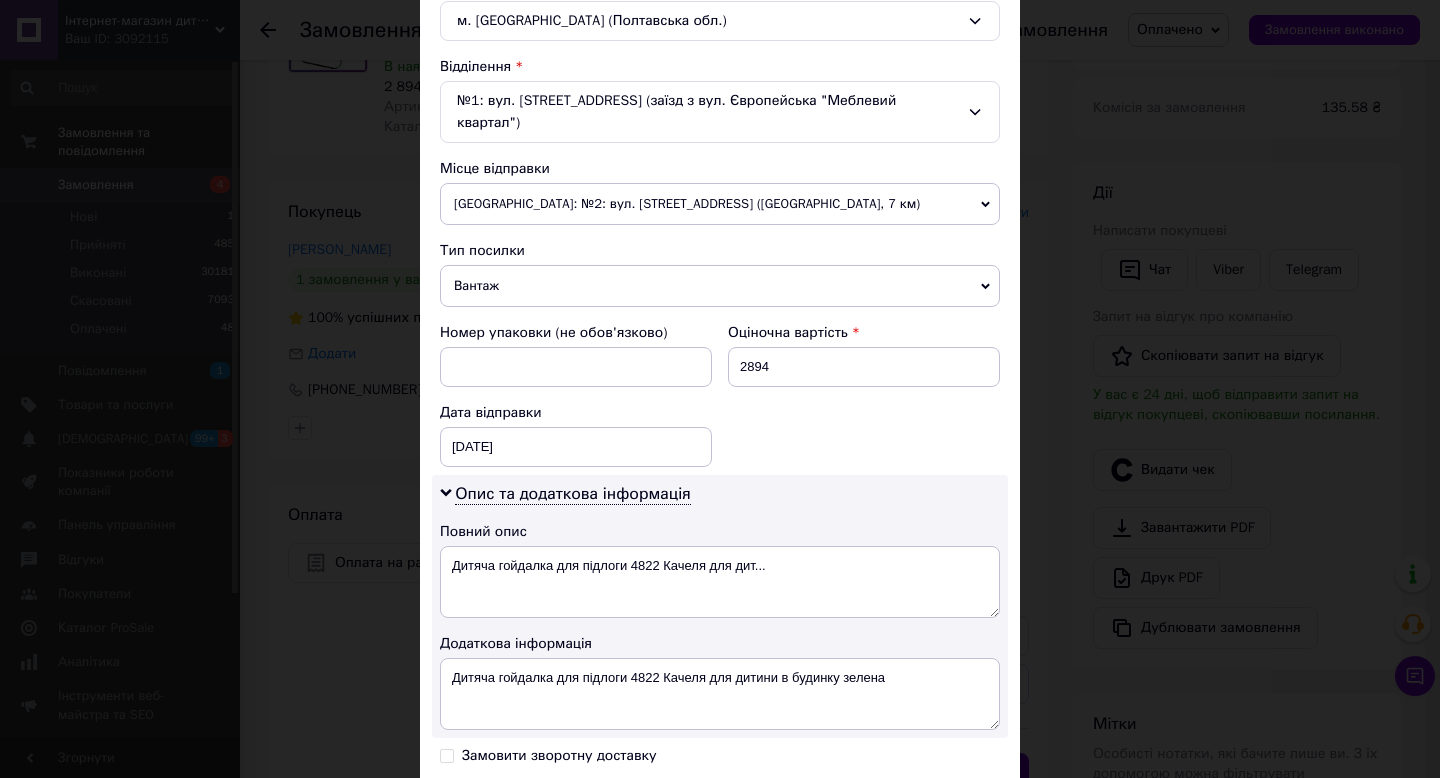 click on "× Редагування доставки Спосіб доставки Нова Пошта (платна) Платник Отримувач Відправник Прізвище отримувача [PERSON_NAME] Ім'я отримувача [PERSON_NAME] батькові отримувача Телефон отримувача [PHONE_NUMBER] Тип доставки У відділенні Кур'єром В поштоматі Місто м. [GEOGRAPHIC_DATA] (Полтавська обл.) Відділення №1: вул. [STREET_ADDRESS] (заїзд з вул. Європейська "Меблевий квартал") Місце відправки [GEOGRAPHIC_DATA]: №2: вул. [STREET_ADDRESS] ([GEOGRAPHIC_DATA], 7 км) с. [GEOGRAPHIC_DATA] ([GEOGRAPHIC_DATA].): №1: вул. [STREET_ADDRESS] с. [GEOGRAPHIC_DATA] ([GEOGRAPHIC_DATA].): №1: Комплекс будівель та споруд, №9 Харків: №19: вул. Фонвізіна, 15 Вантаж" at bounding box center (720, 389) 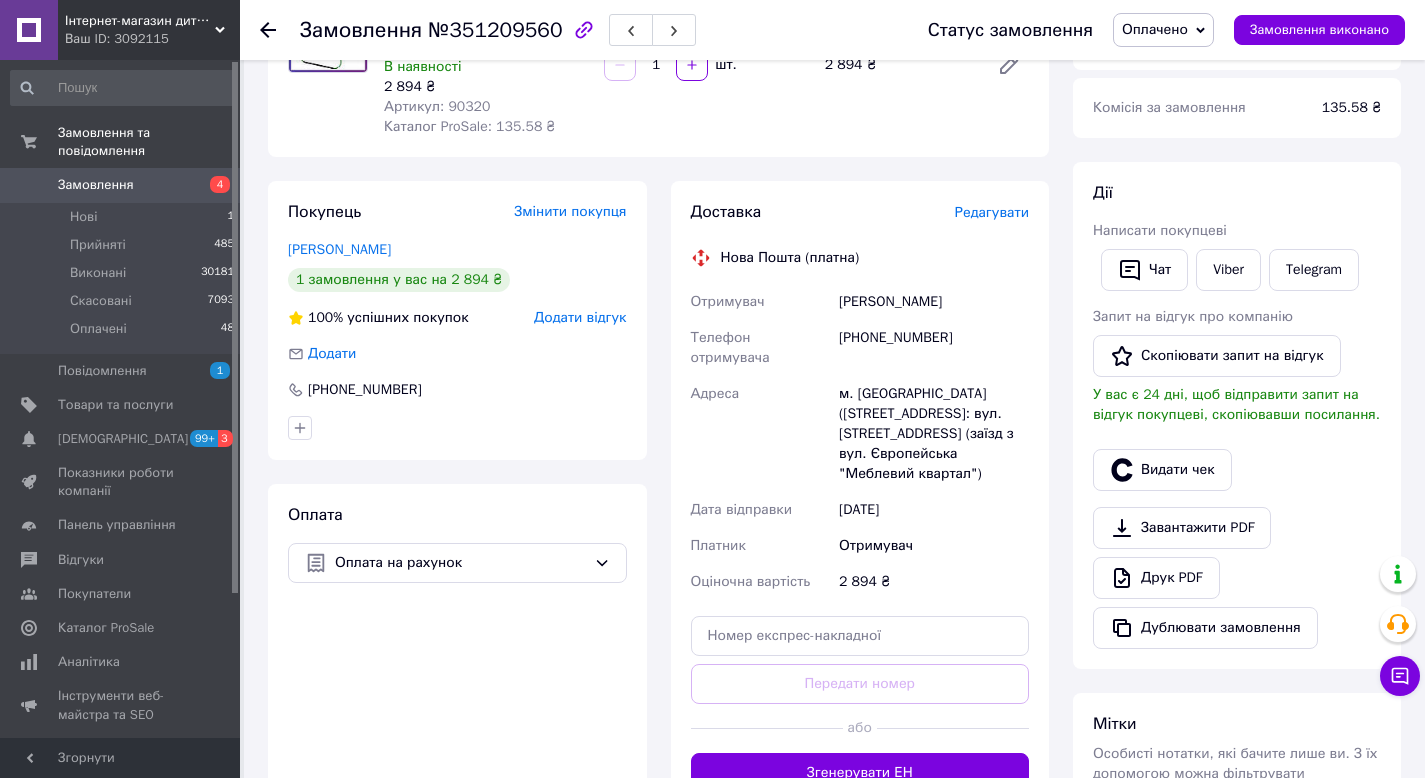 scroll, scrollTop: 587, scrollLeft: 0, axis: vertical 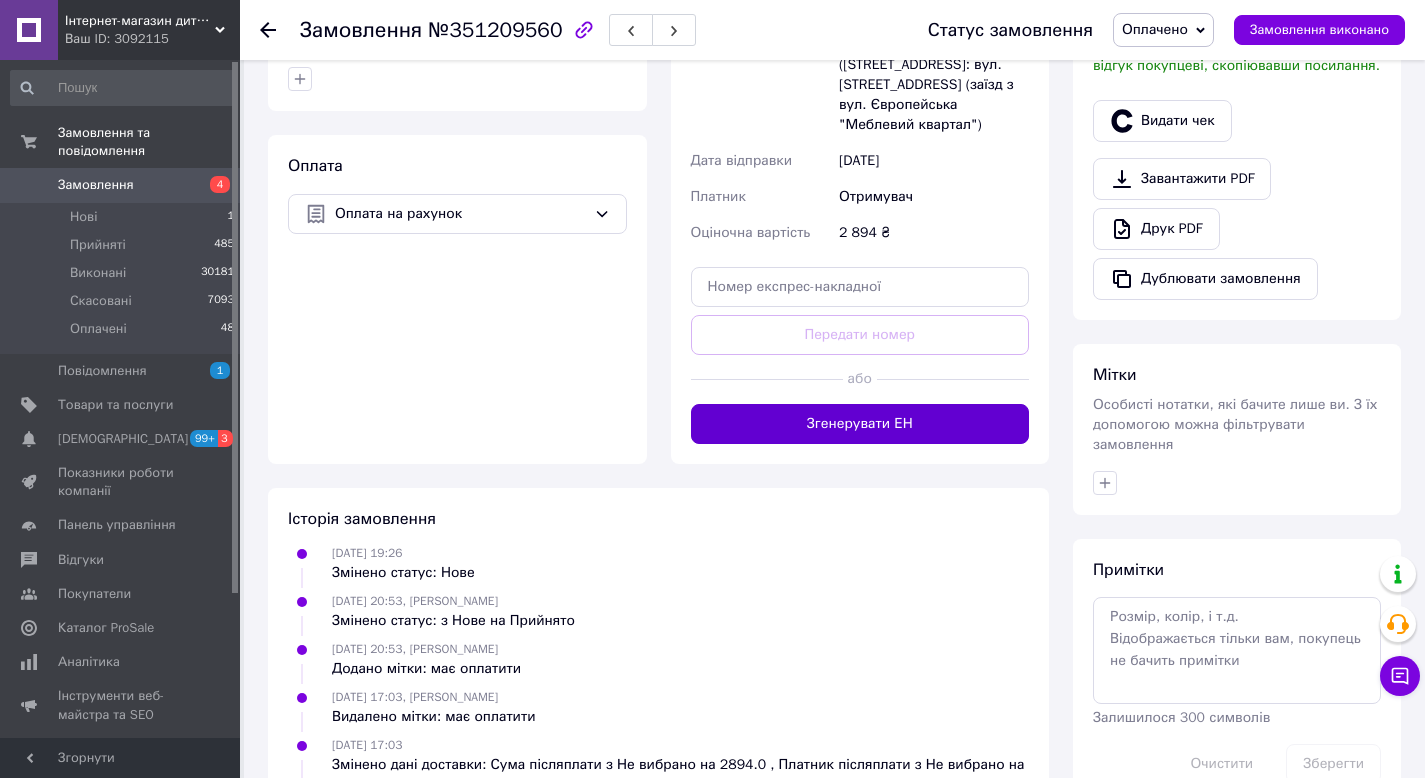 click on "Згенерувати ЕН" at bounding box center [860, 424] 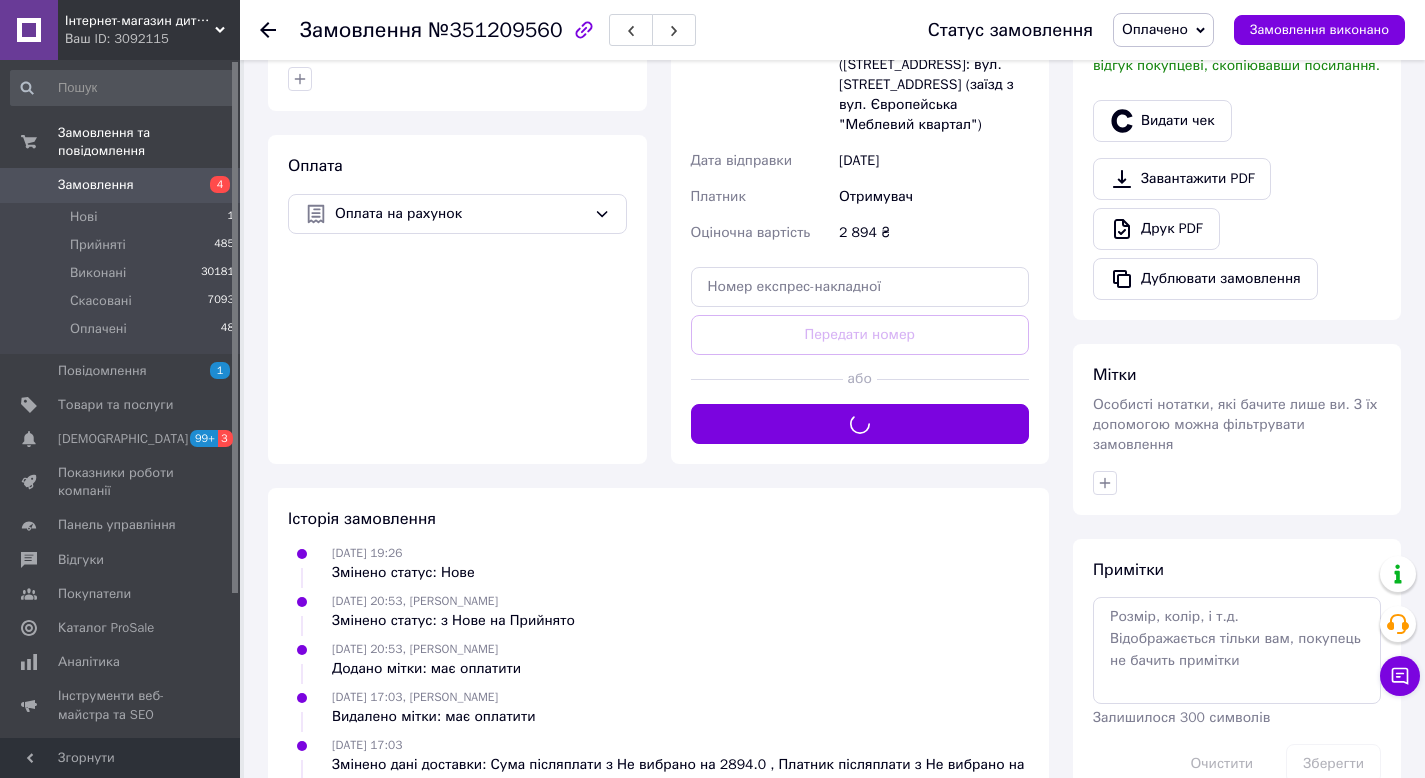 scroll, scrollTop: 0, scrollLeft: 0, axis: both 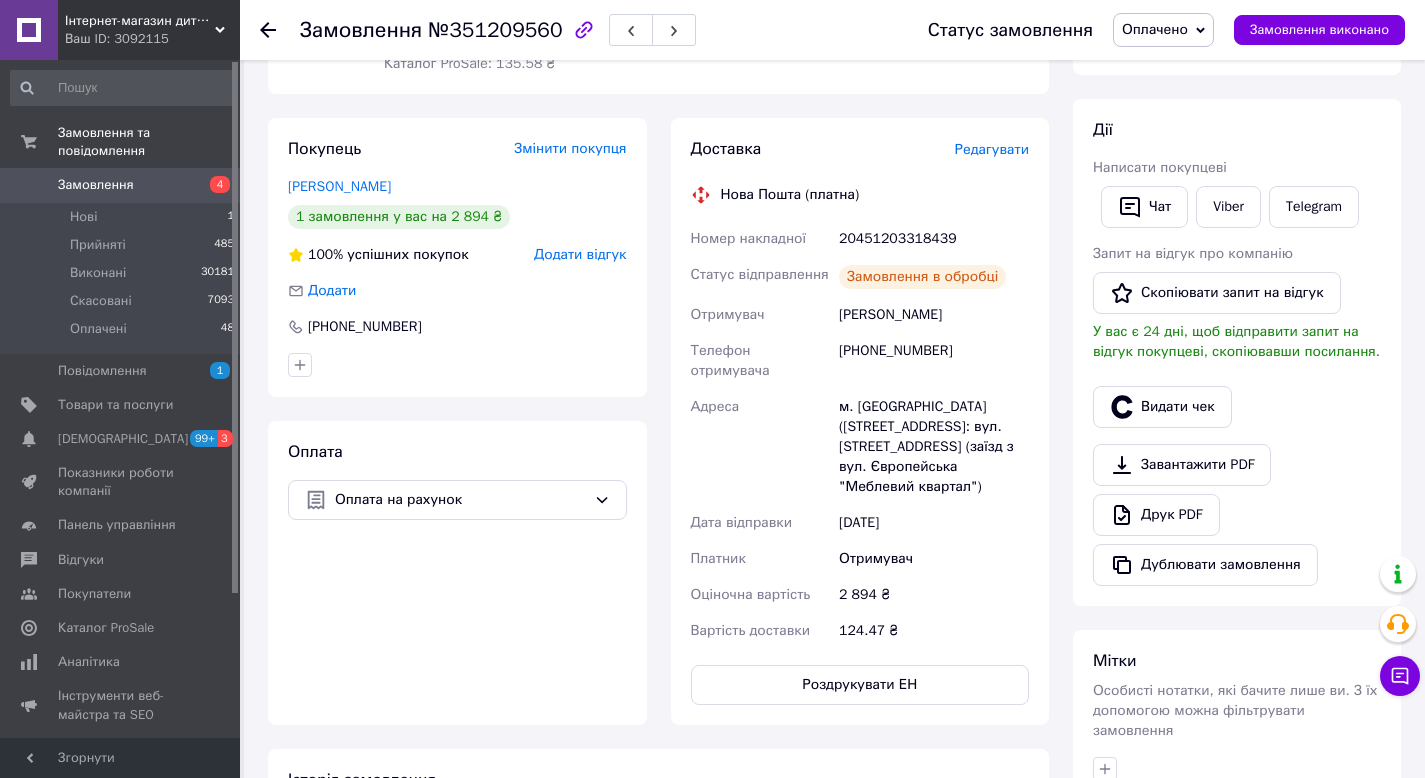 click on "20451203318439" at bounding box center [934, 239] 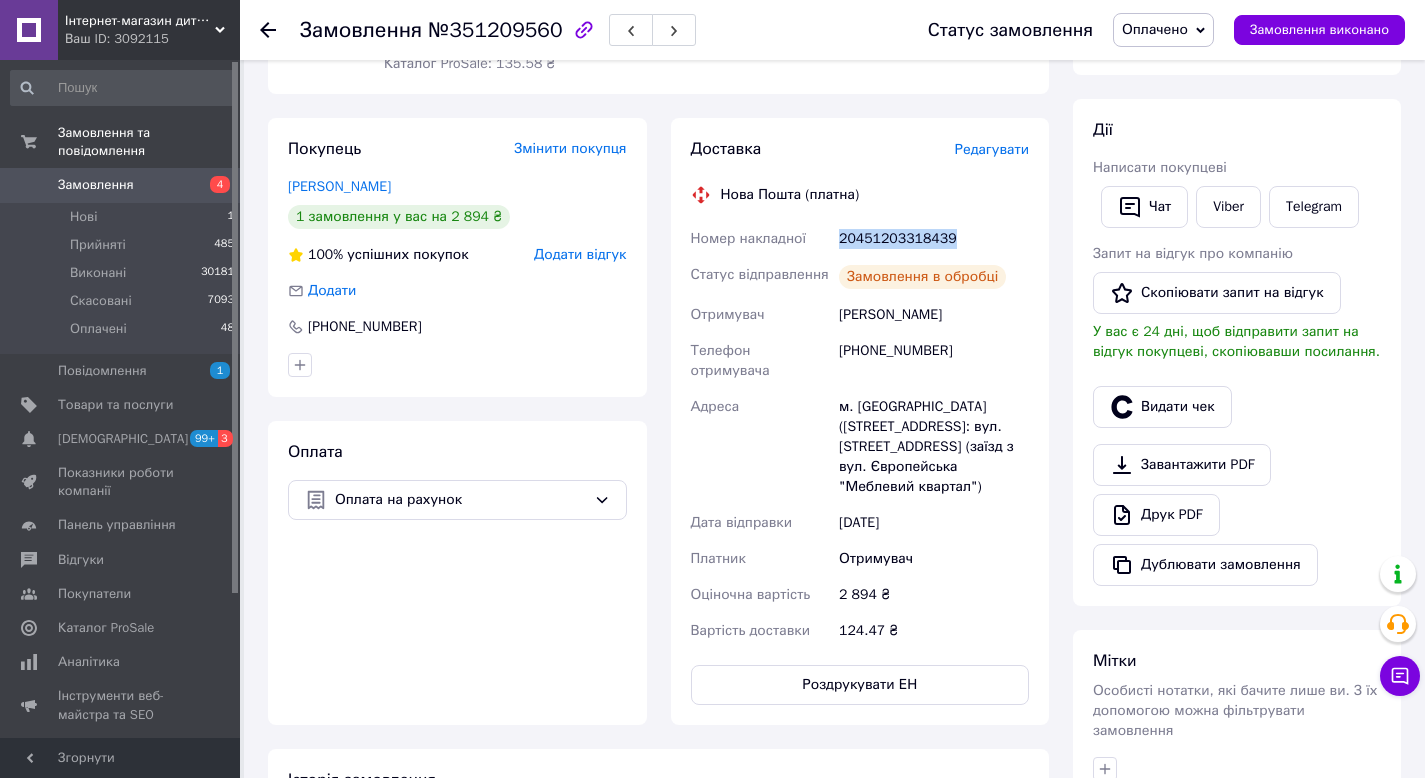 click on "20451203318439" at bounding box center [934, 239] 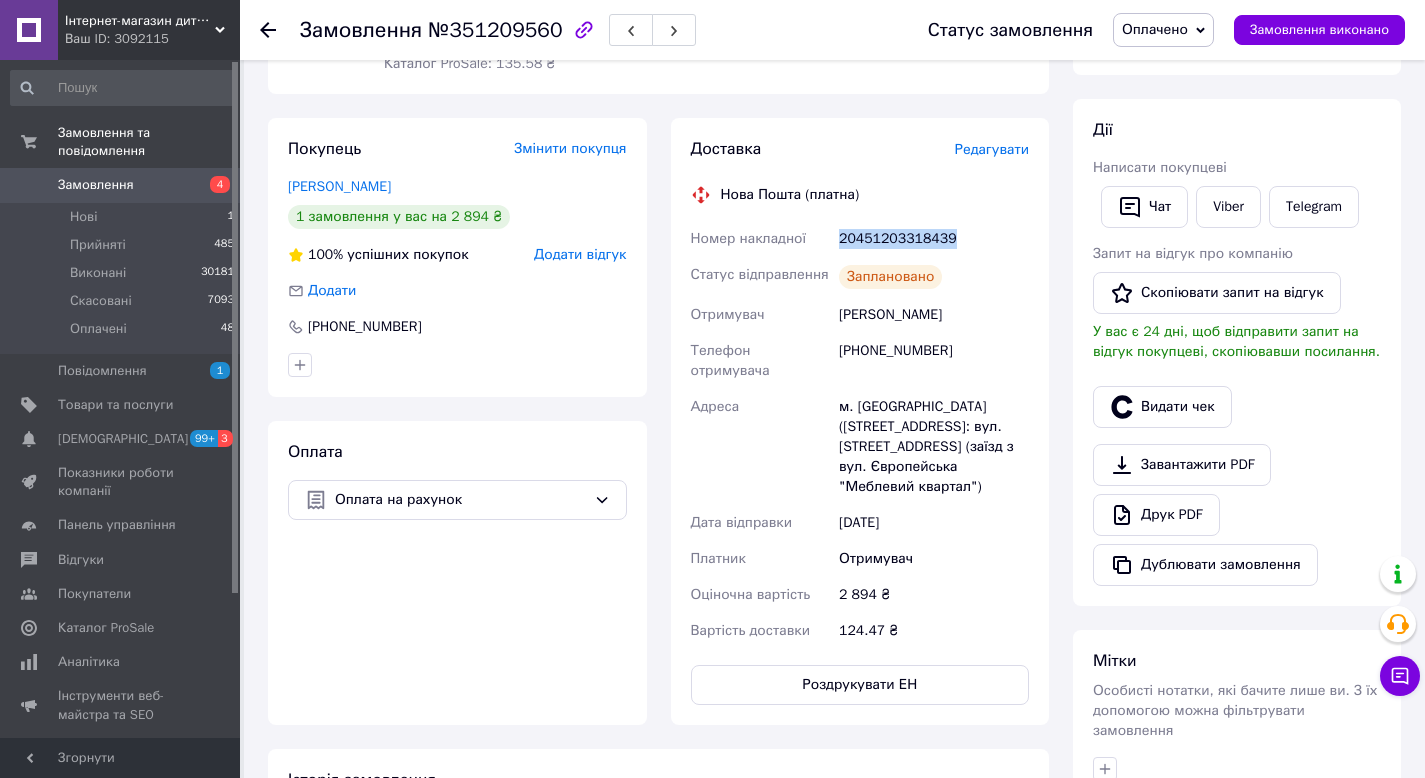 copy on "20451203318439" 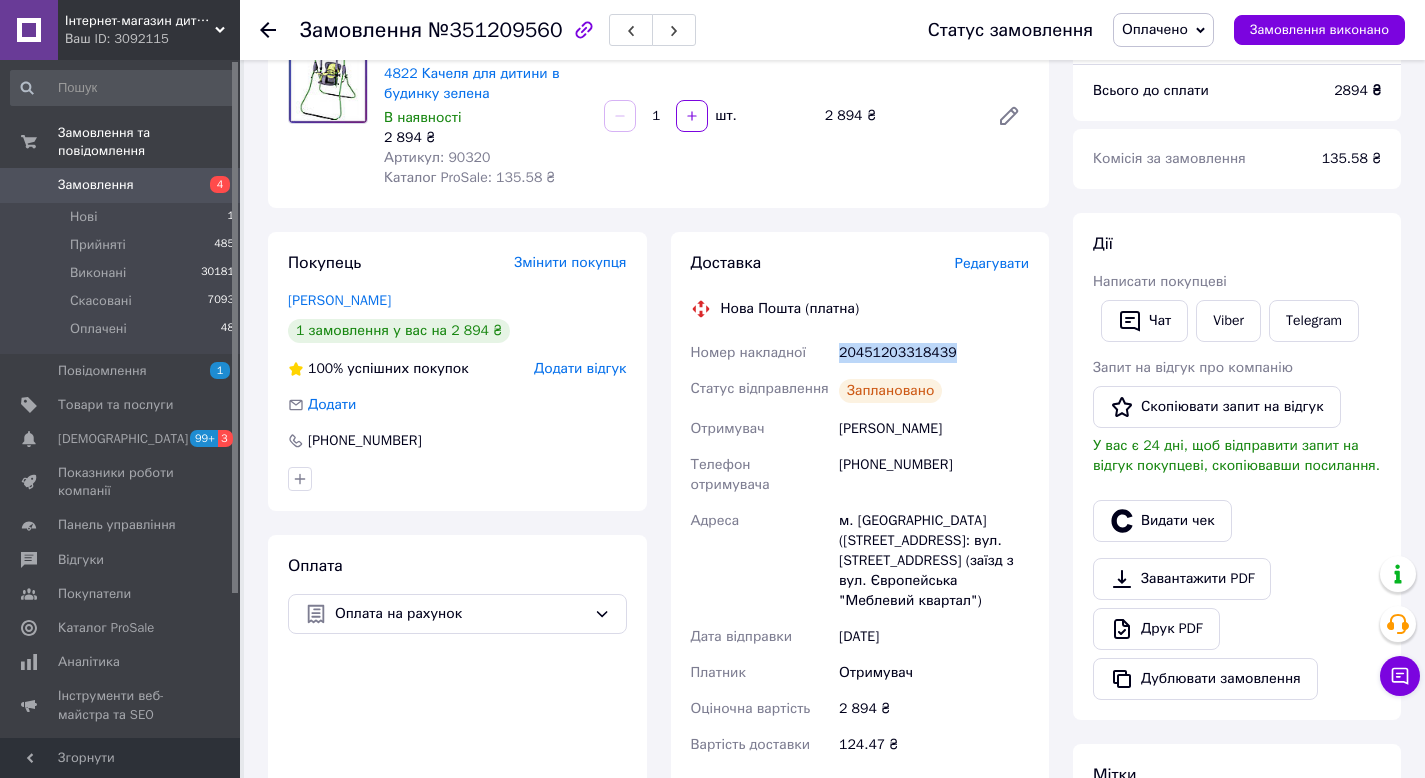 scroll, scrollTop: 0, scrollLeft: 0, axis: both 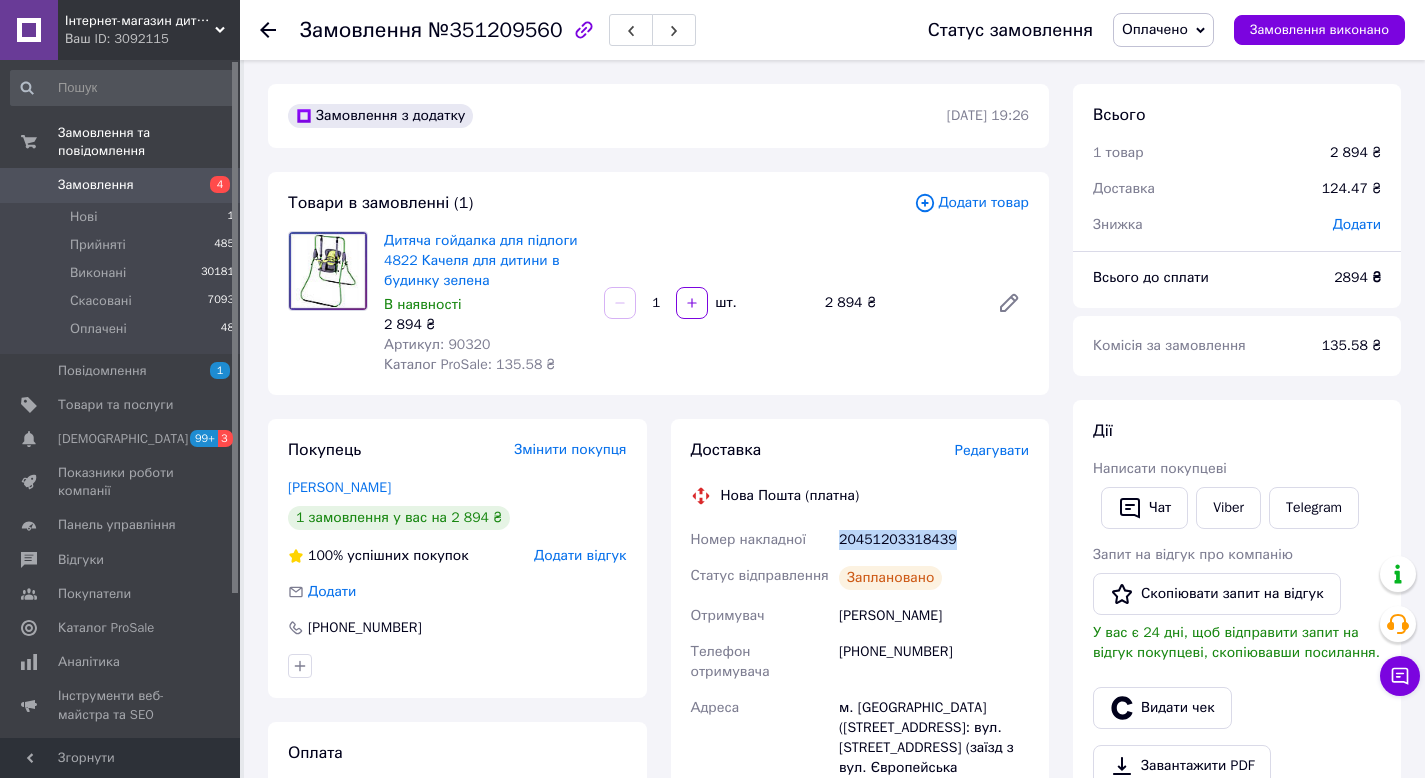 click on "Замовлення" at bounding box center [121, 185] 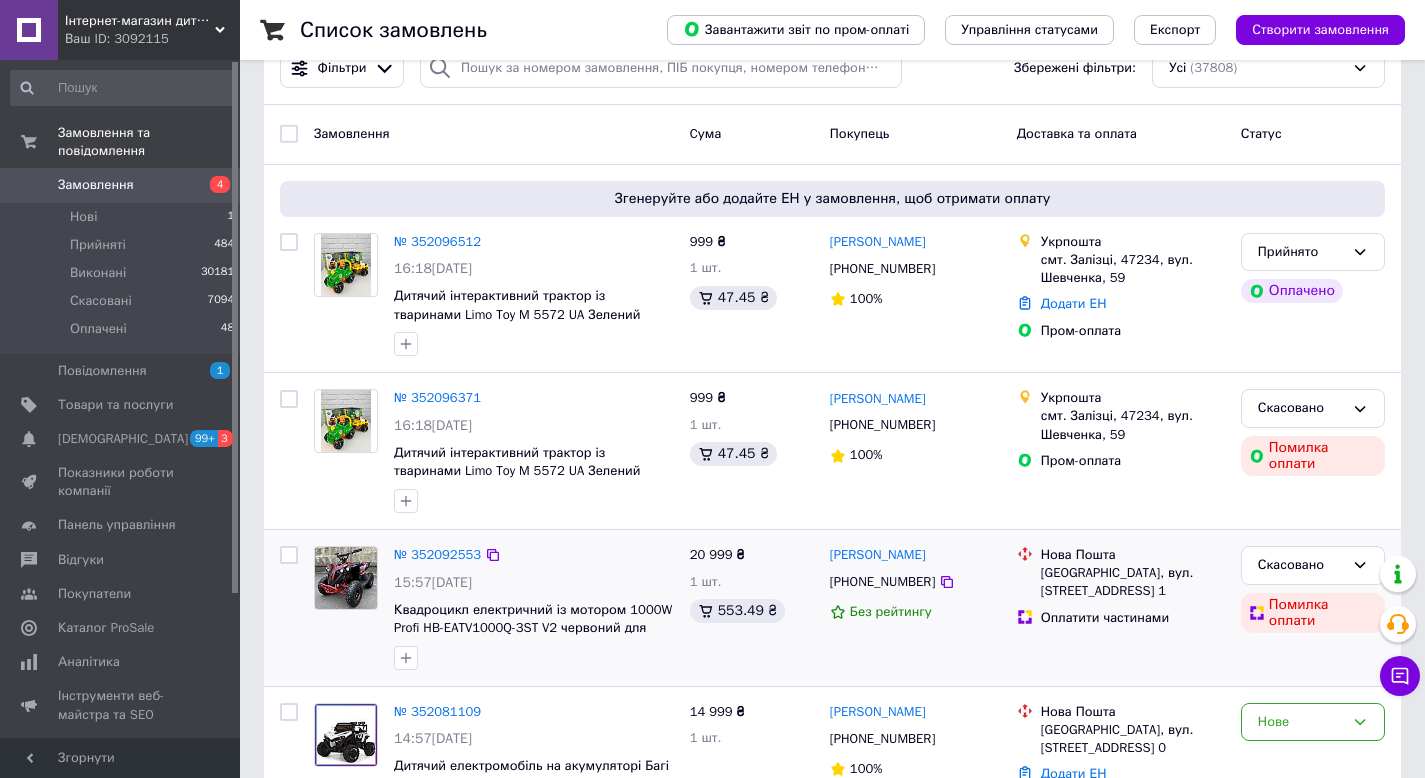 scroll, scrollTop: 328, scrollLeft: 0, axis: vertical 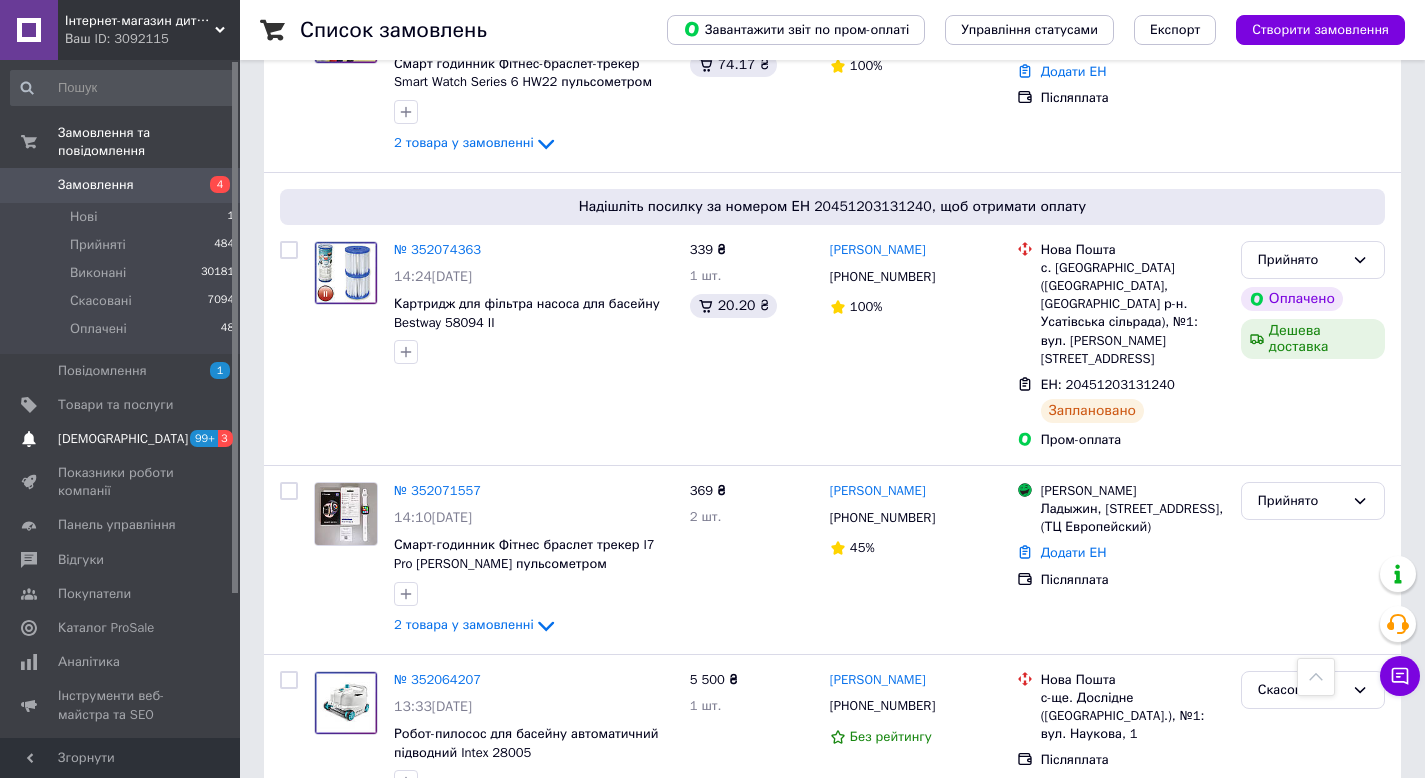 click on "[DEMOGRAPHIC_DATA]" at bounding box center [121, 439] 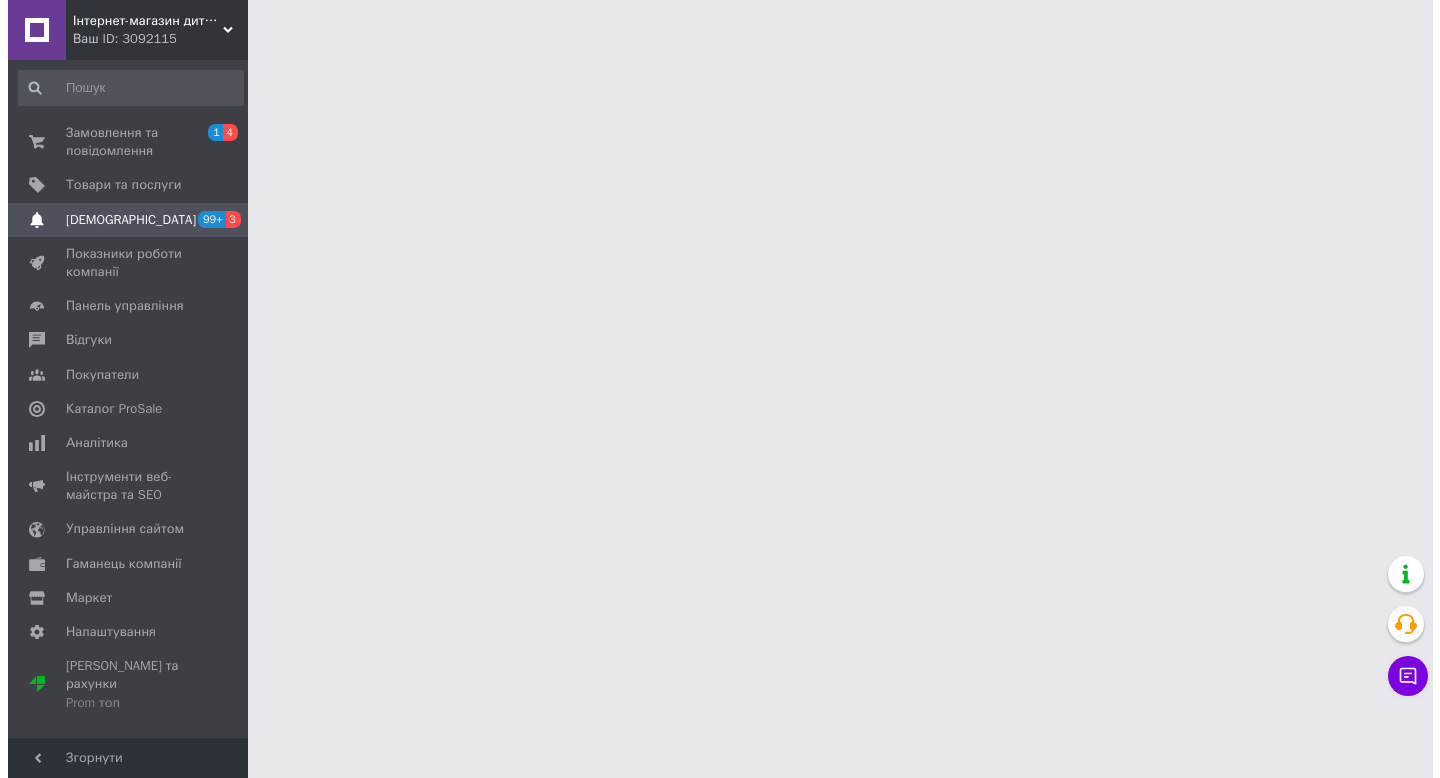 scroll, scrollTop: 0, scrollLeft: 0, axis: both 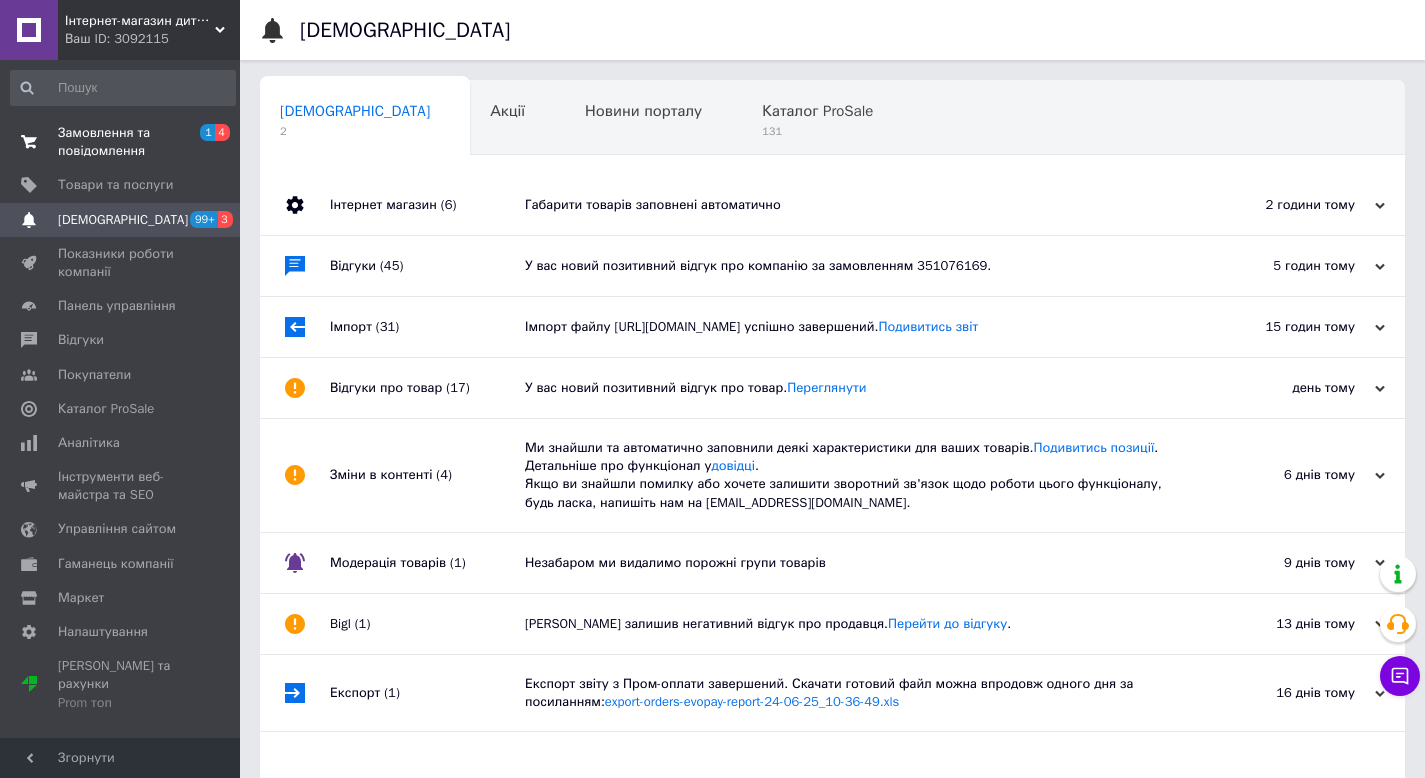click on "Замовлення та повідомлення" at bounding box center [121, 142] 